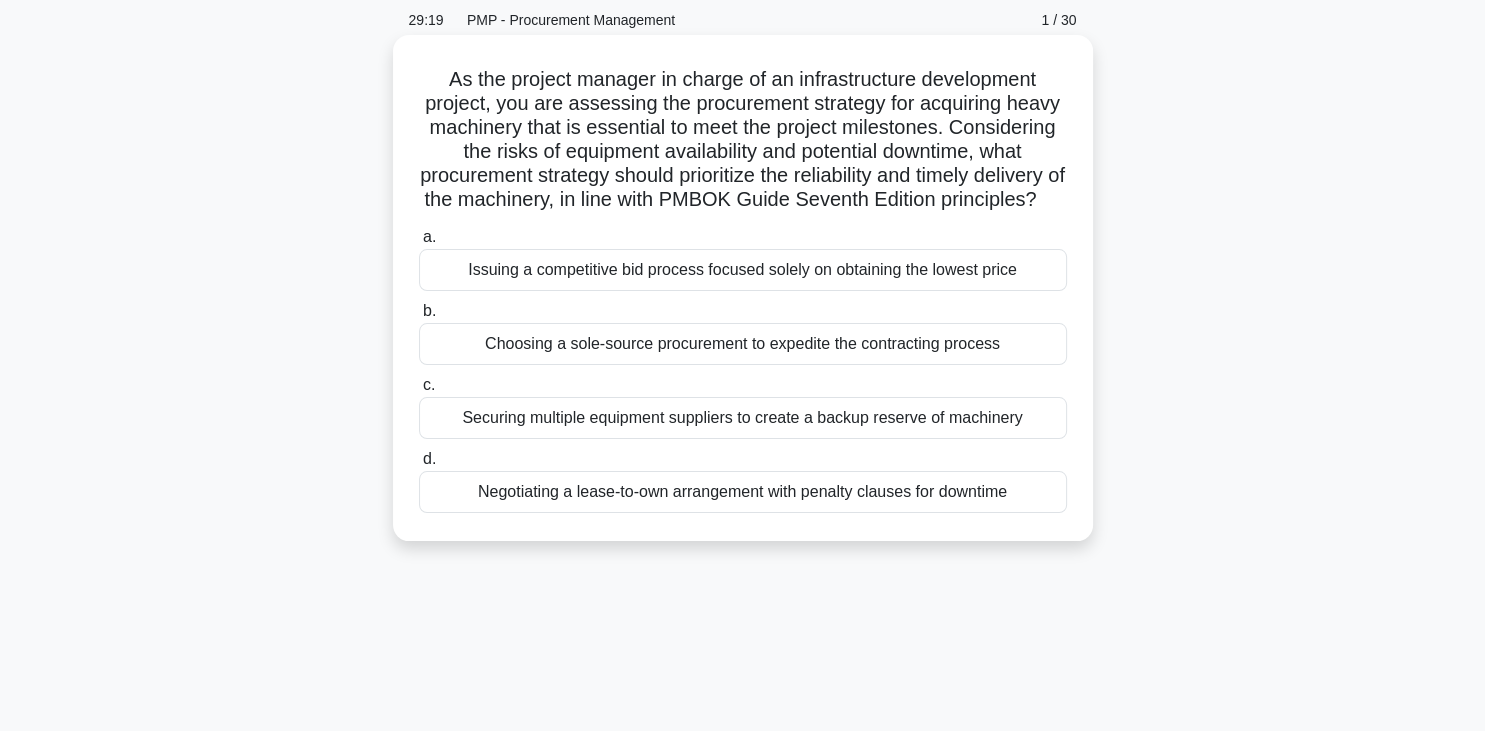 scroll, scrollTop: 76, scrollLeft: 0, axis: vertical 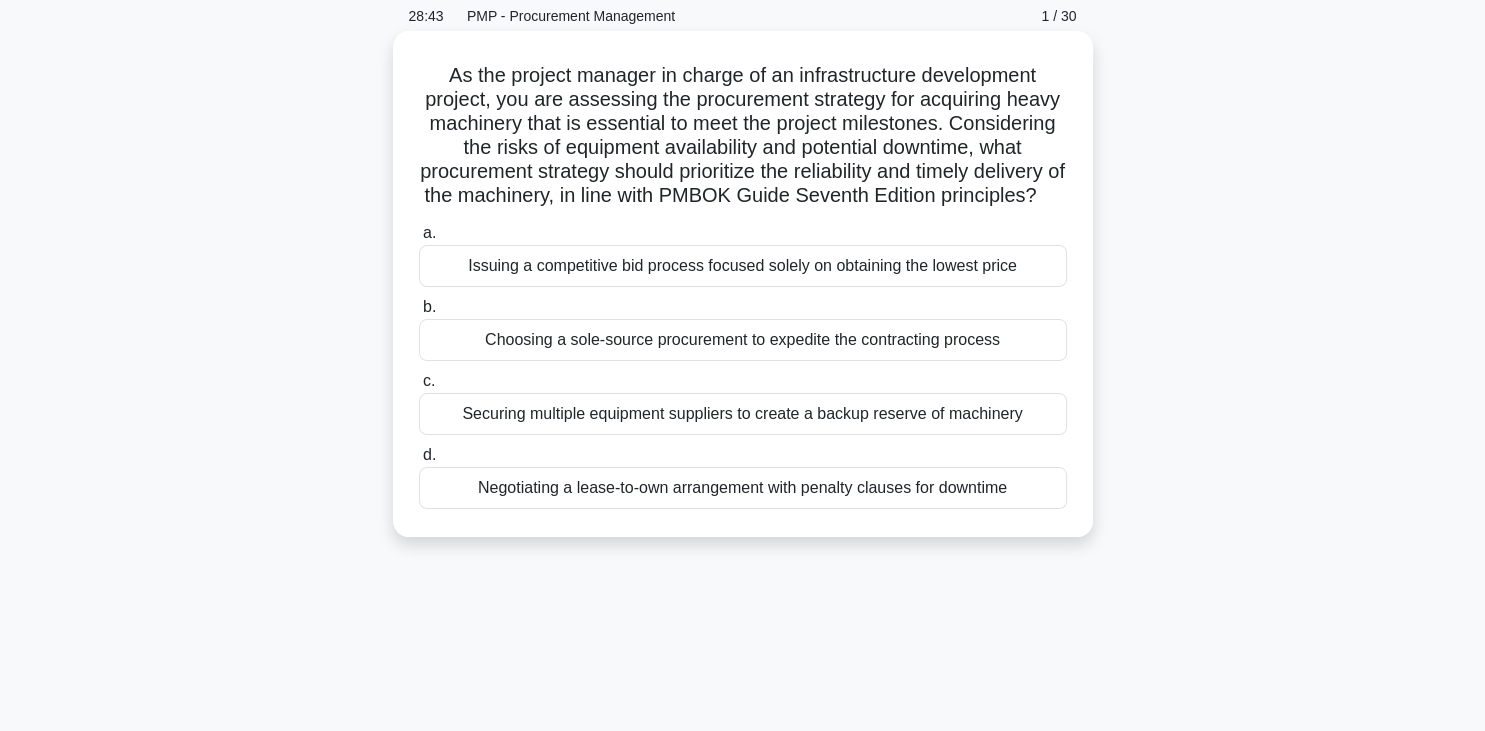 click on "Securing multiple equipment suppliers to create a backup reserve of machinery" at bounding box center (743, 414) 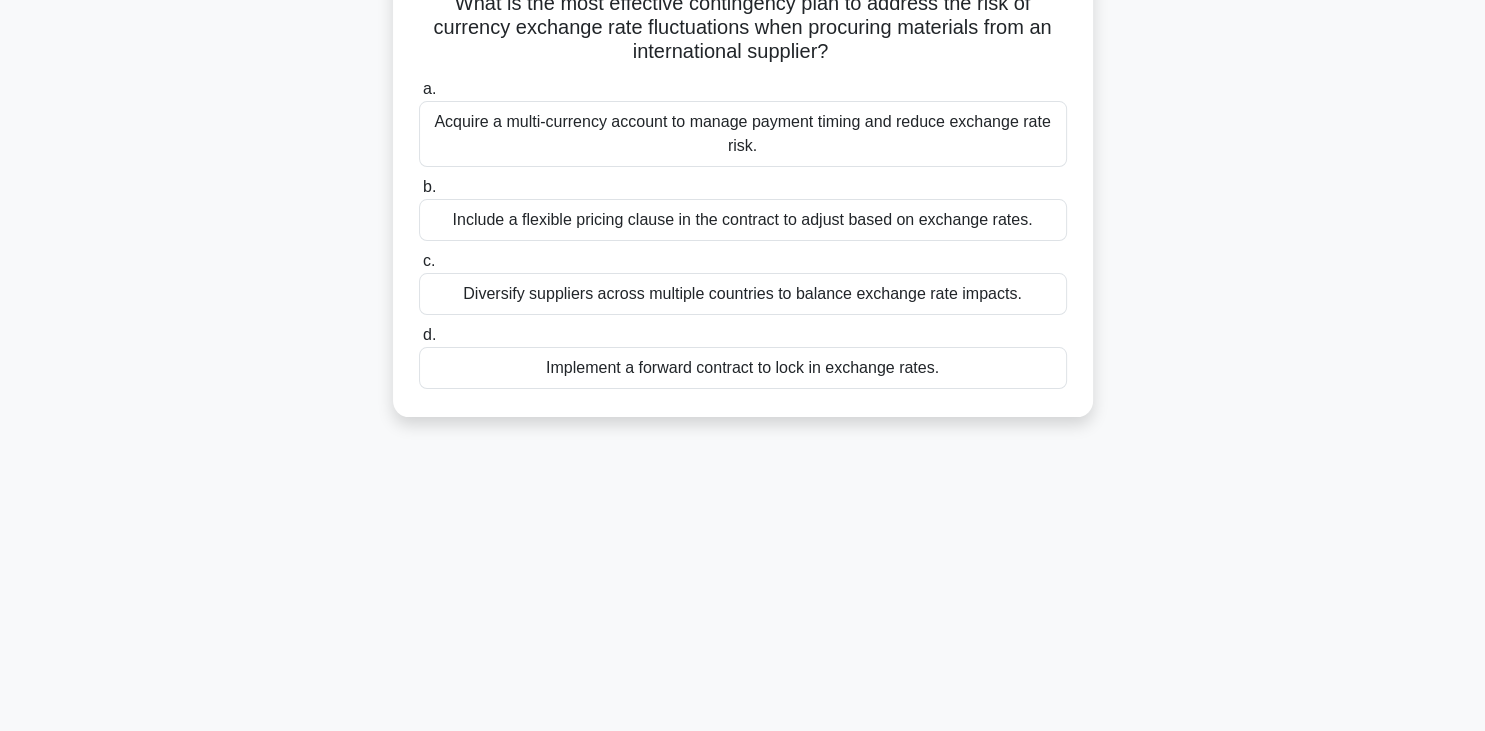 scroll, scrollTop: 153, scrollLeft: 0, axis: vertical 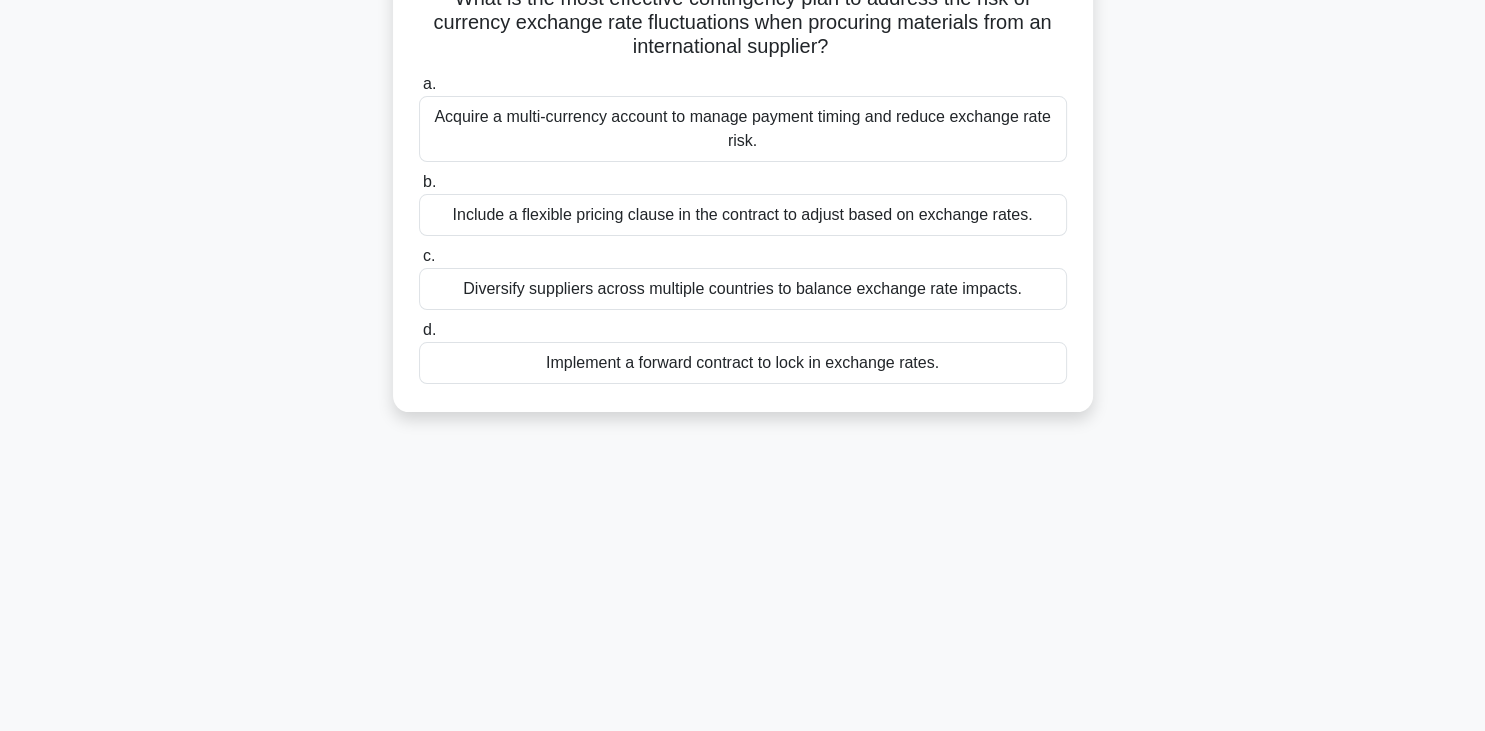 click on "Include a flexible pricing clause in the contract to adjust based on exchange rates." at bounding box center (743, 215) 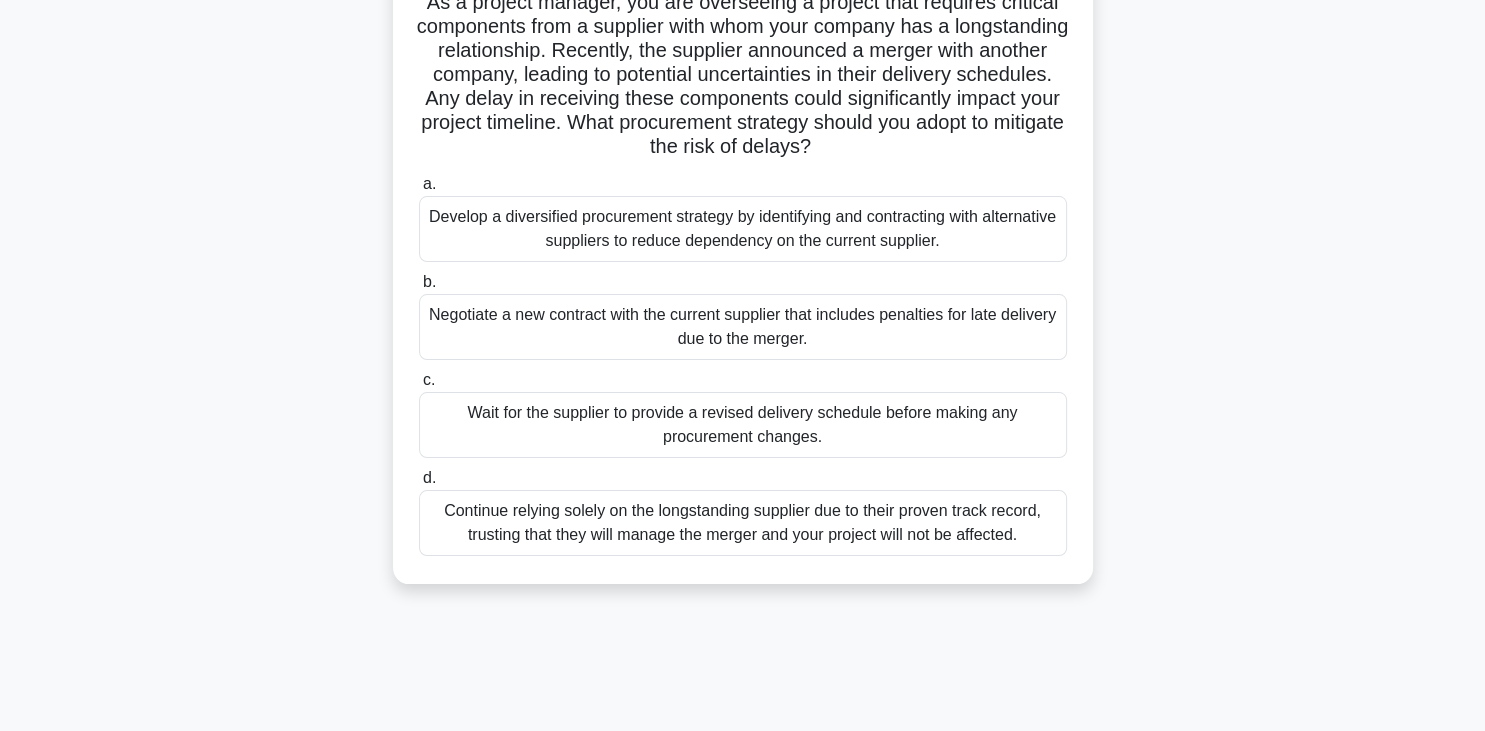 scroll, scrollTop: 153, scrollLeft: 0, axis: vertical 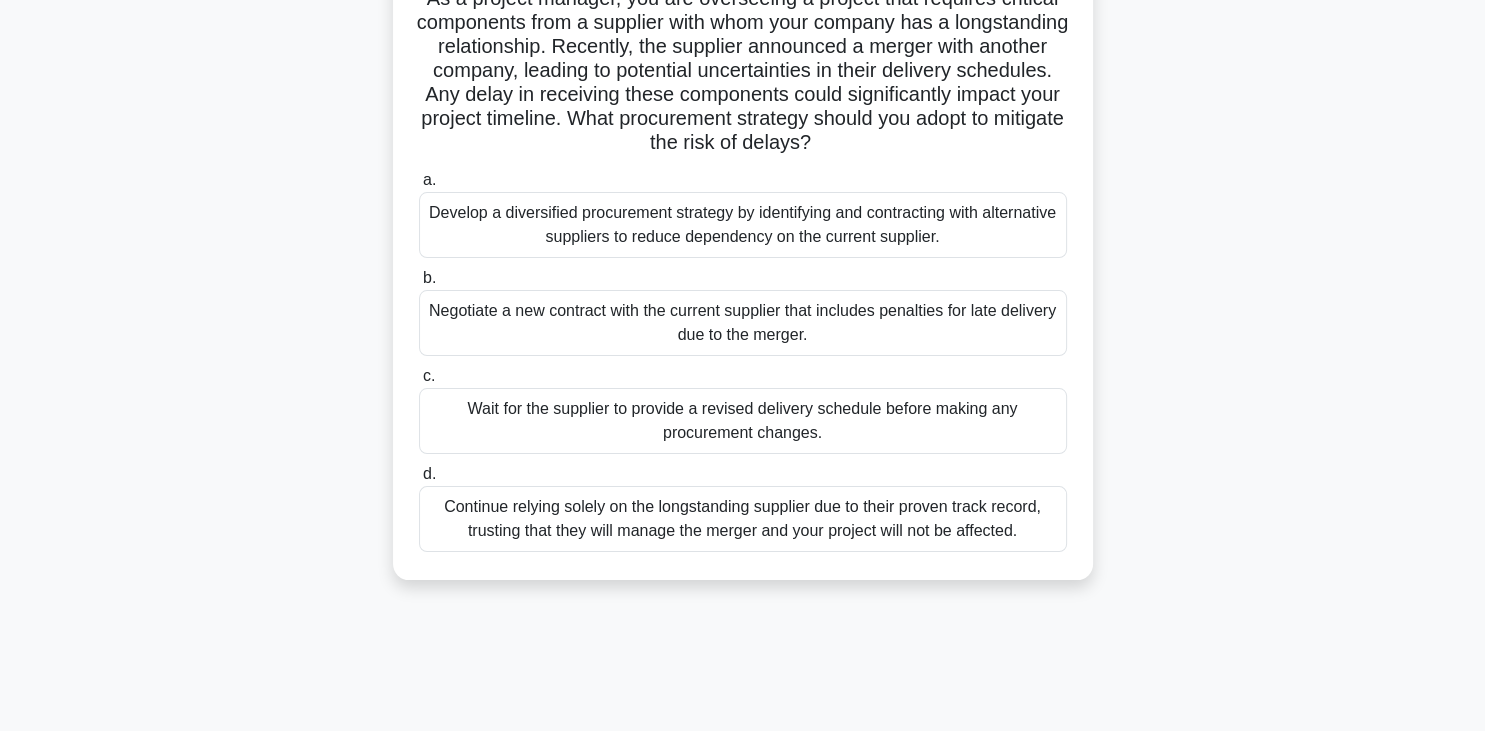 click on "Negotiate a new contract with the current supplier that includes penalties for late delivery due to the merger." at bounding box center (743, 323) 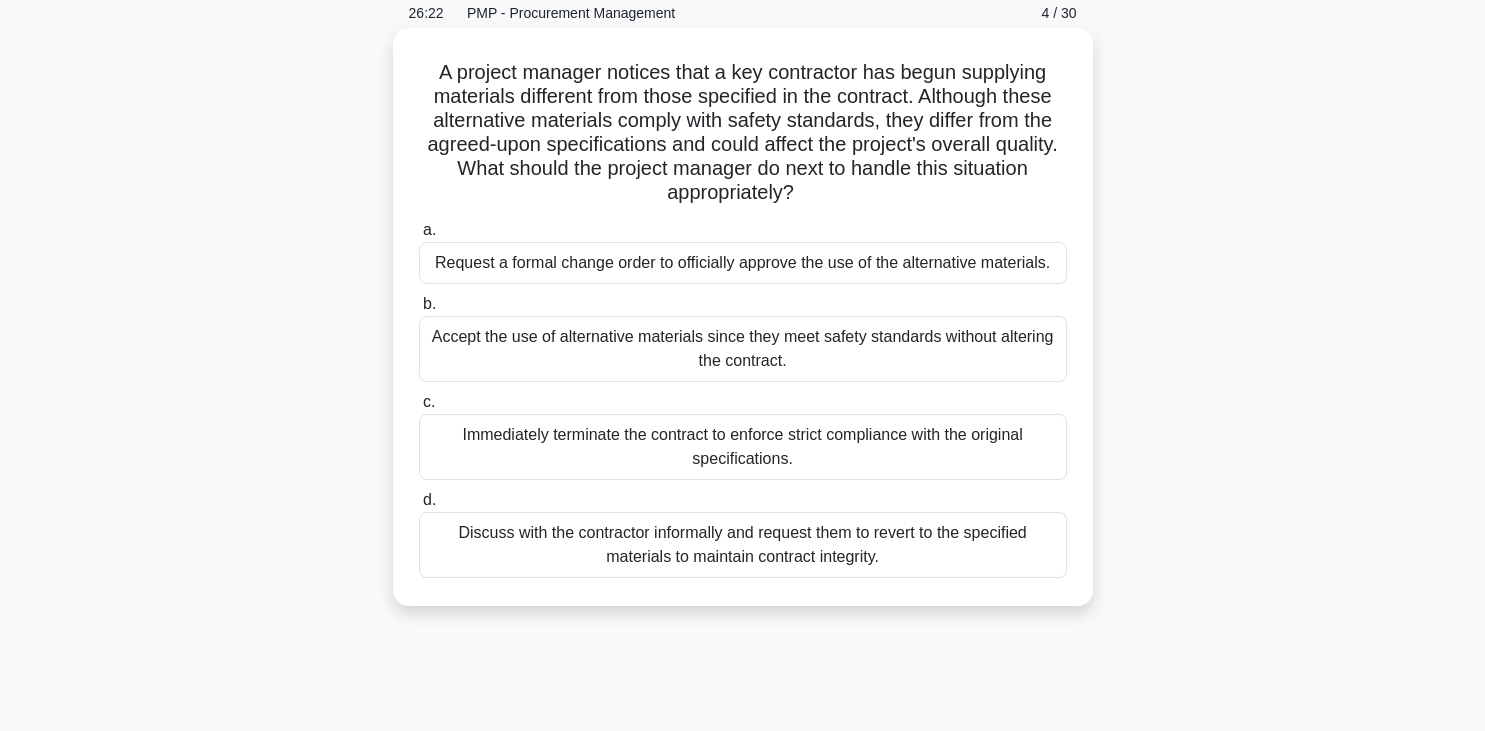 scroll, scrollTop: 76, scrollLeft: 0, axis: vertical 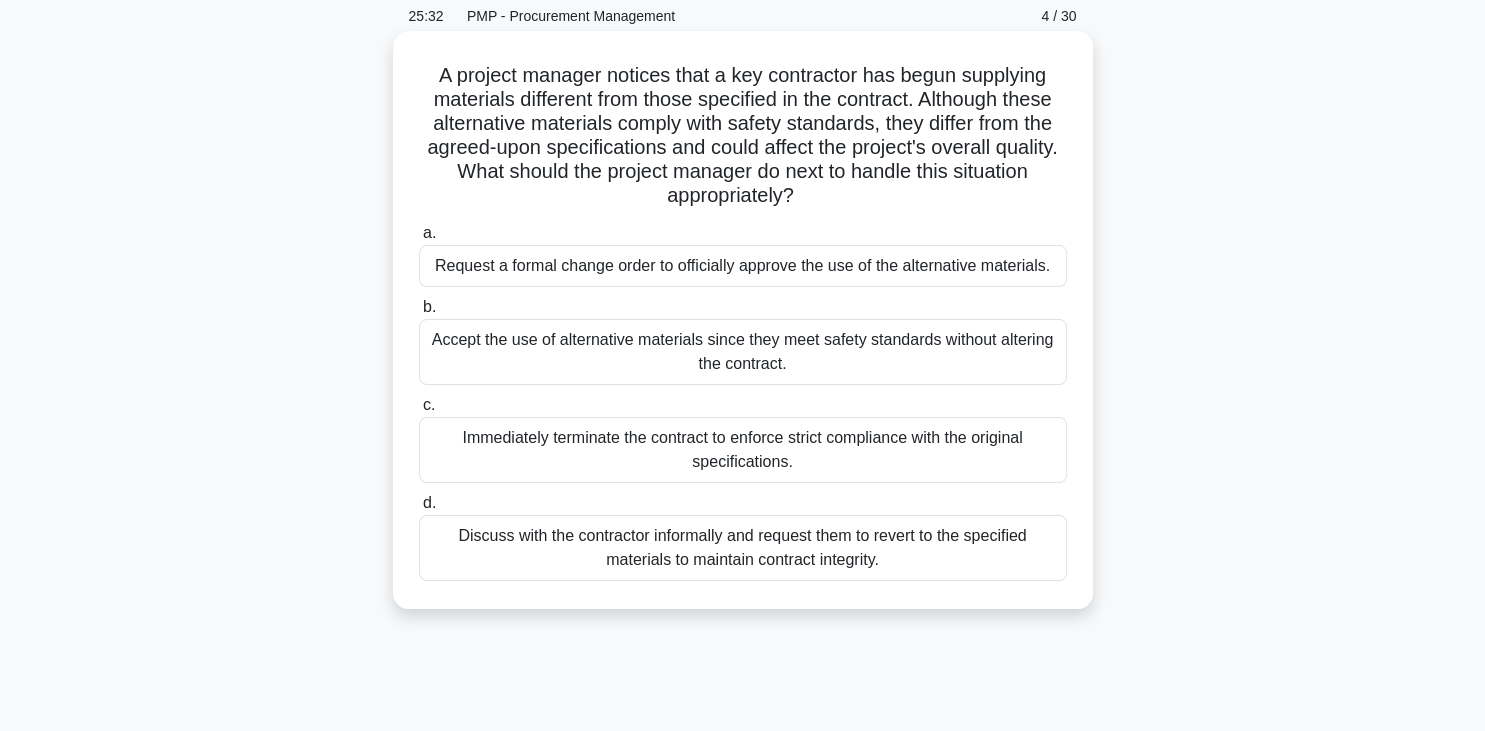 click on "Request a formal change order to officially approve the use of the alternative materials." at bounding box center [743, 266] 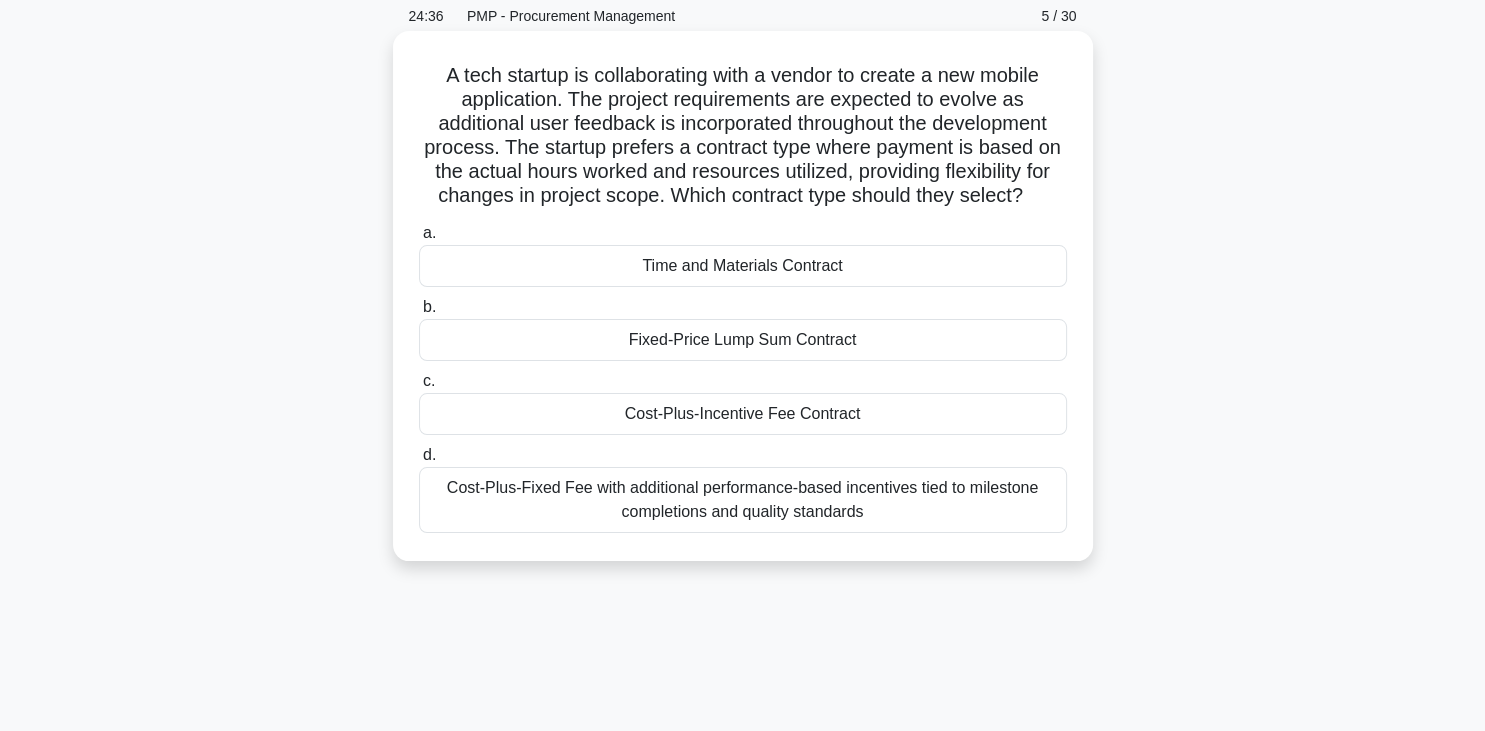 click on "Time and Materials Contract" at bounding box center [743, 266] 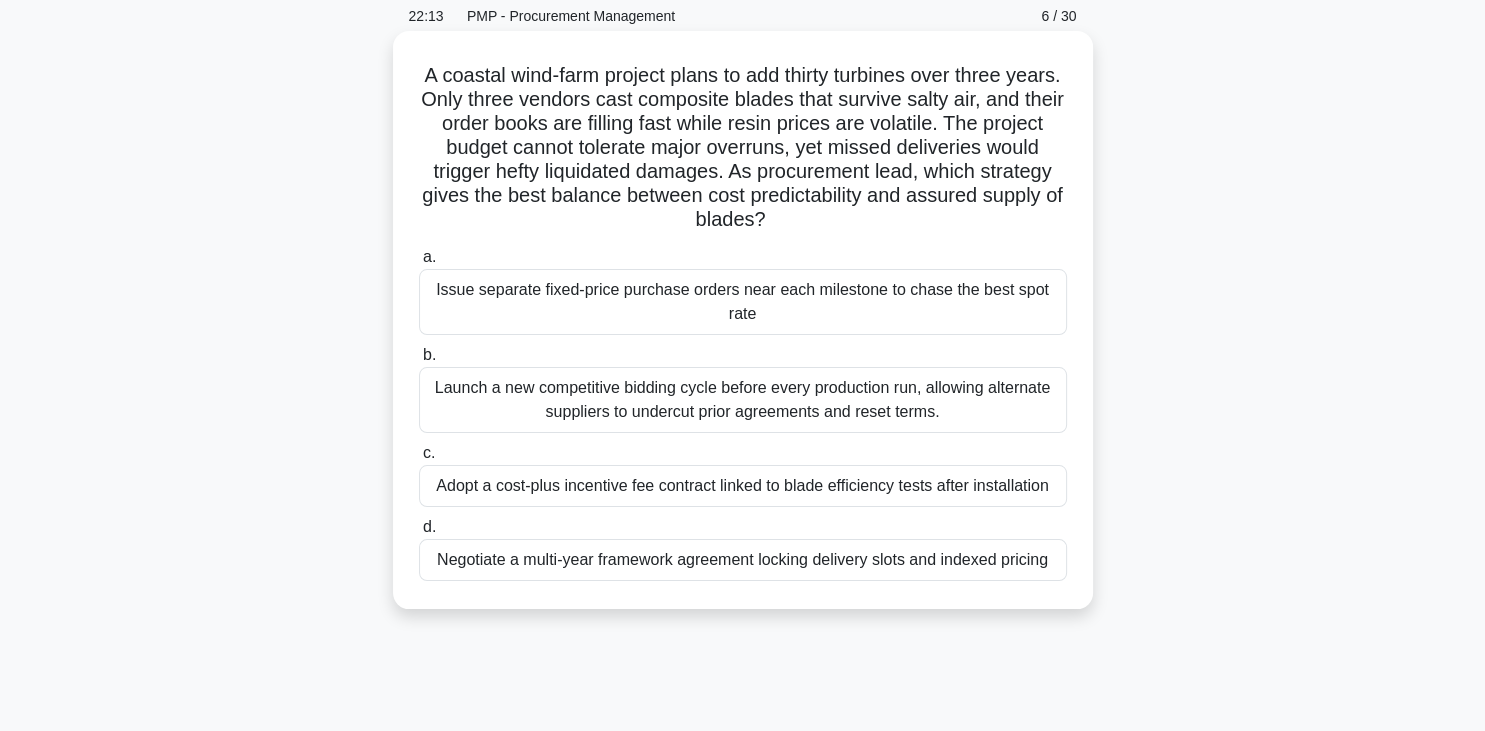 click on "Issue separate fixed-price purchase orders near each milestone to chase the best spot rate" at bounding box center [743, 302] 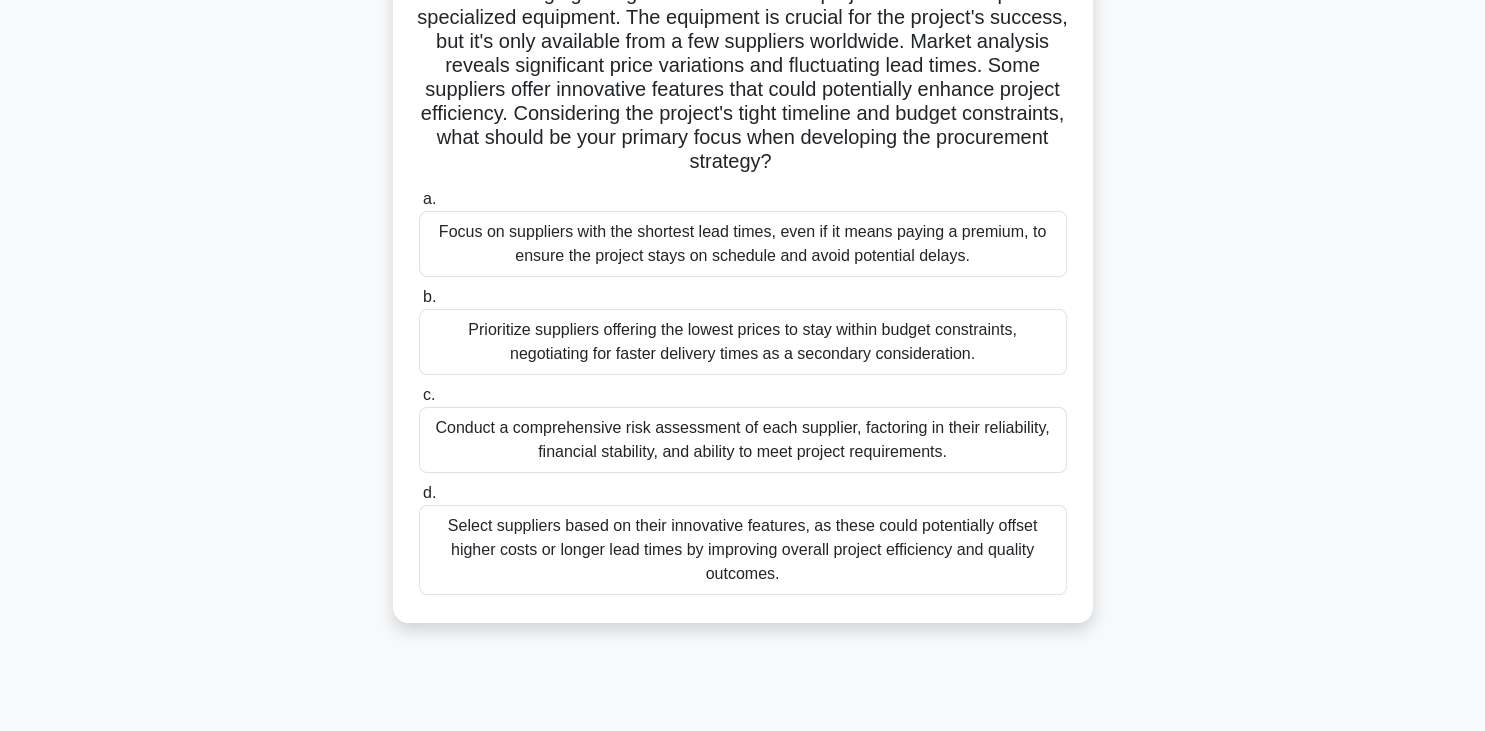 scroll, scrollTop: 153, scrollLeft: 0, axis: vertical 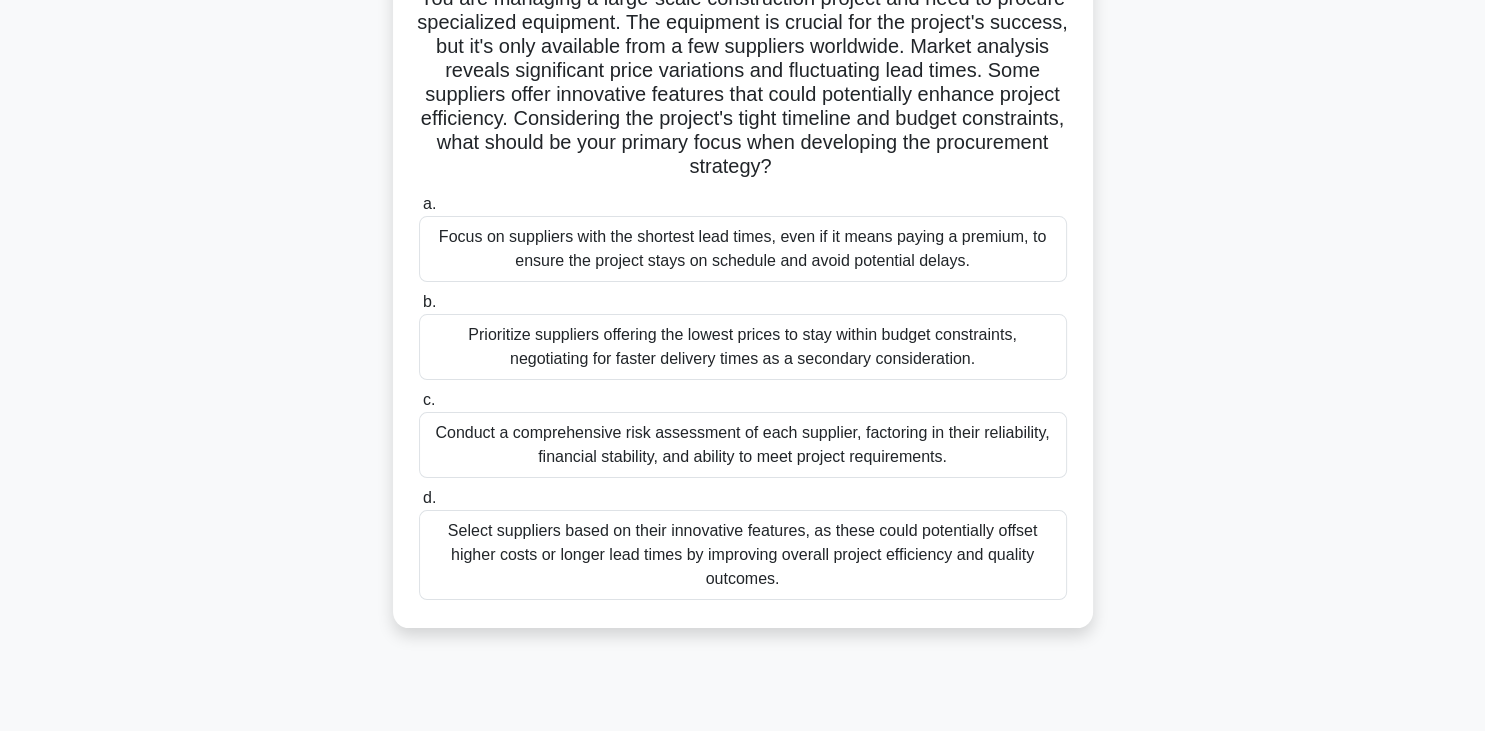 click on "Conduct a comprehensive risk assessment of each supplier, factoring in their reliability, financial stability, and ability to meet project requirements." at bounding box center [743, 445] 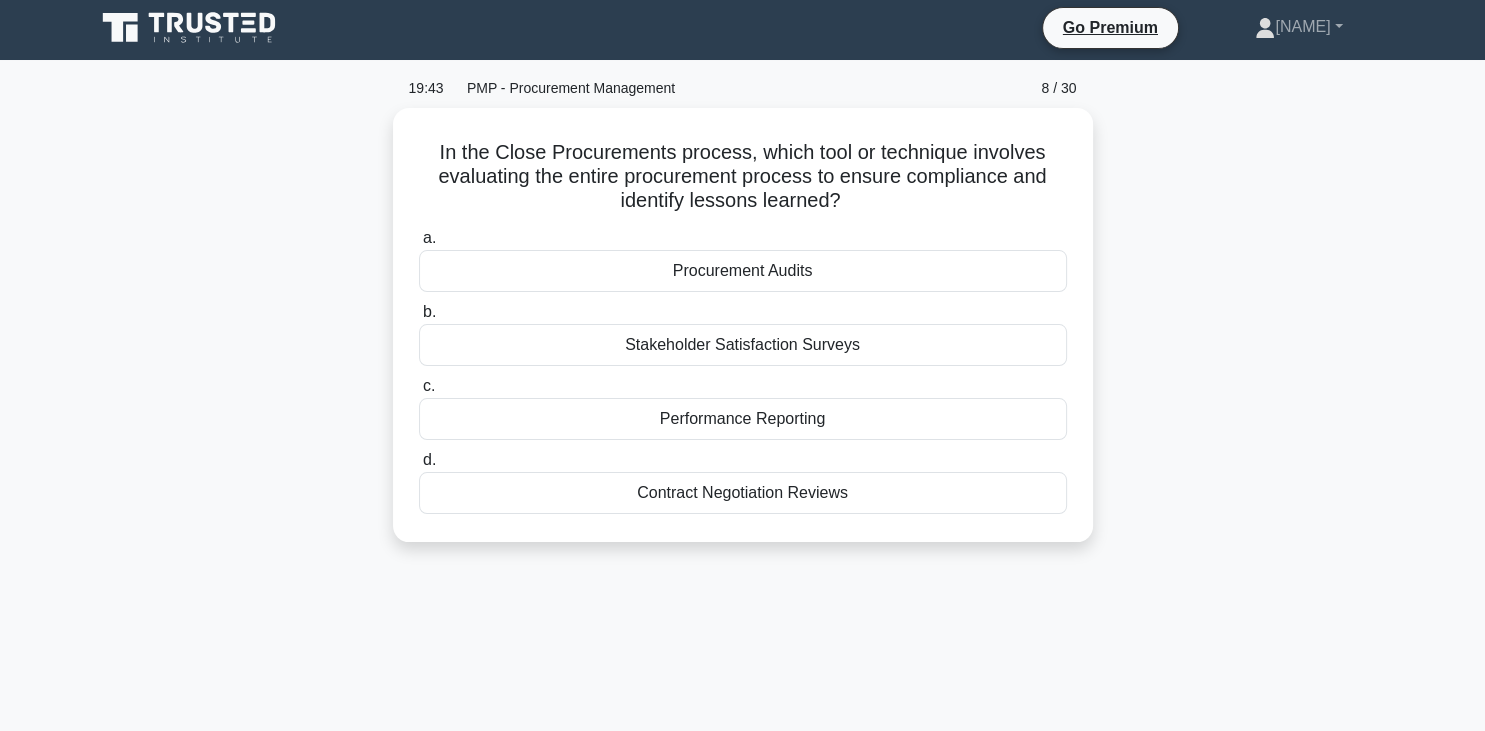 scroll, scrollTop: 0, scrollLeft: 0, axis: both 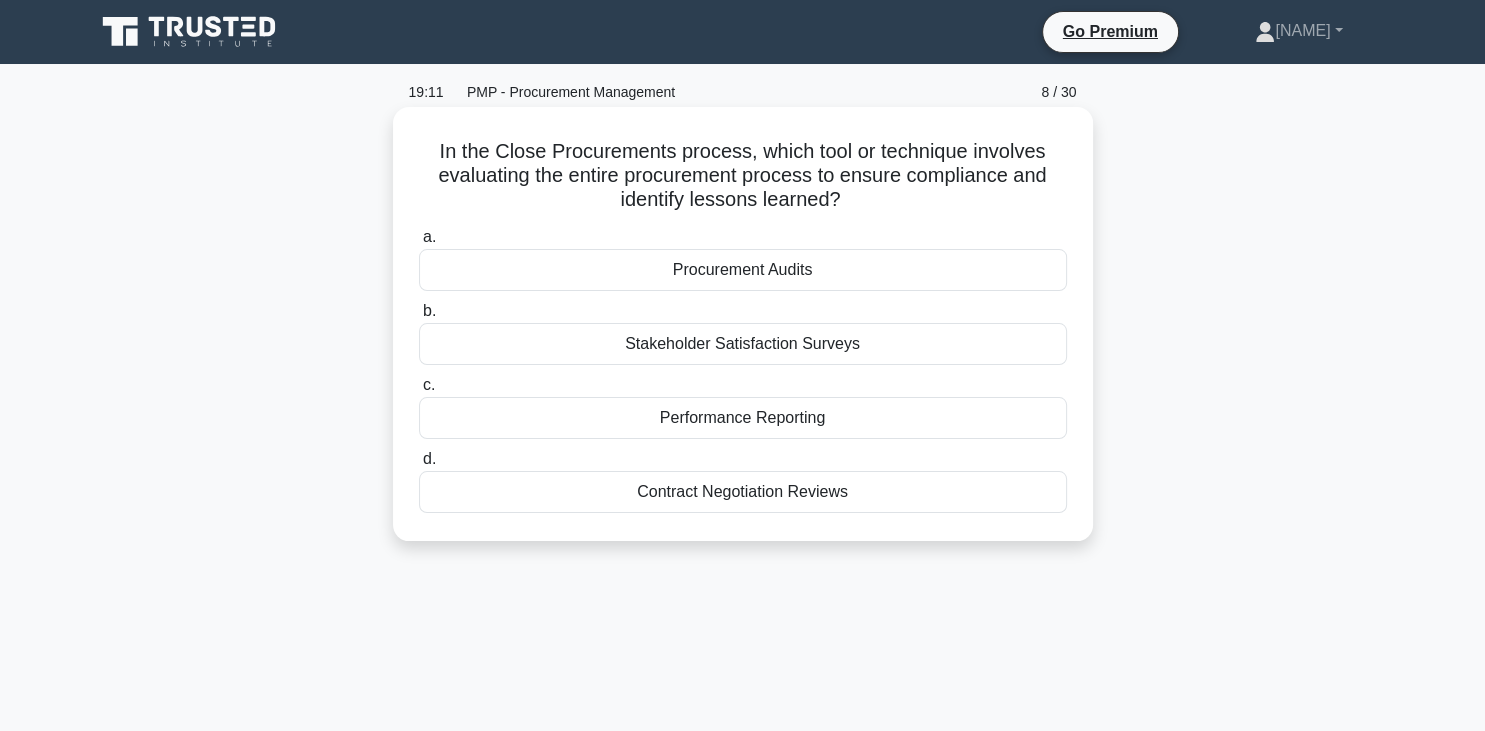 click on "Procurement Audits" at bounding box center [743, 270] 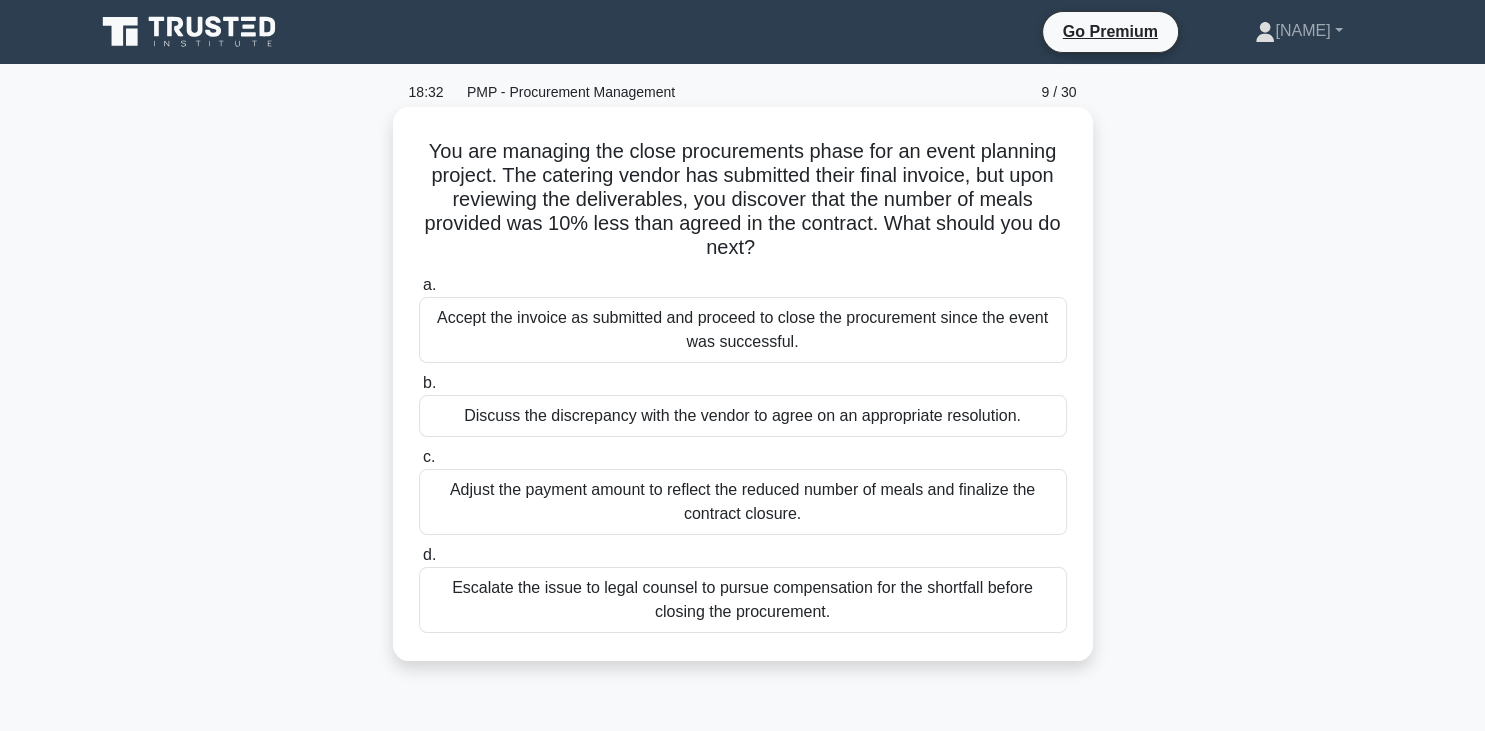 click on "Discuss the discrepancy with the vendor to agree on an appropriate resolution." at bounding box center [743, 416] 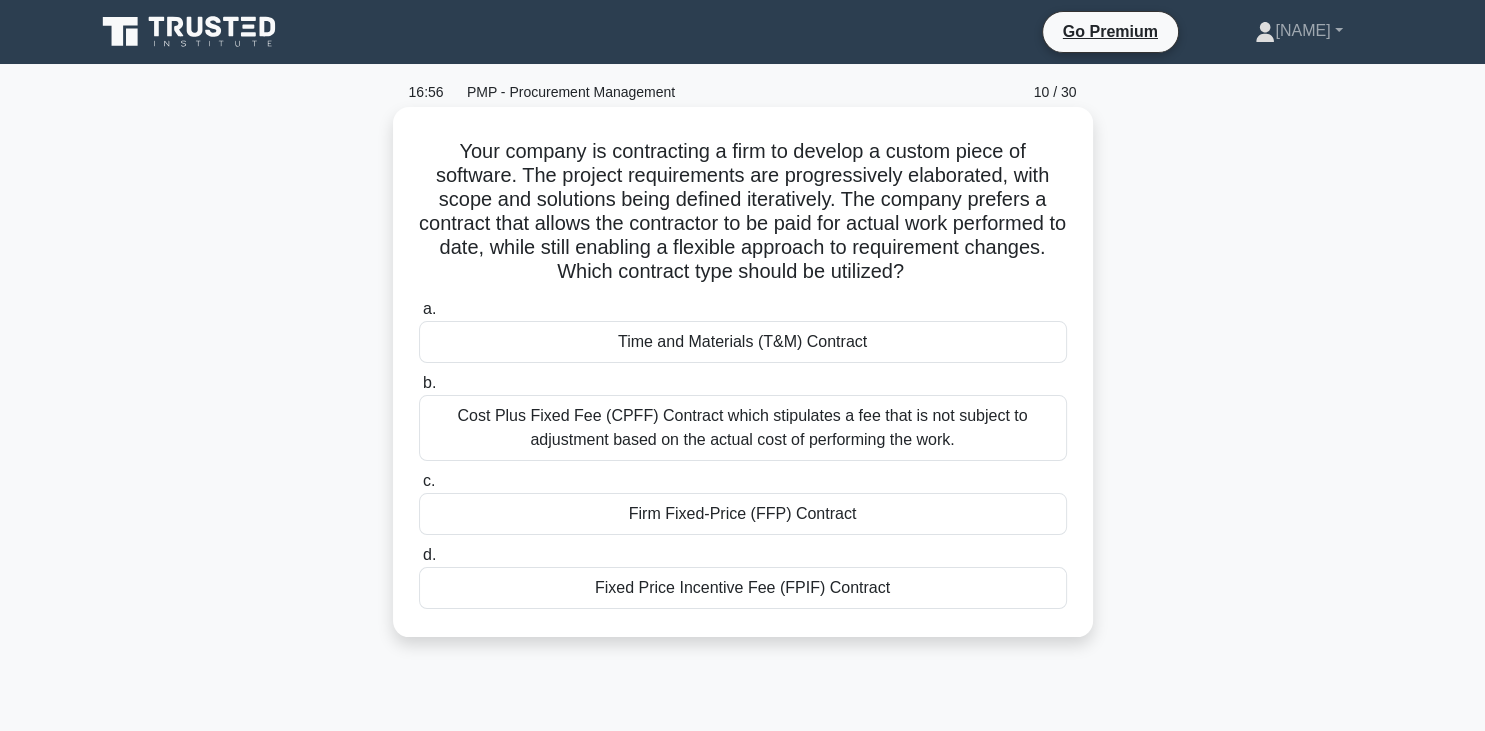 click on "Time and Materials (T&M) Contract" at bounding box center (743, 342) 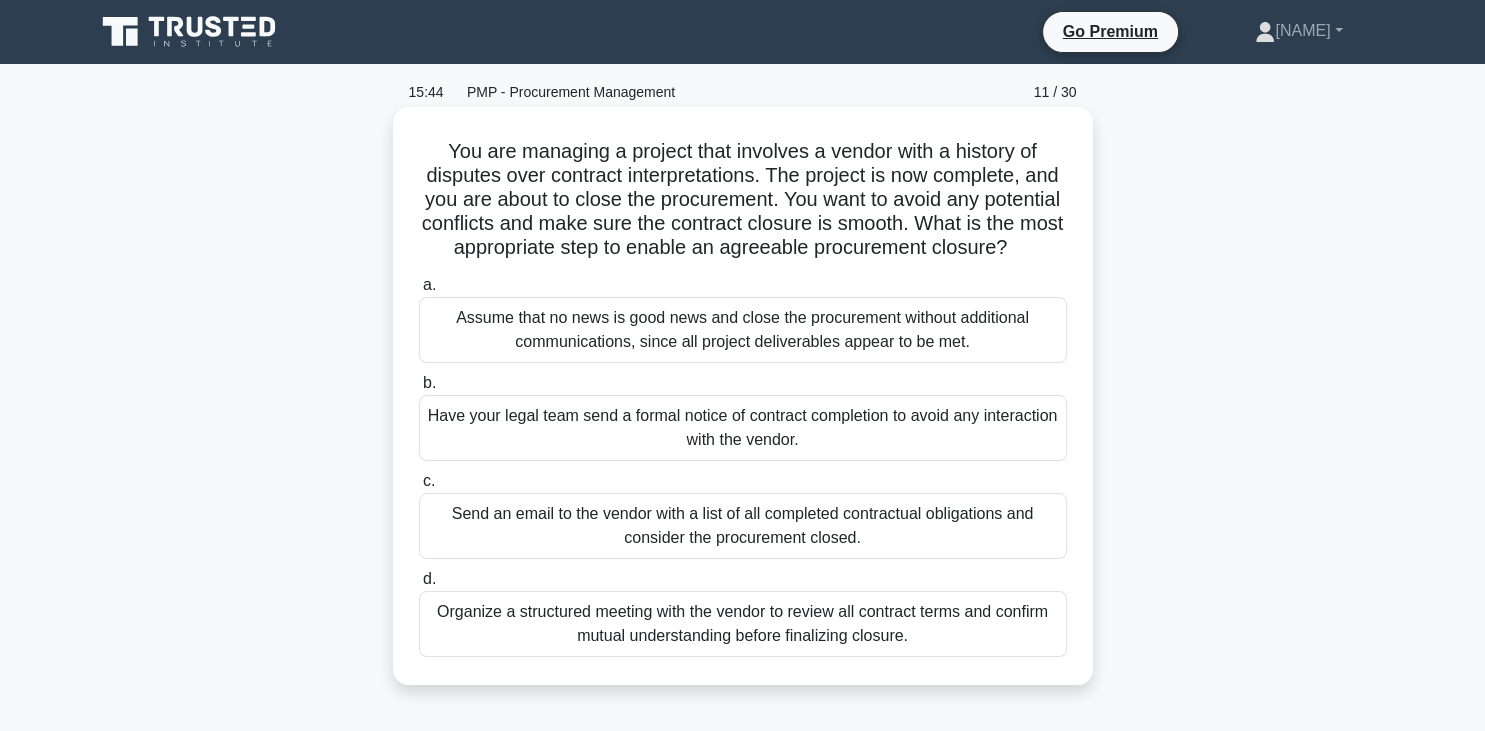 click on "Organize a structured meeting with the vendor to review all contract terms and confirm mutual understanding before finalizing closure." at bounding box center (743, 624) 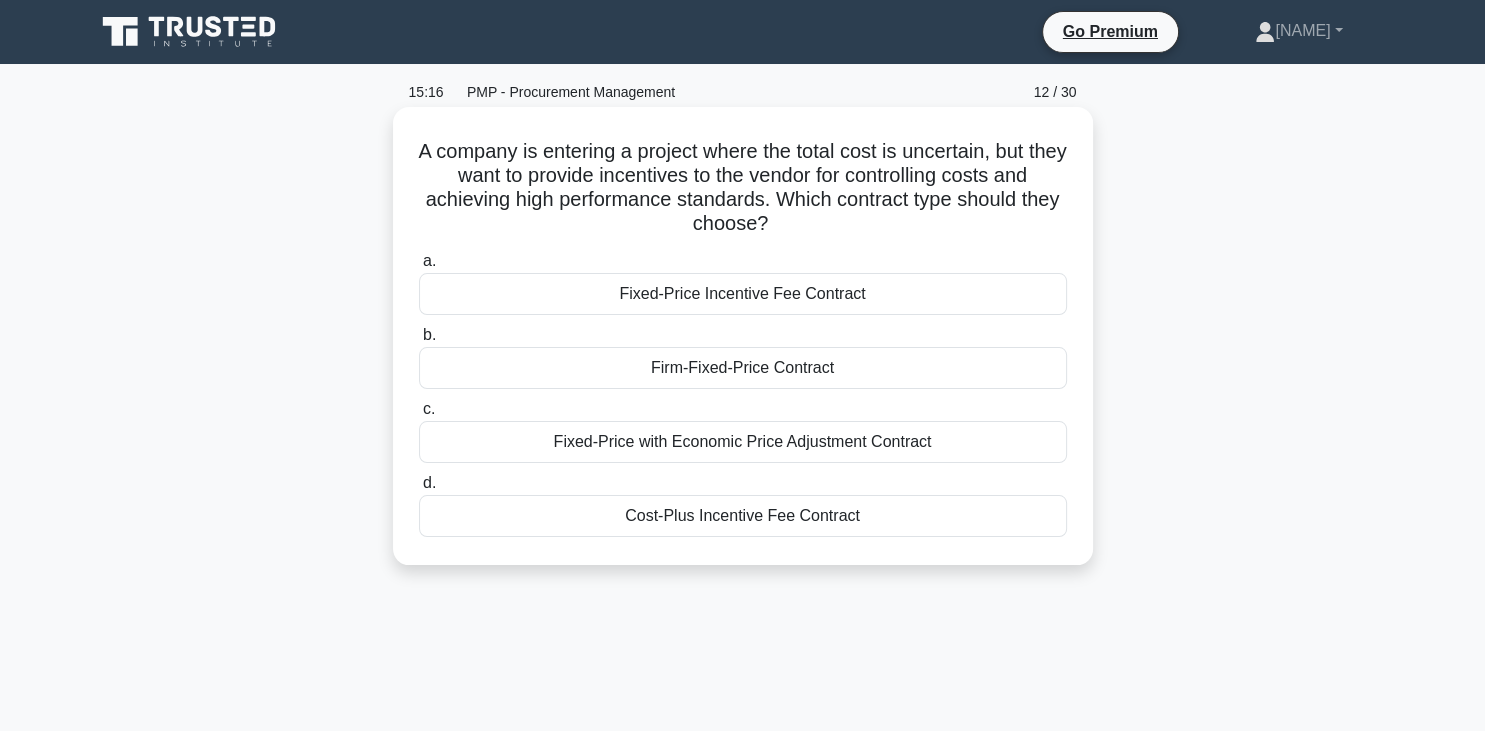 click on "Cost-Plus Incentive Fee Contract" at bounding box center [743, 516] 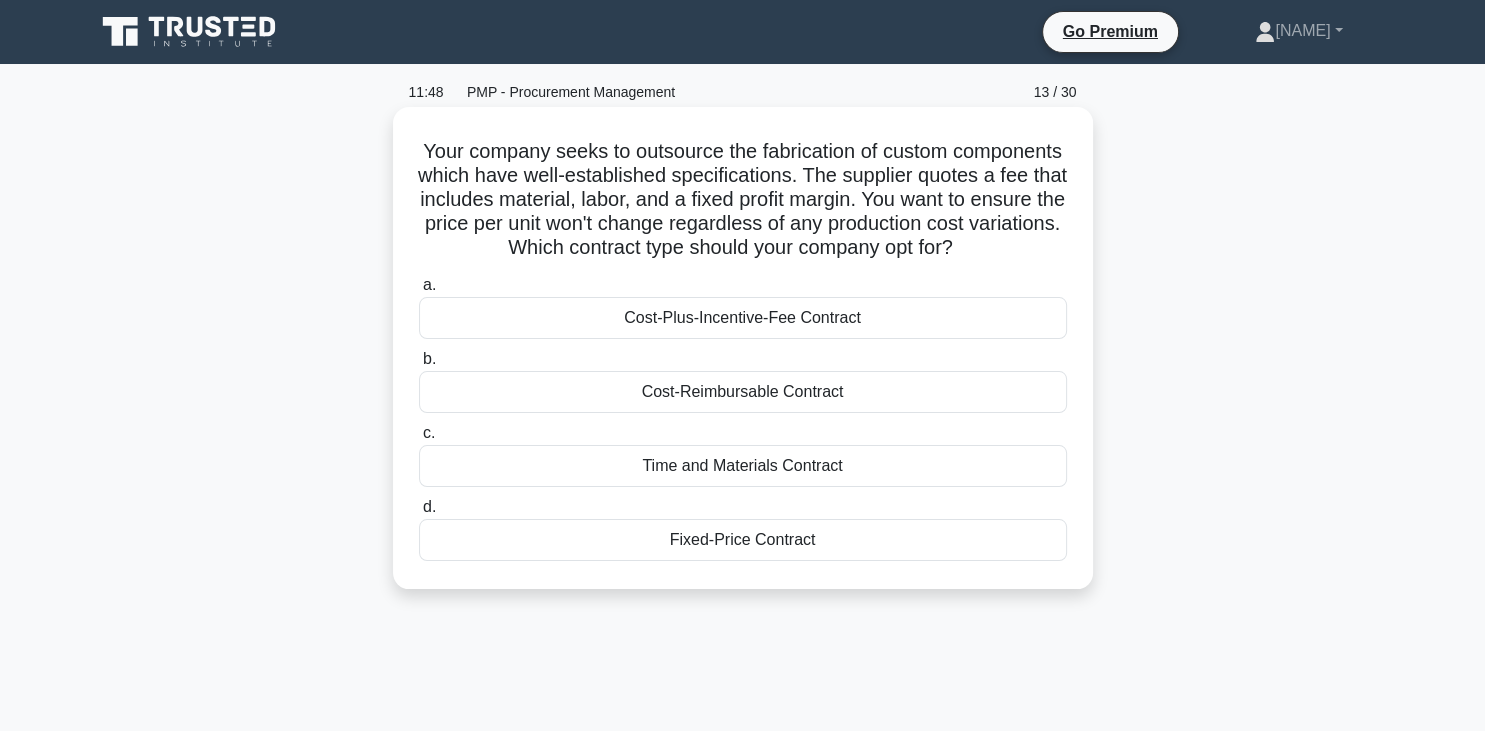 drag, startPoint x: 728, startPoint y: 549, endPoint x: 739, endPoint y: 549, distance: 11 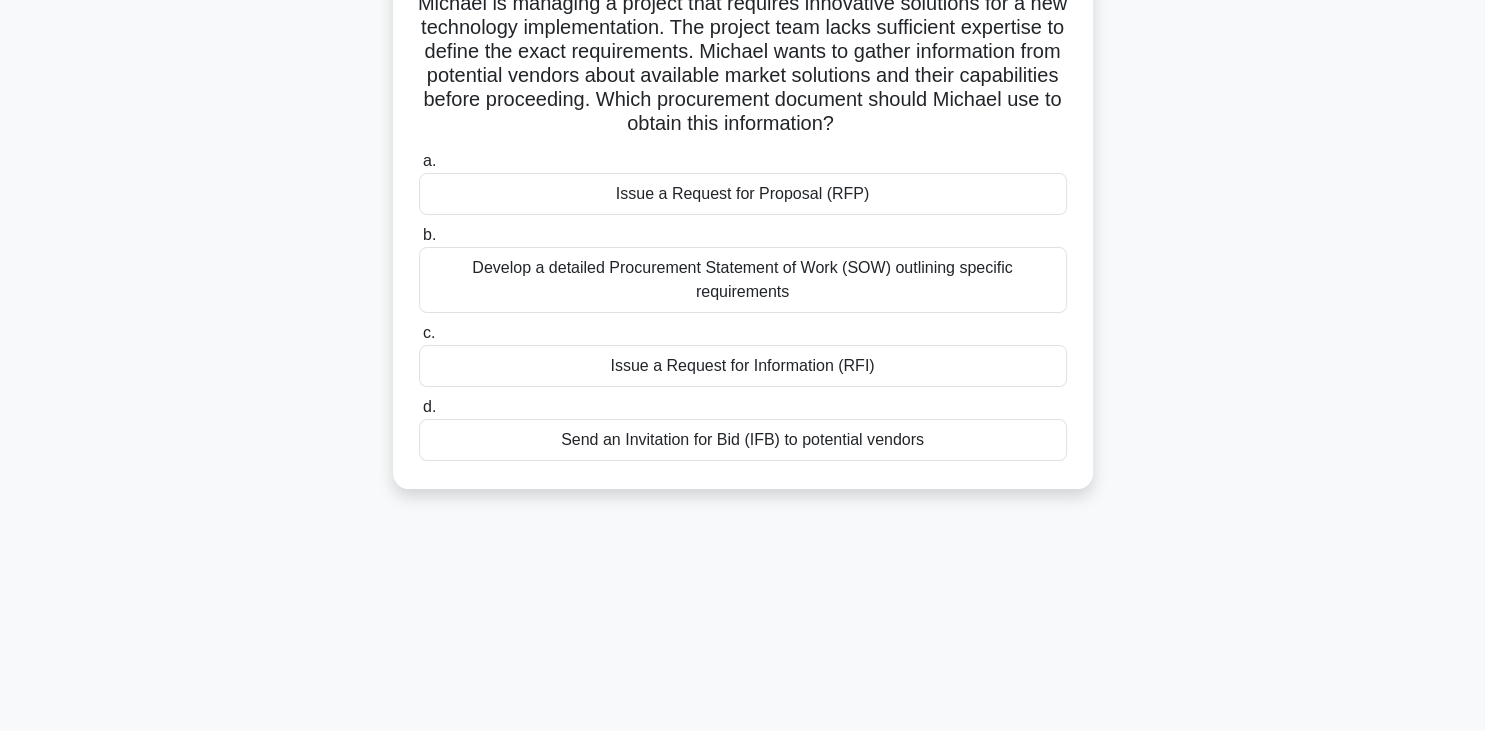 scroll, scrollTop: 153, scrollLeft: 0, axis: vertical 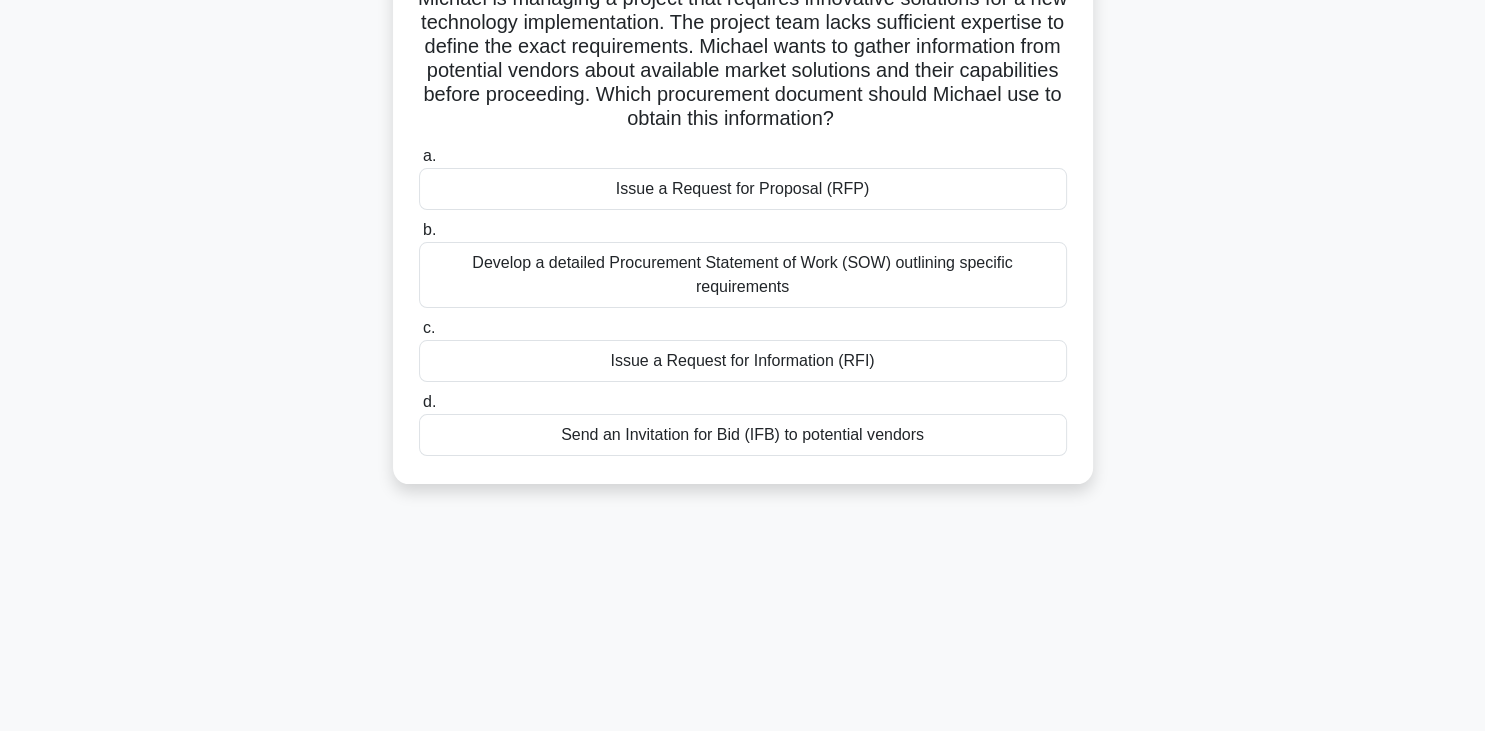 click on "Issue a Request for Information (RFI)" at bounding box center (743, 361) 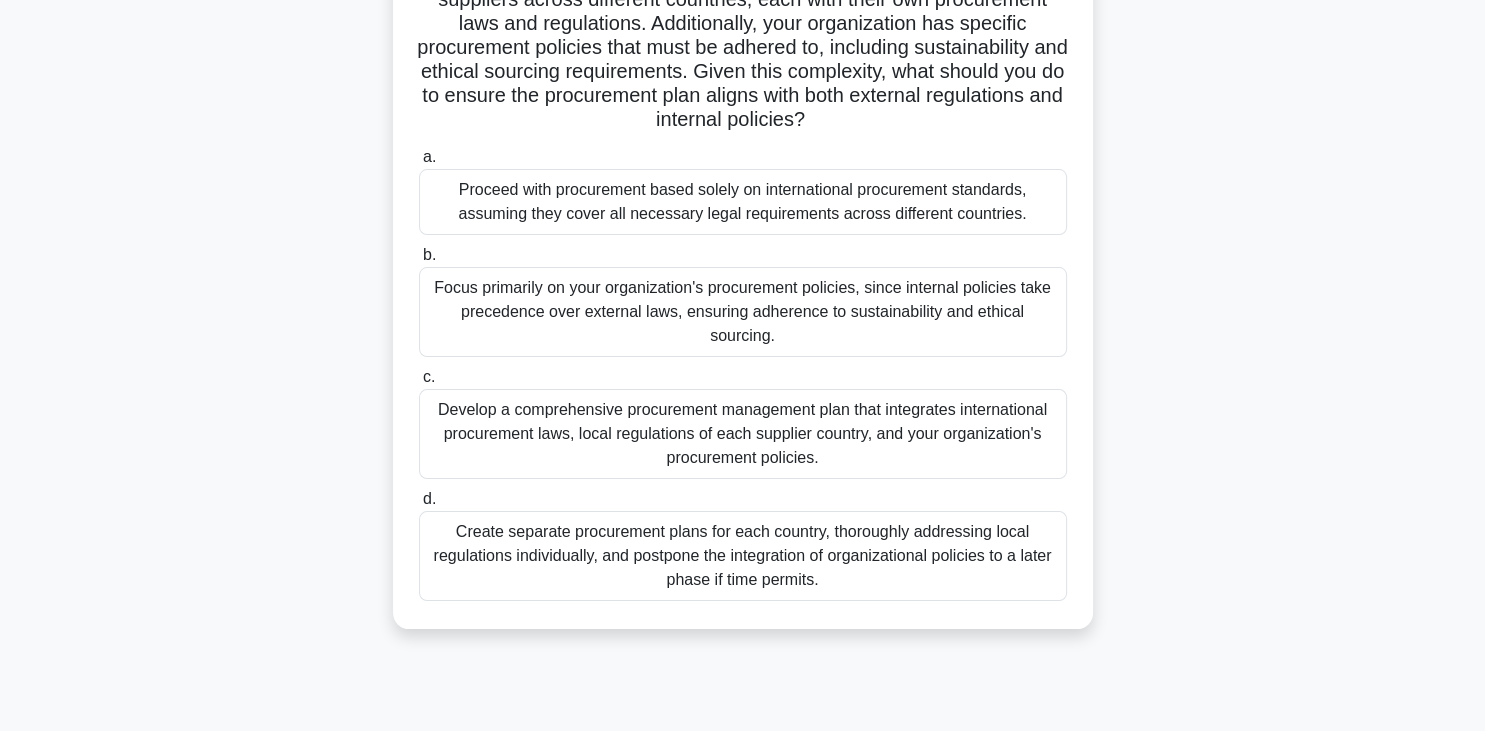 scroll, scrollTop: 230, scrollLeft: 0, axis: vertical 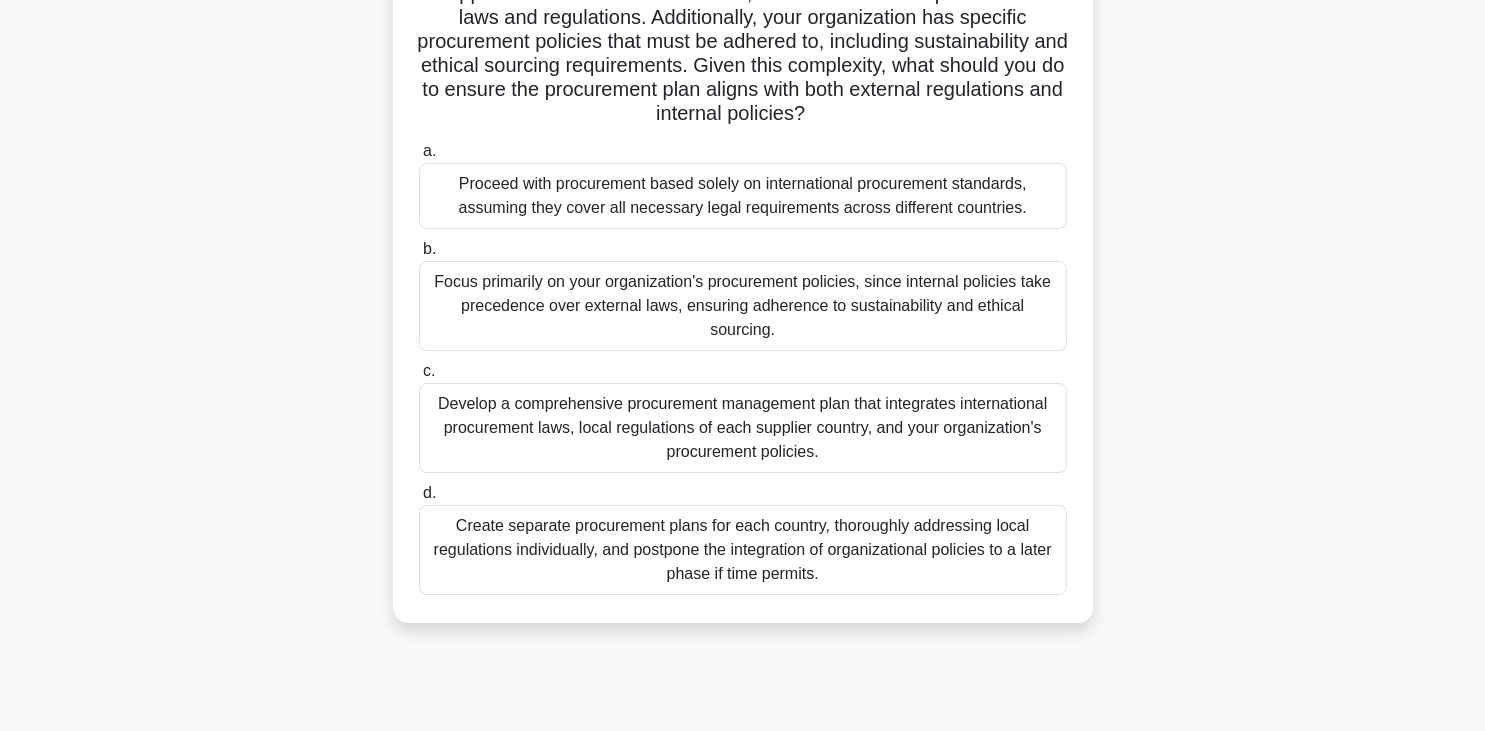 click on "Develop a comprehensive procurement management plan that integrates international procurement laws, local regulations of each supplier country, and your organization's procurement policies." at bounding box center [743, 428] 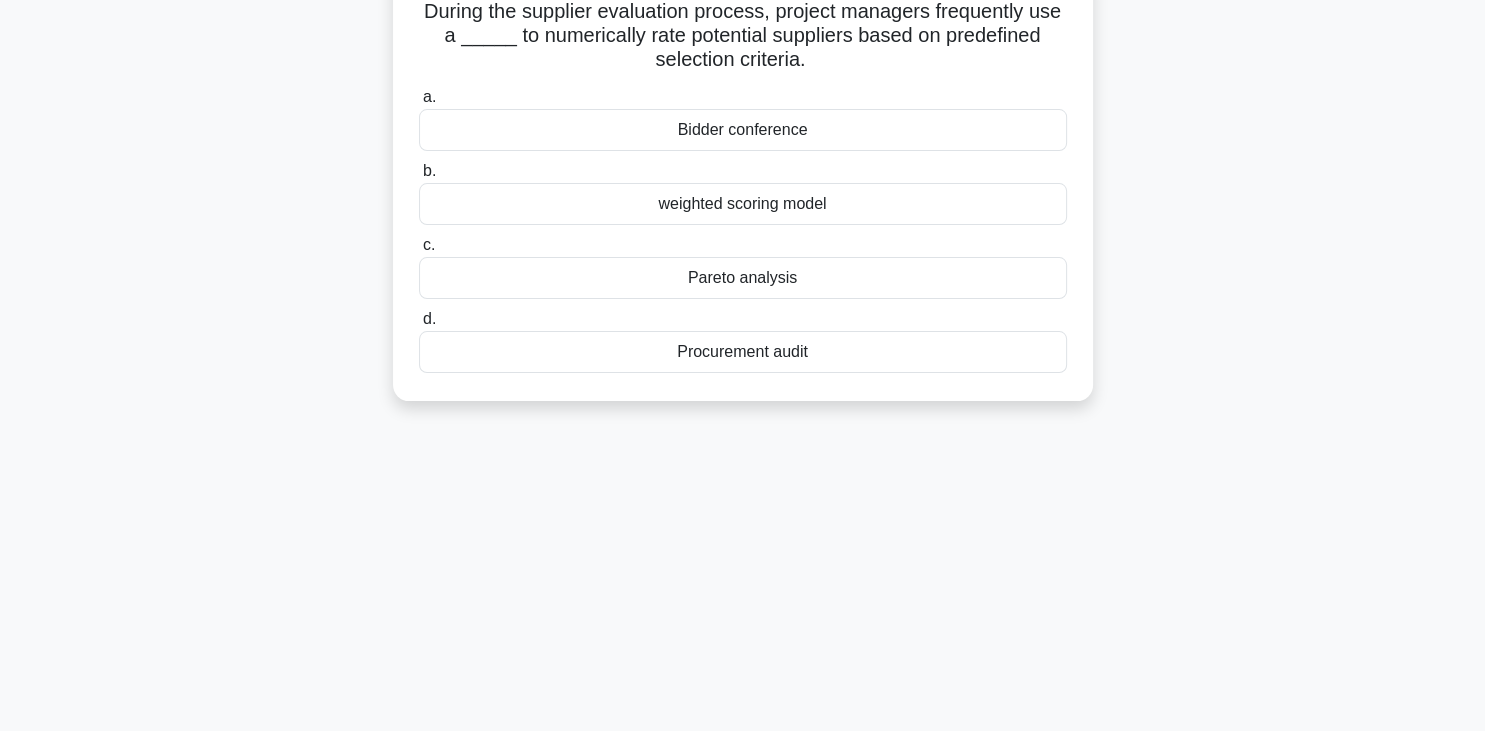 scroll, scrollTop: 0, scrollLeft: 0, axis: both 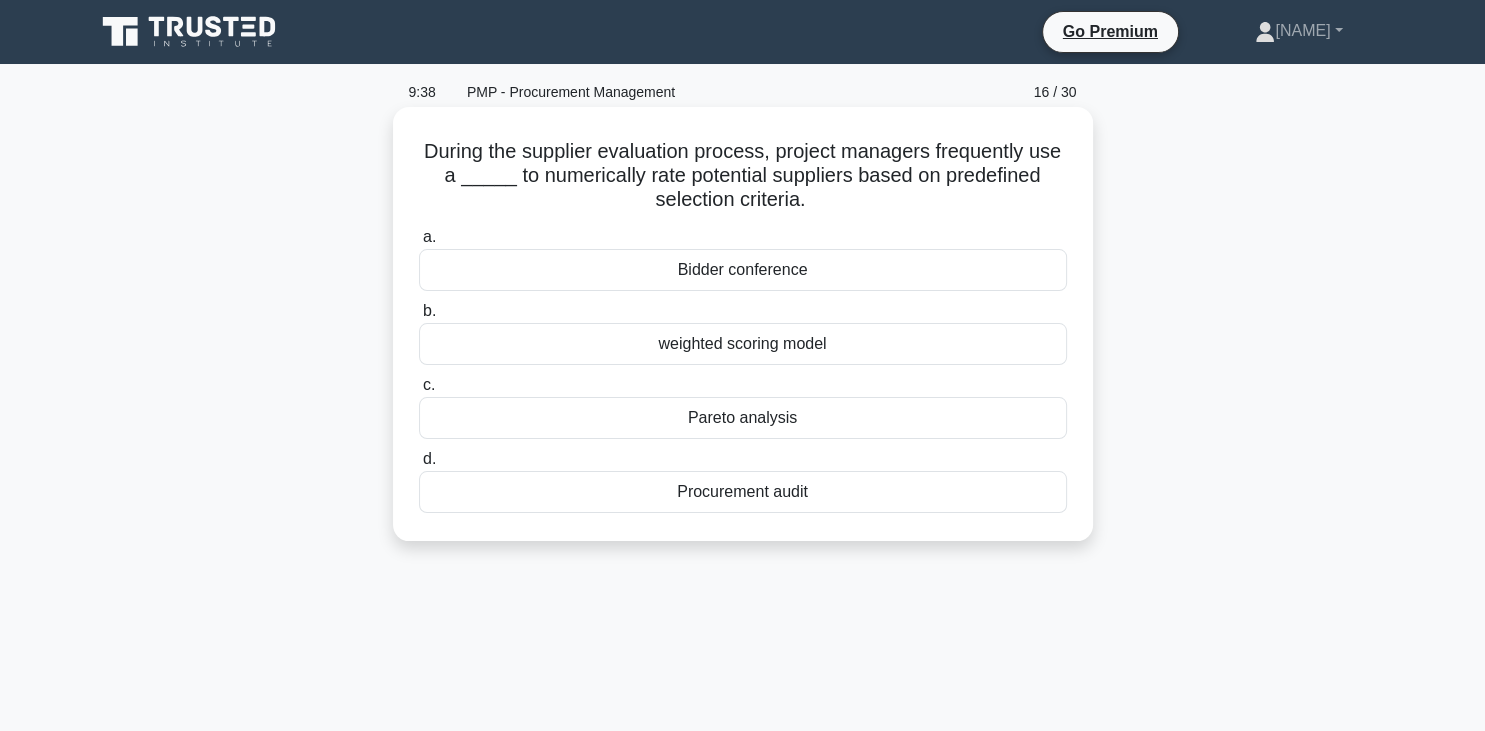 click on "weighted scoring model" at bounding box center (743, 344) 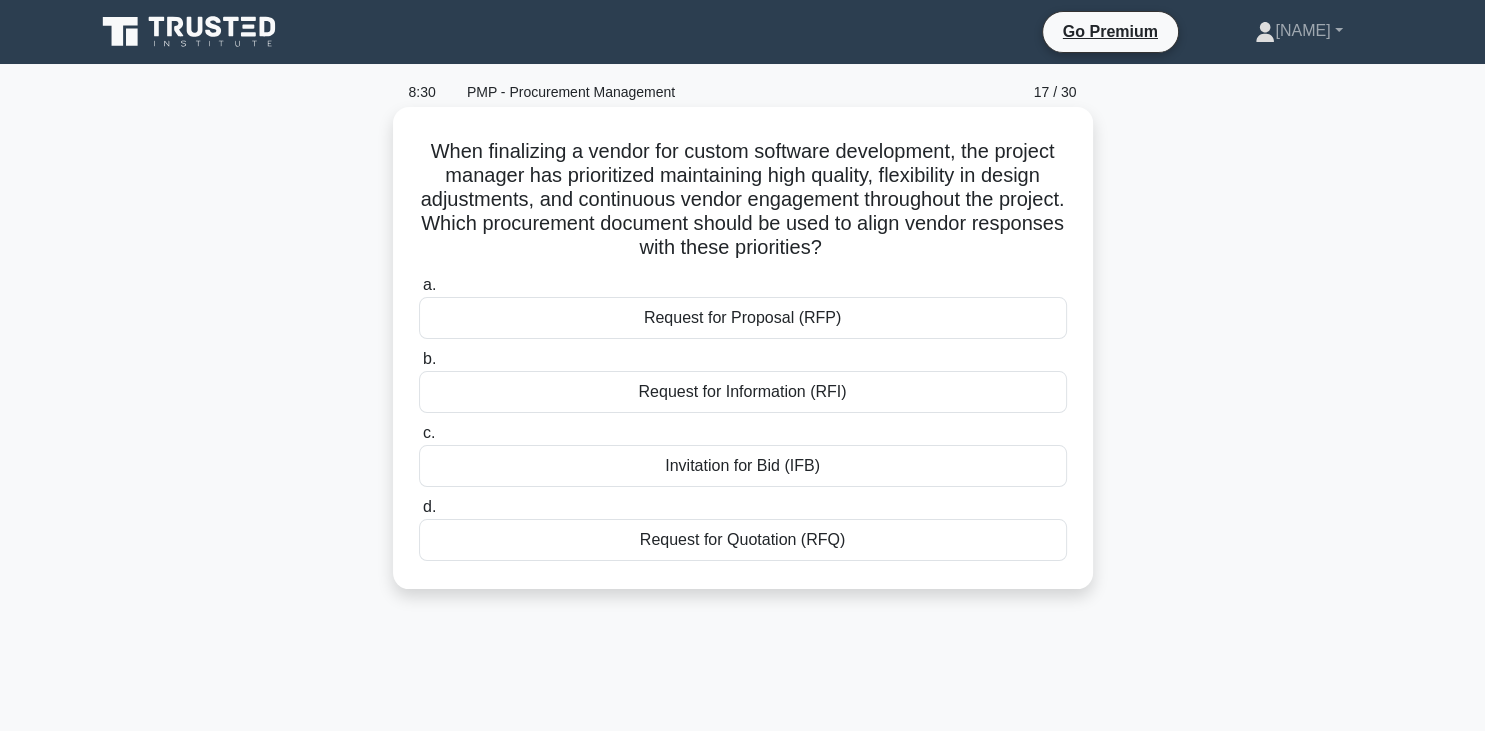 drag, startPoint x: 744, startPoint y: 320, endPoint x: 735, endPoint y: 325, distance: 10.29563 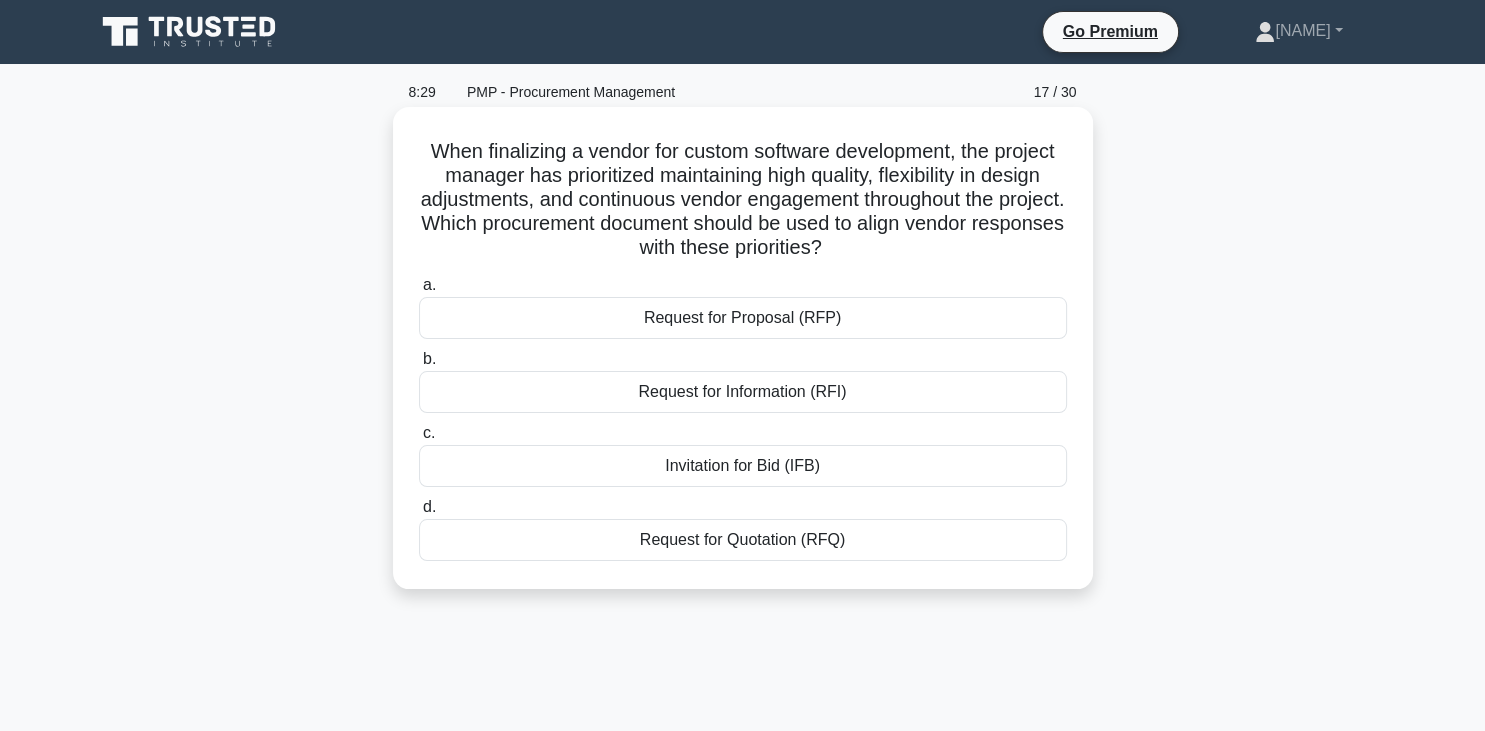 click on "Request for Proposal (RFP)" at bounding box center (743, 318) 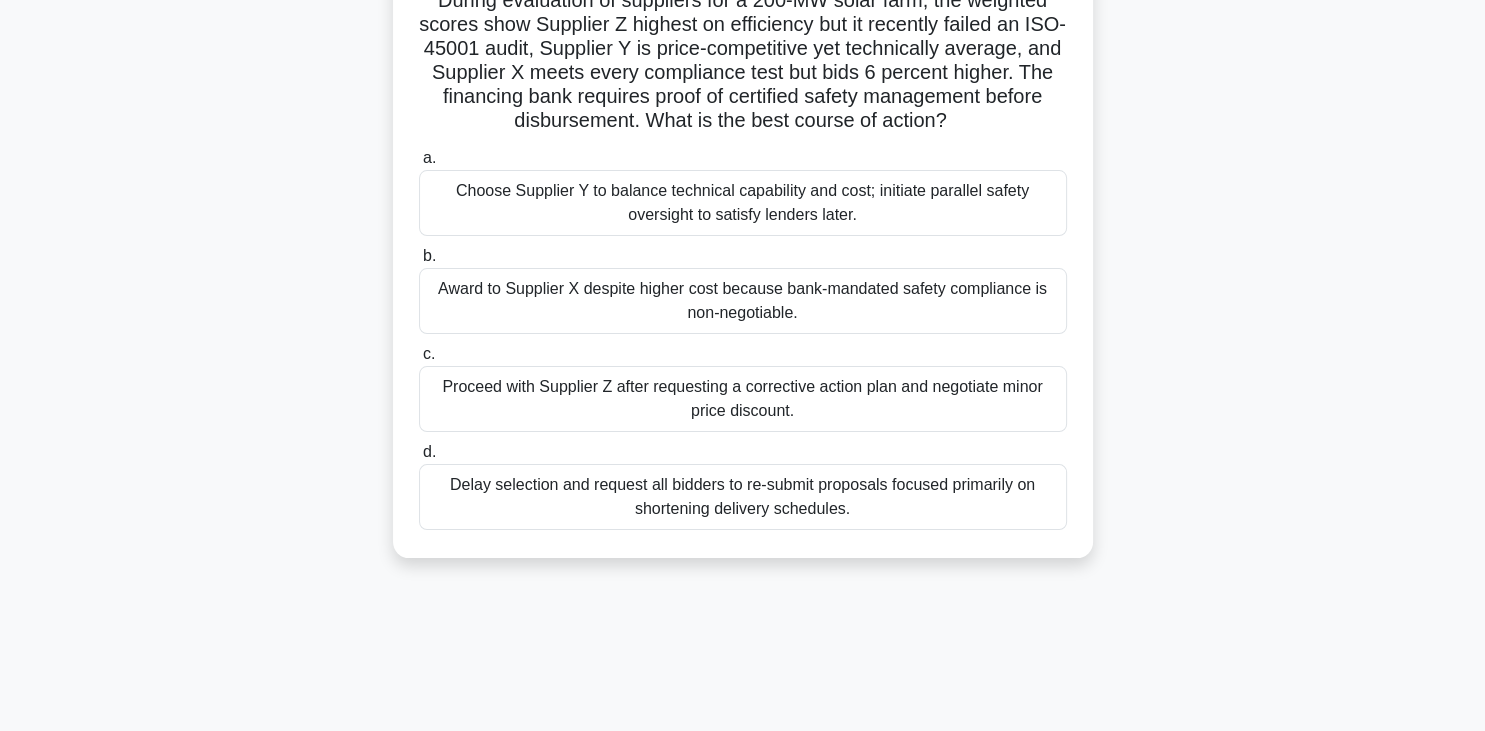 scroll, scrollTop: 153, scrollLeft: 0, axis: vertical 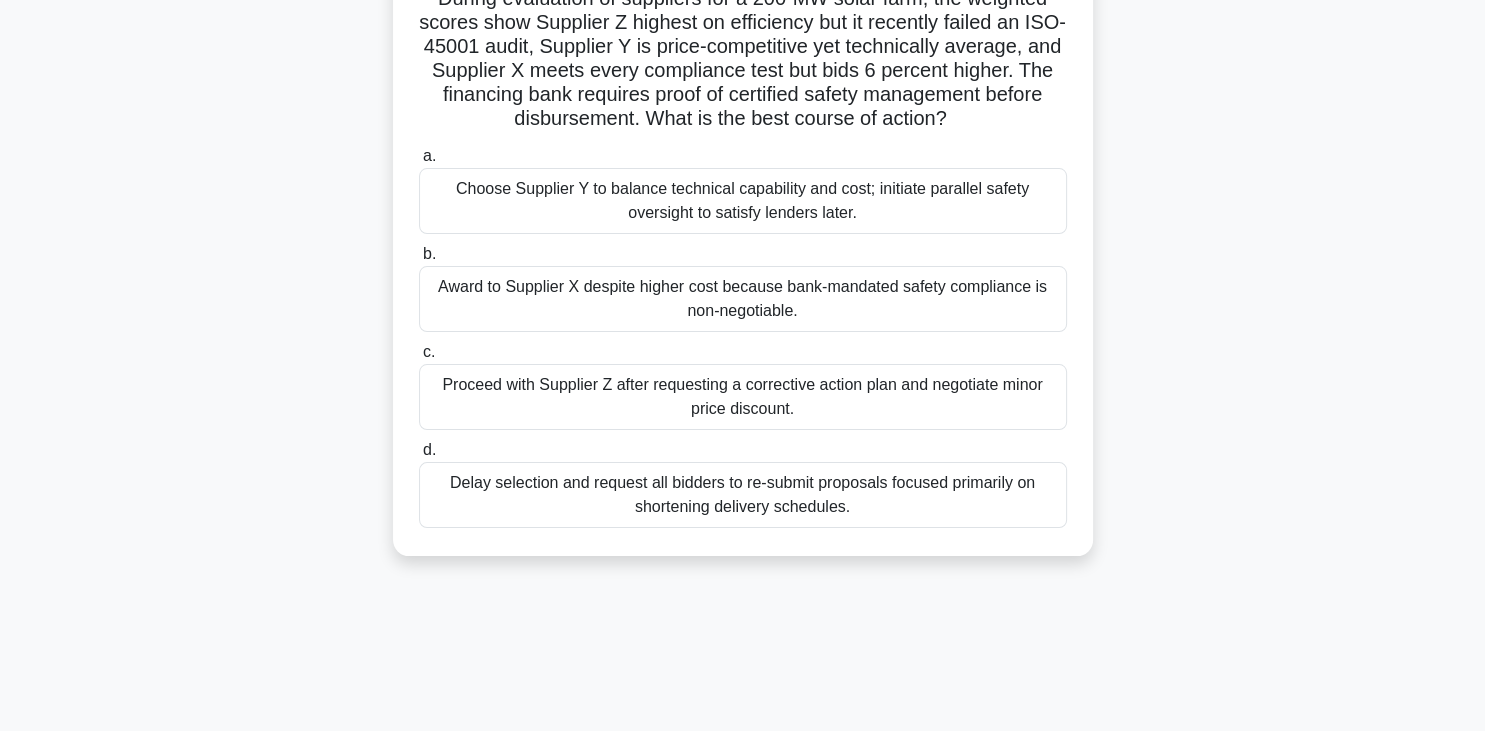 click on "Proceed with Supplier Z after requesting a corrective action plan and negotiate minor price discount." at bounding box center (743, 397) 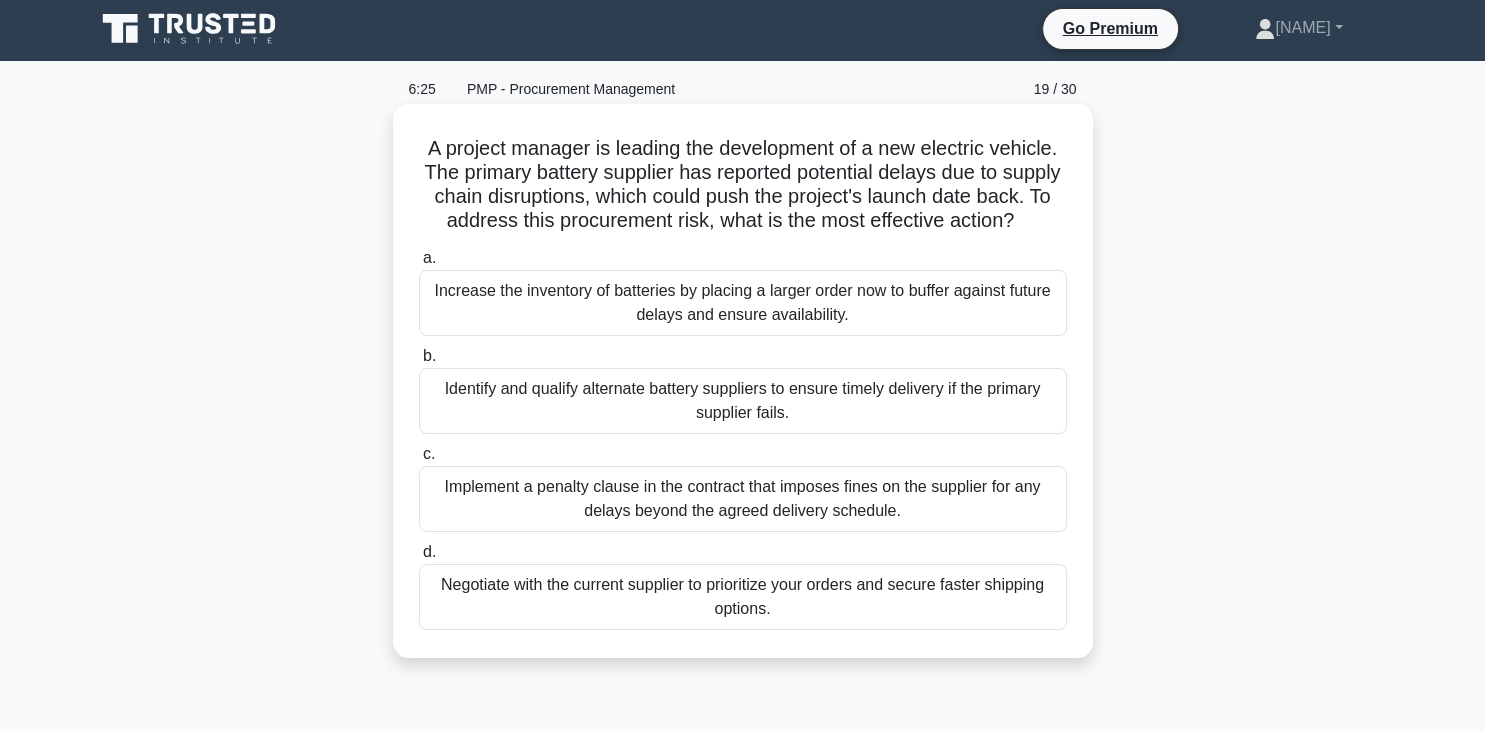 scroll, scrollTop: 0, scrollLeft: 0, axis: both 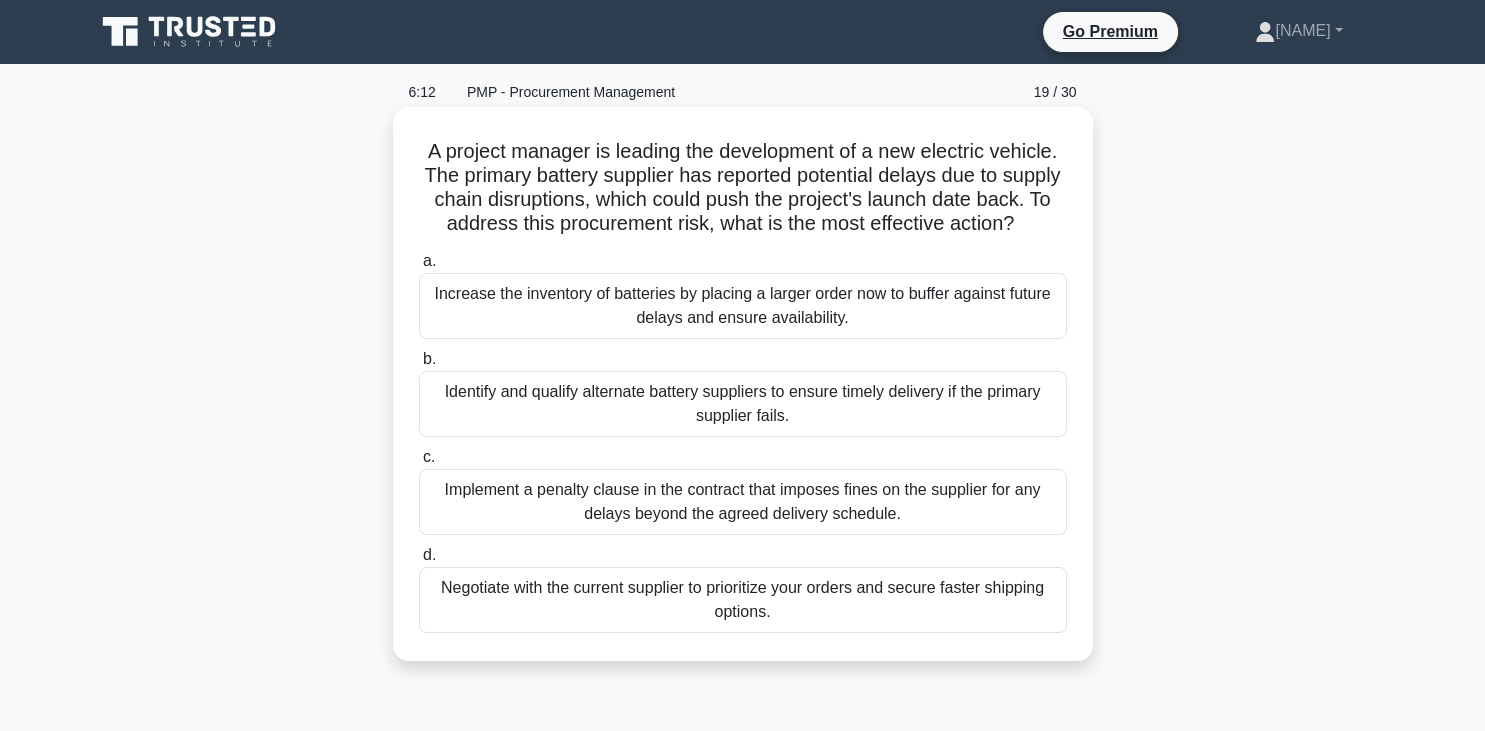 click on "Identify and qualify alternate battery suppliers to ensure timely delivery if the primary supplier fails." at bounding box center (743, 404) 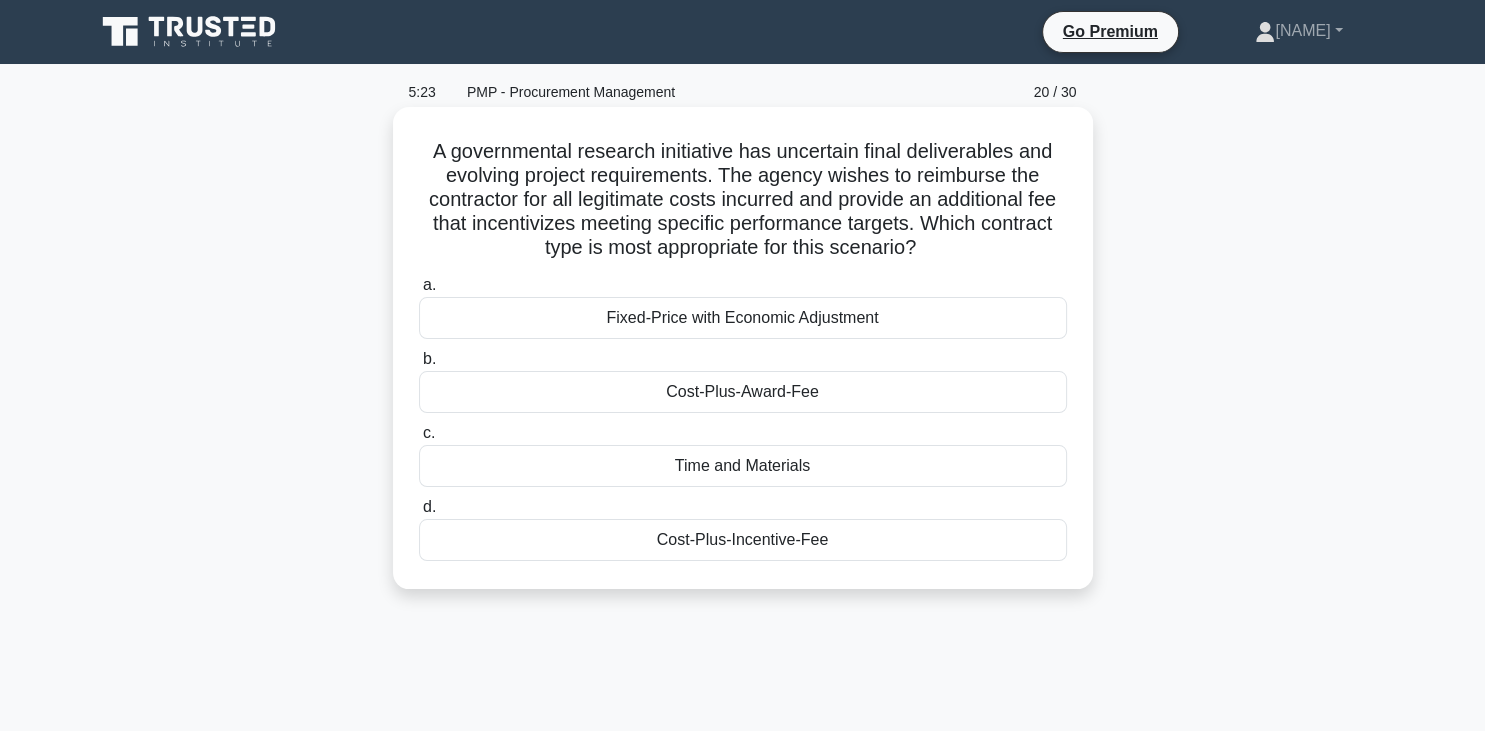 click on "Cost-Plus-Incentive-Fee" at bounding box center (743, 540) 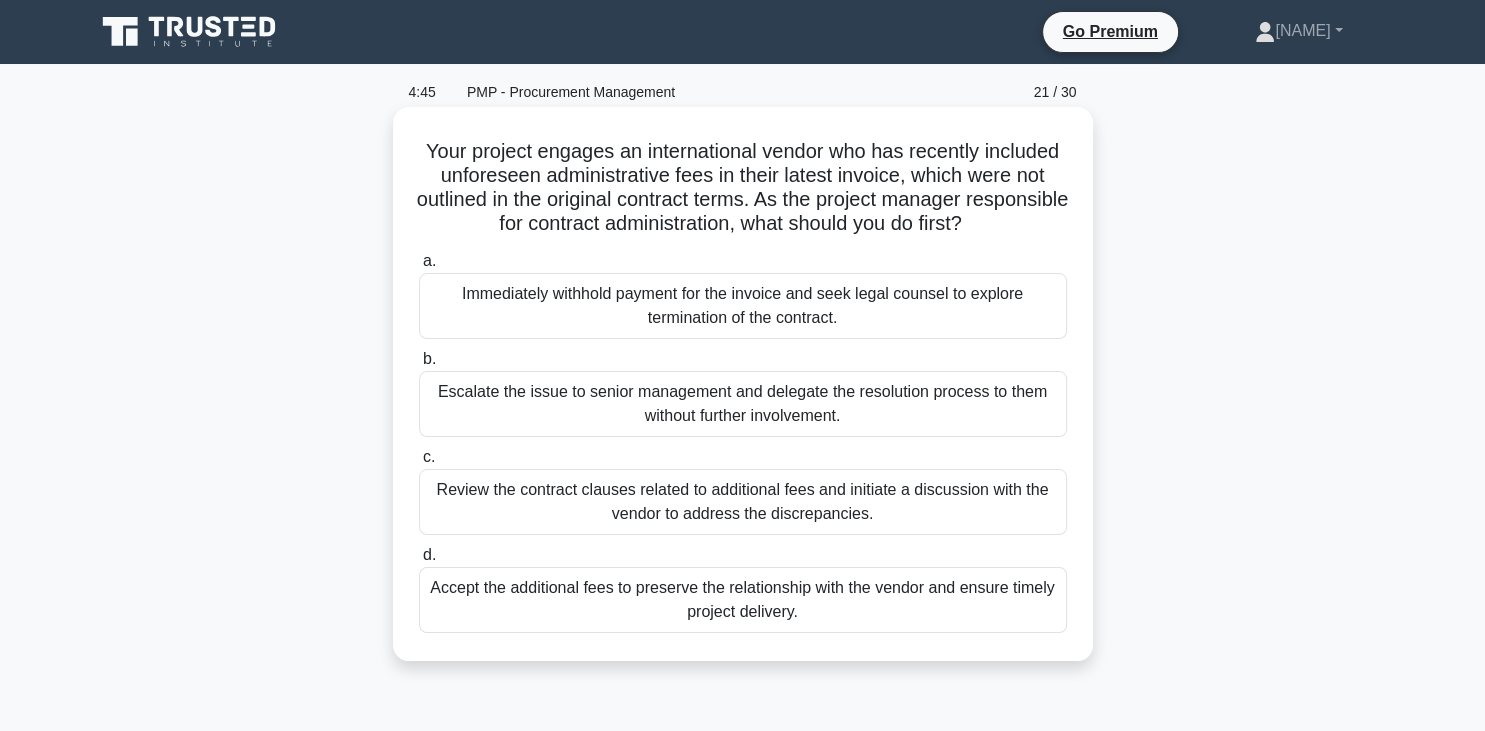 click on "Review the contract clauses related to additional fees and initiate a discussion with the vendor to address the discrepancies." at bounding box center [743, 502] 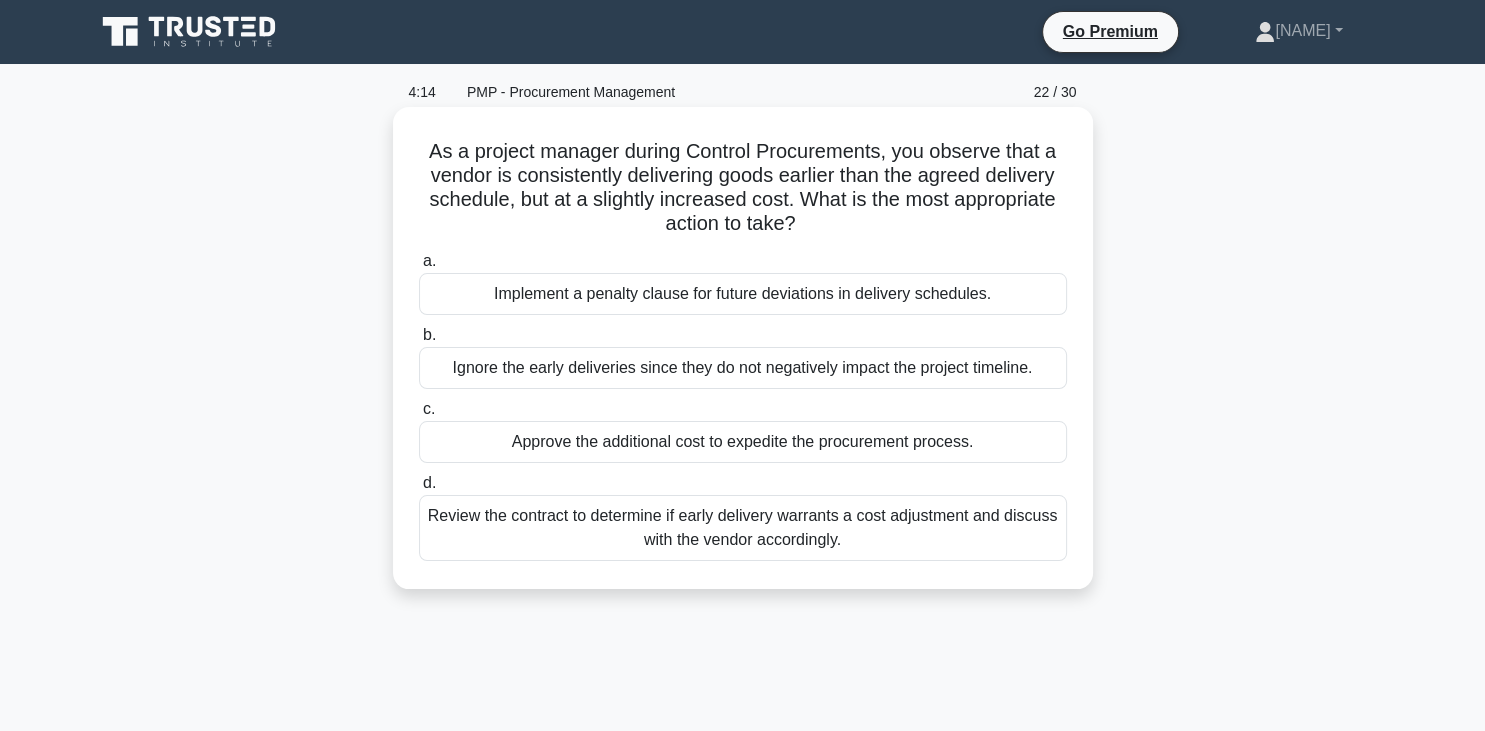 click on "Review the contract to determine if early delivery warrants a cost adjustment and discuss with the vendor accordingly." at bounding box center [743, 528] 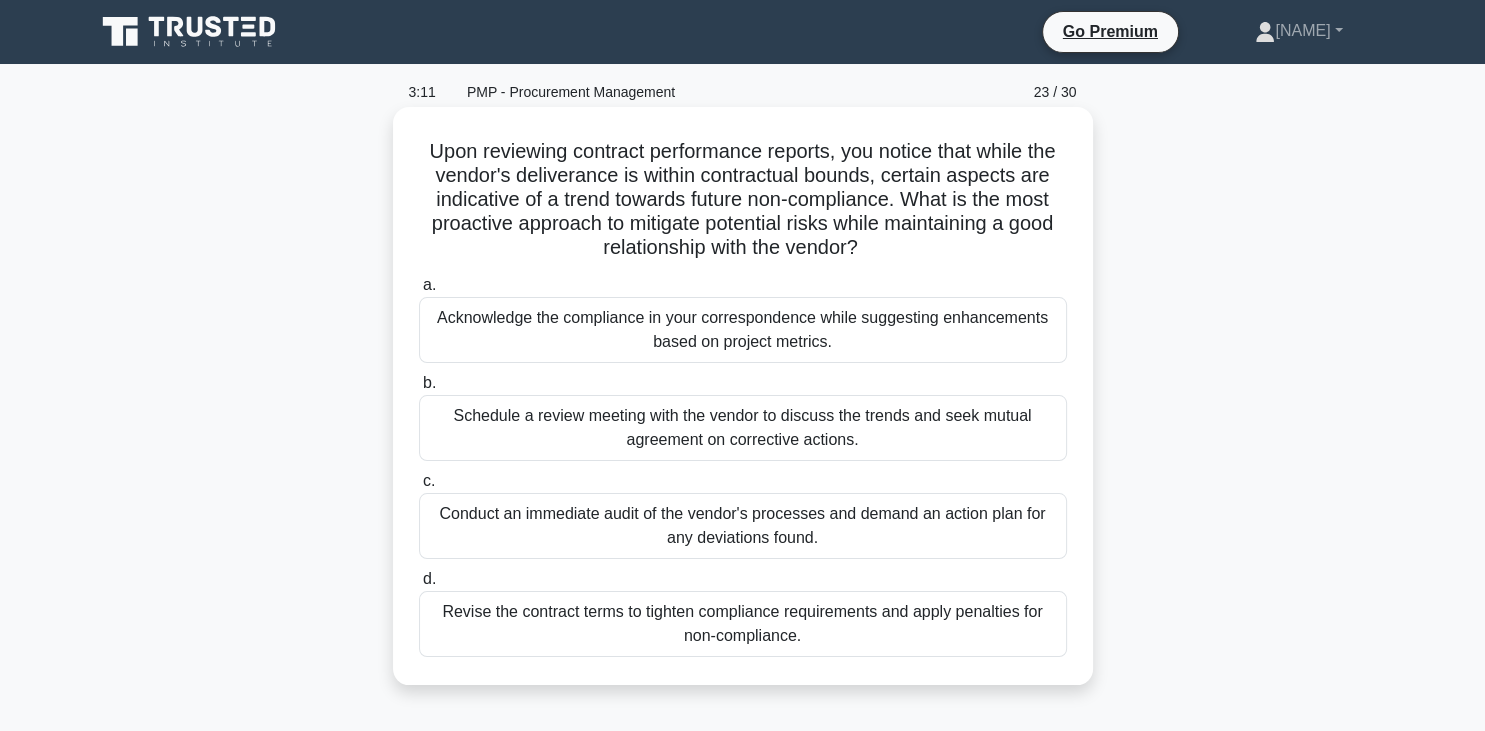 click on "Schedule a review meeting with the vendor to discuss the trends and seek mutual agreement on corrective actions." at bounding box center (743, 428) 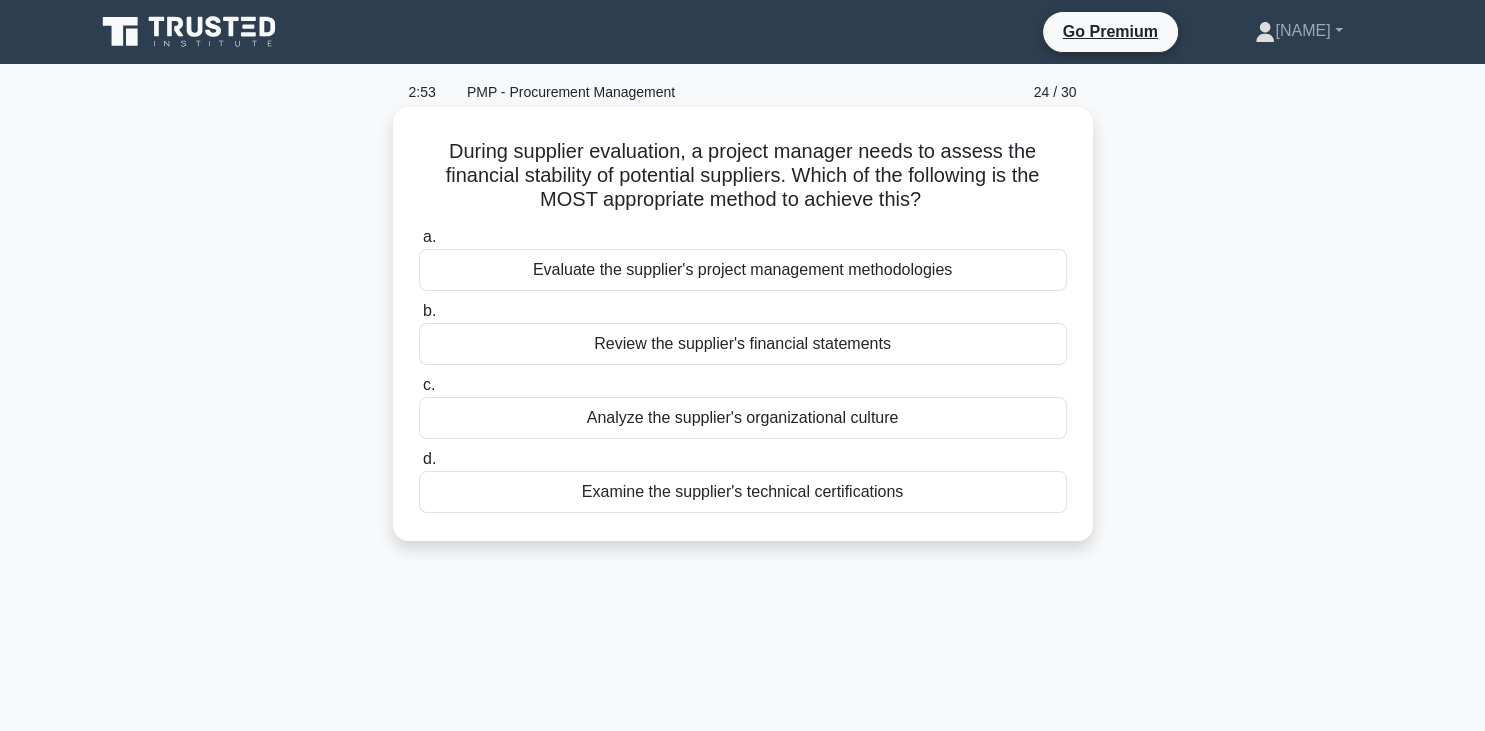 click on "Review the supplier's financial statements" at bounding box center [743, 344] 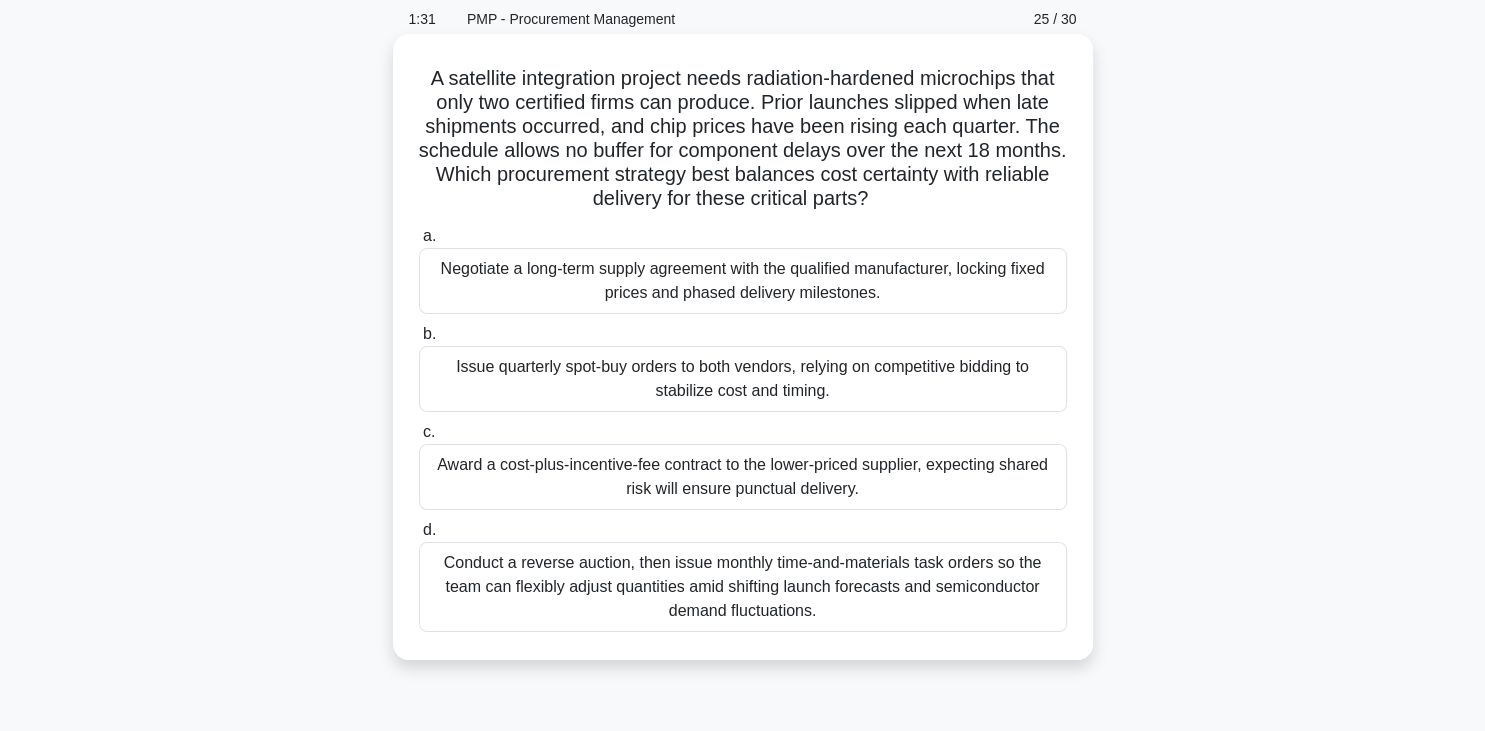 scroll, scrollTop: 76, scrollLeft: 0, axis: vertical 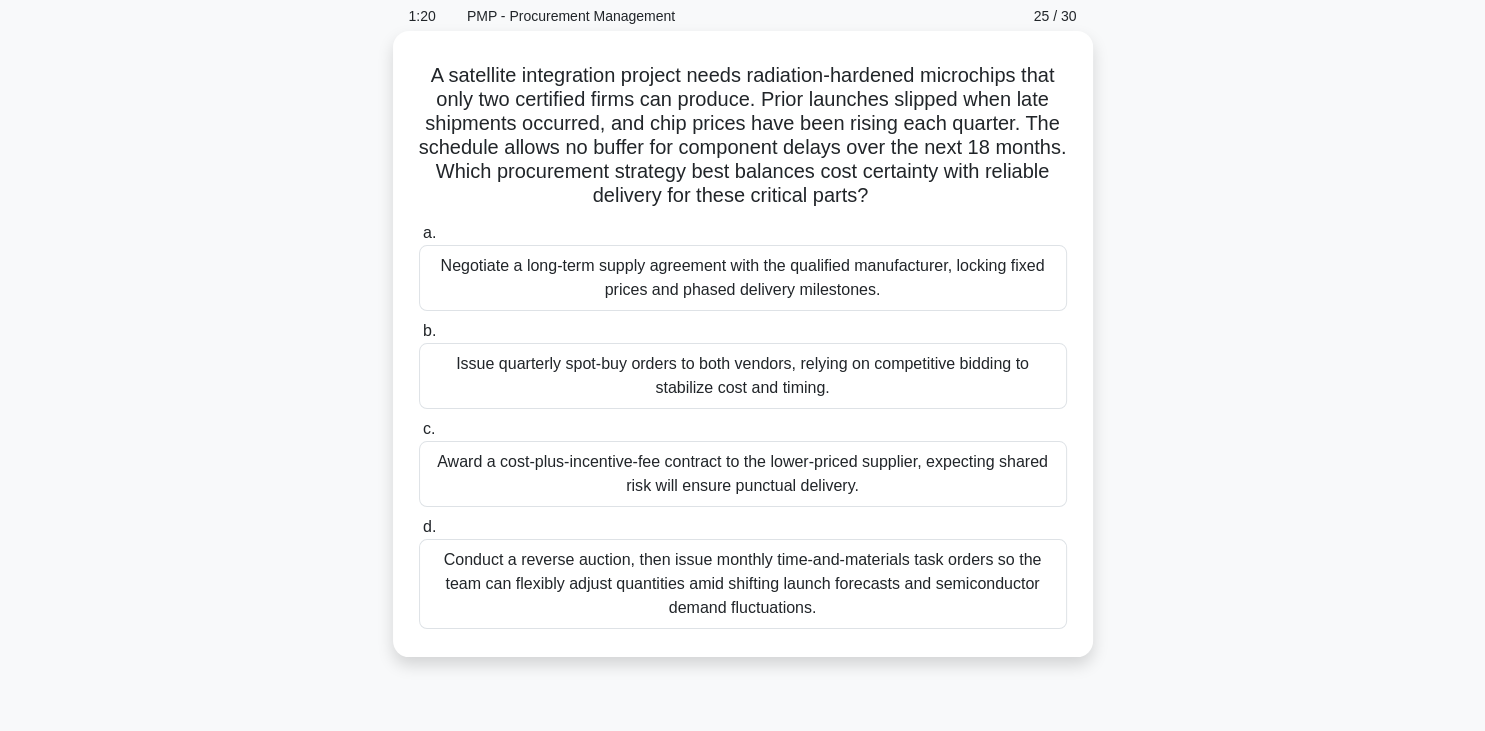click on "Negotiate a long-term supply agreement with the qualified manufacturer, locking fixed prices and phased delivery milestones." at bounding box center (743, 278) 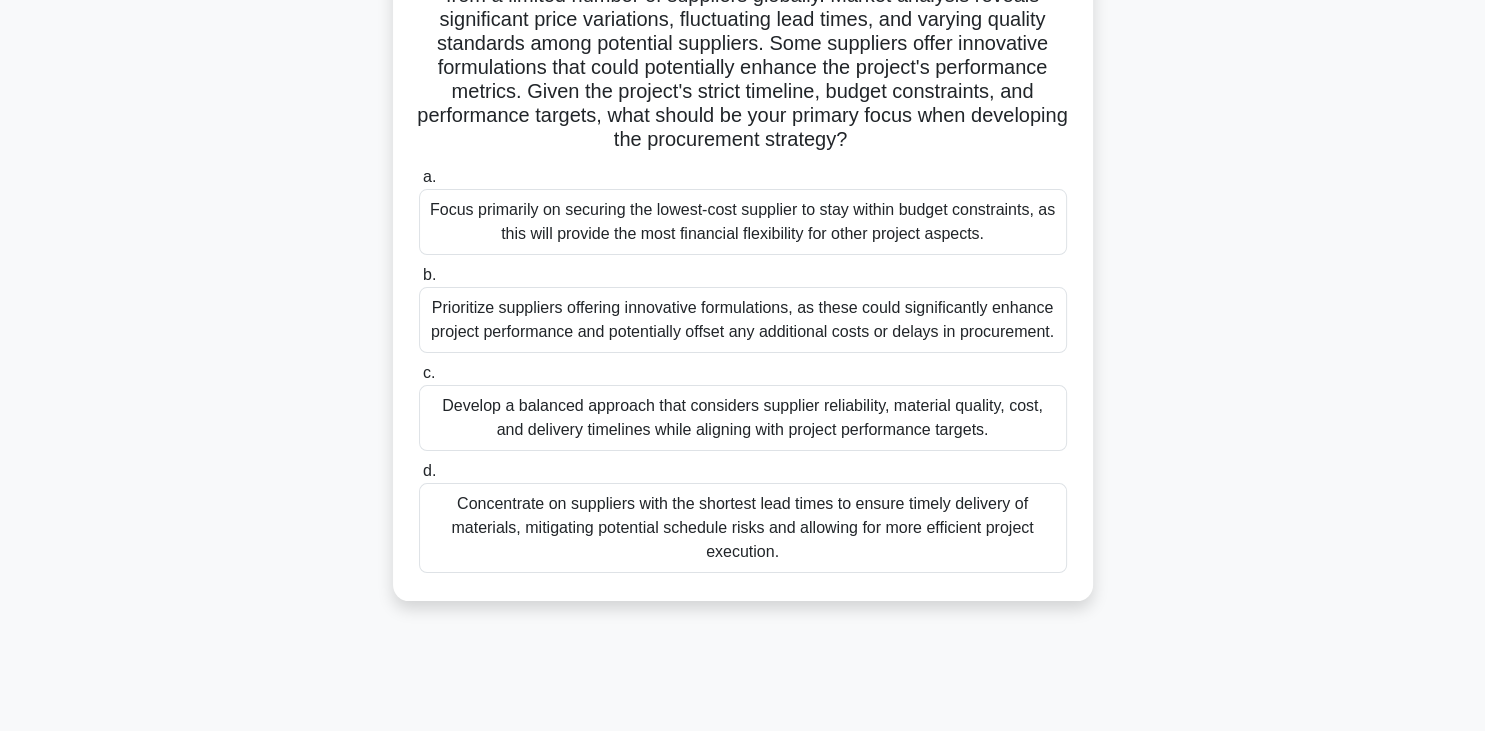 scroll, scrollTop: 230, scrollLeft: 0, axis: vertical 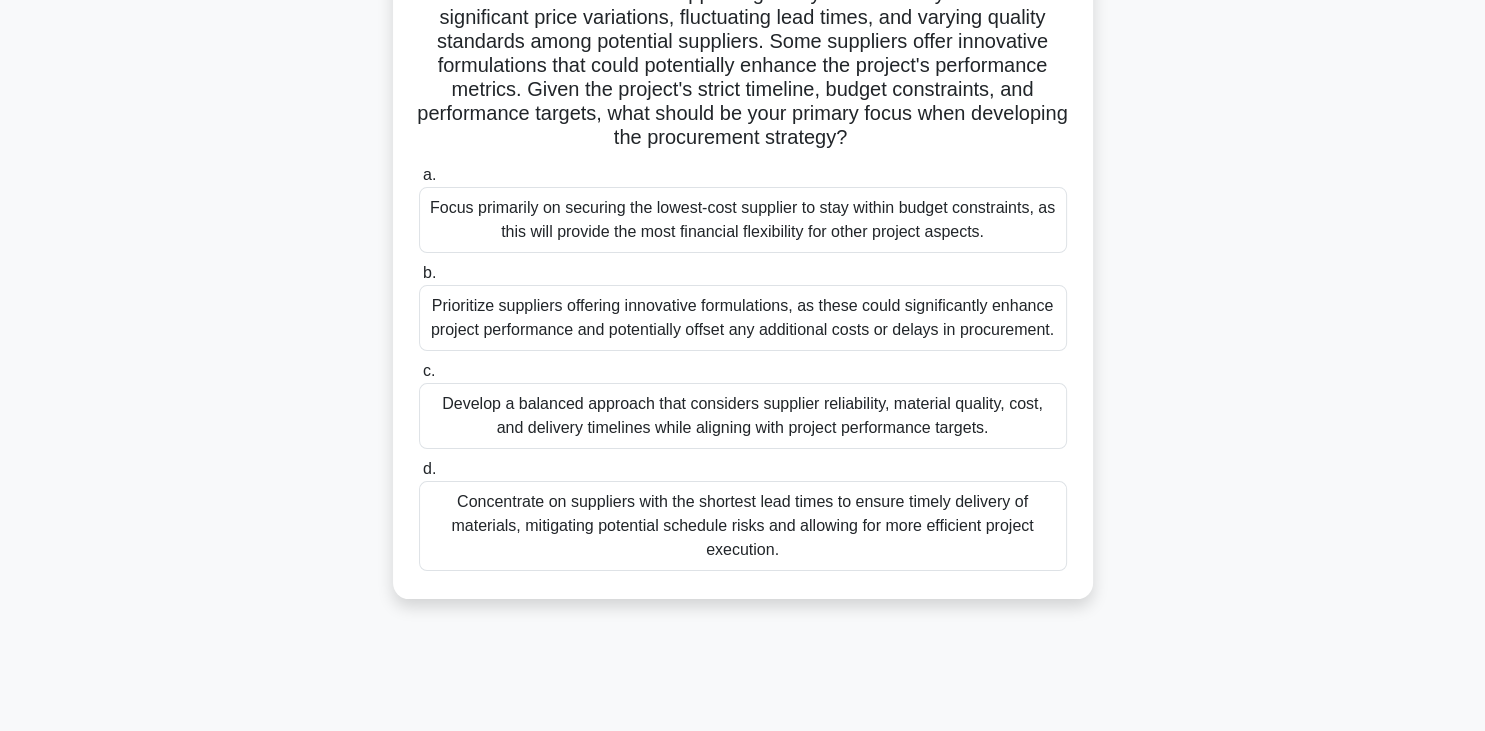 click on "Develop a balanced approach that considers supplier reliability, material quality, cost, and delivery timelines while aligning with project performance targets." at bounding box center (743, 416) 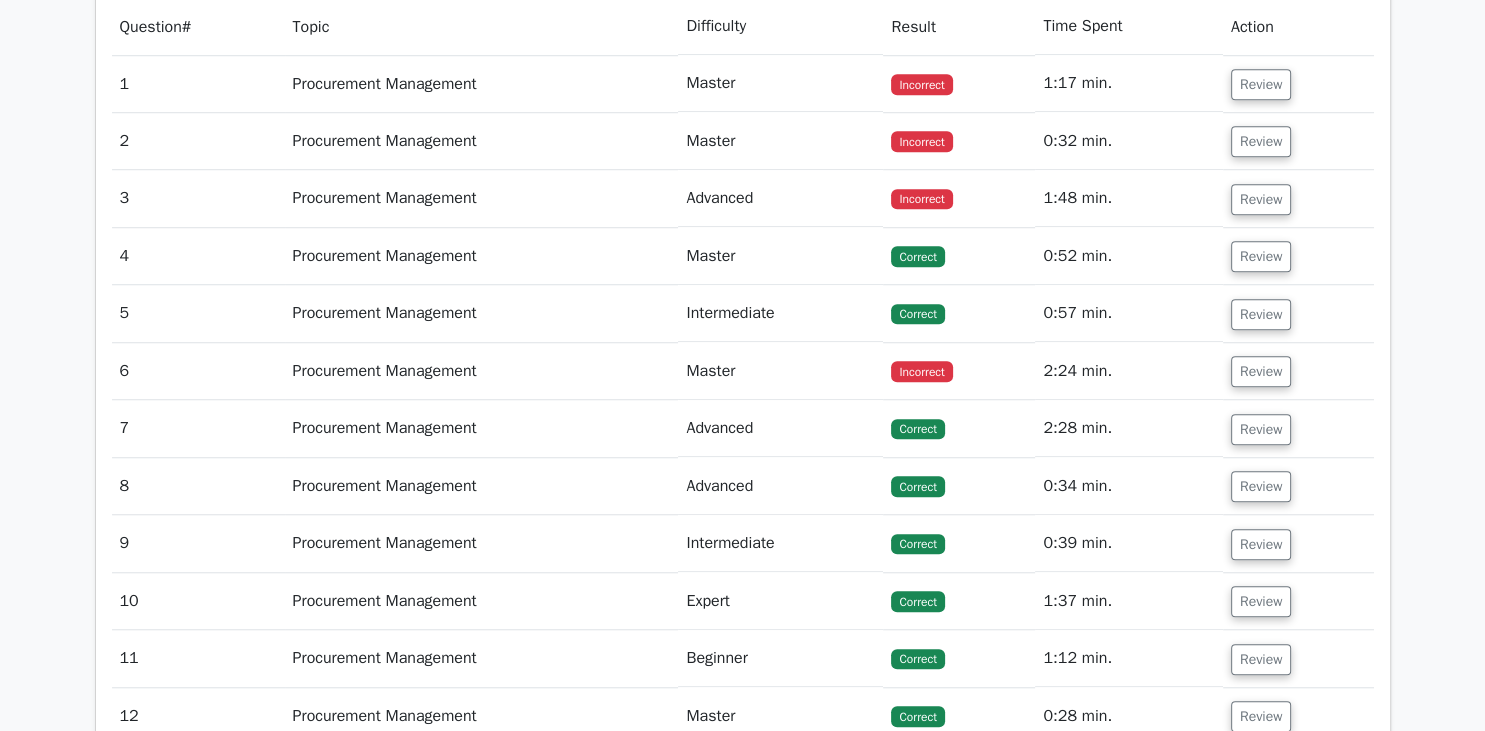 scroll, scrollTop: 1459, scrollLeft: 0, axis: vertical 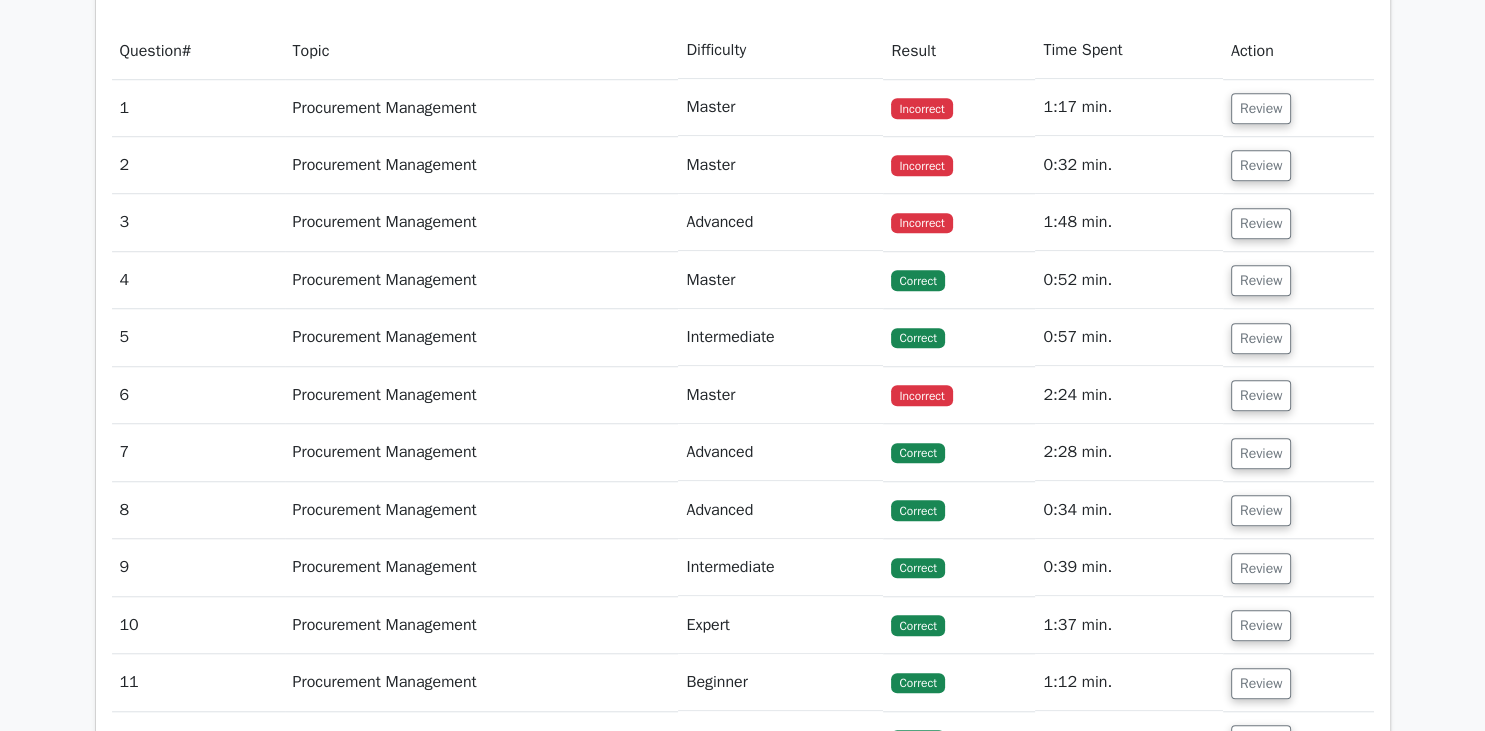 click on "Procurement Management" at bounding box center (482, 107) 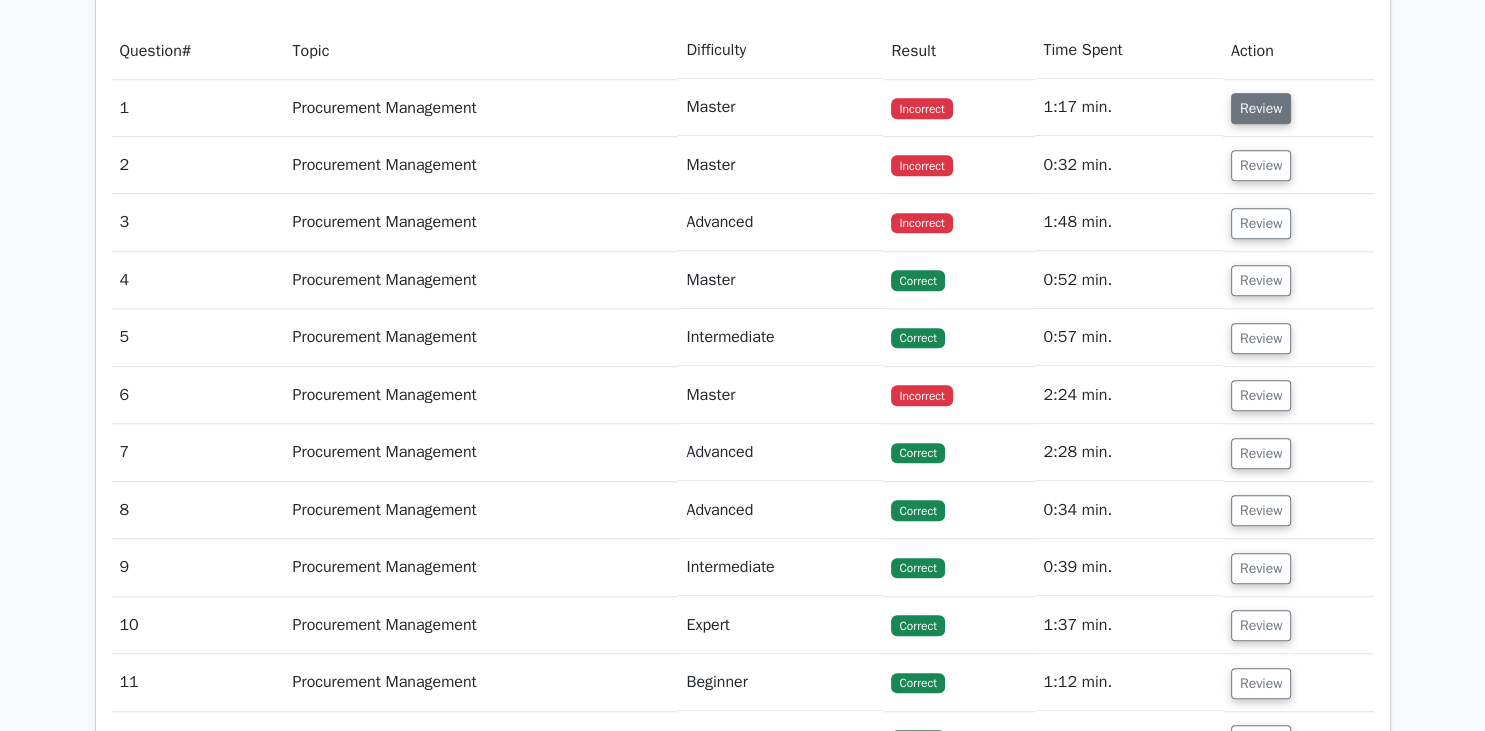 click on "Review" at bounding box center (1261, 108) 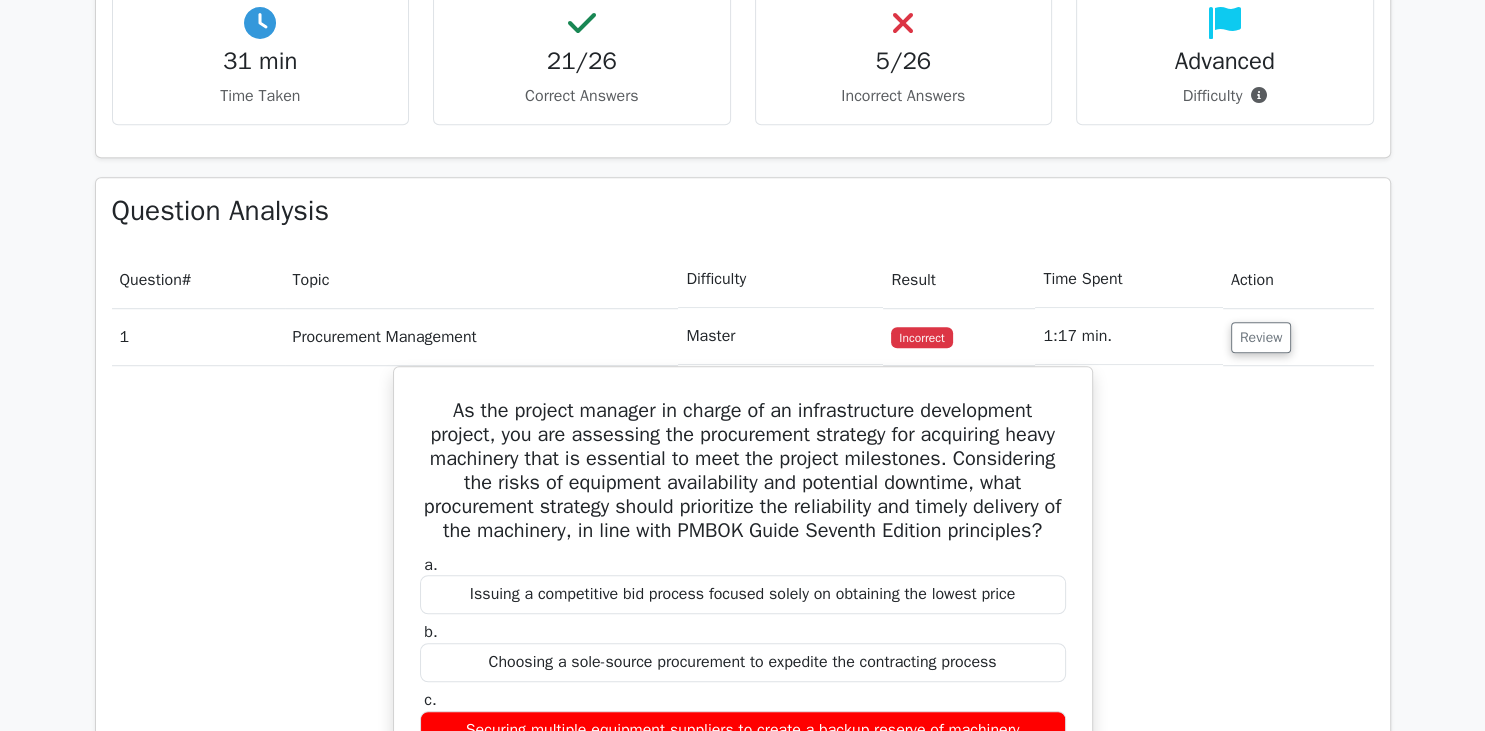 scroll, scrollTop: 1228, scrollLeft: 0, axis: vertical 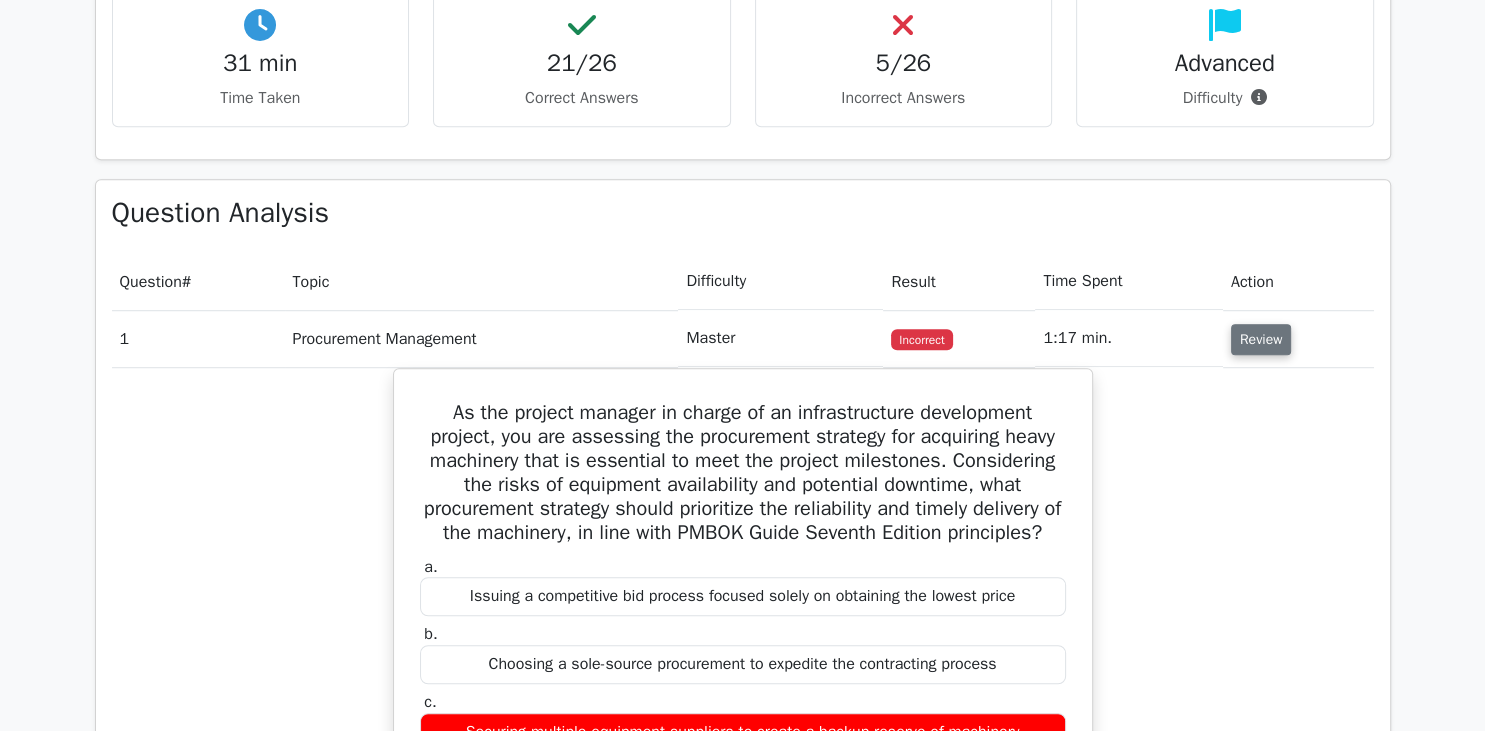 click on "Review" at bounding box center (1261, 339) 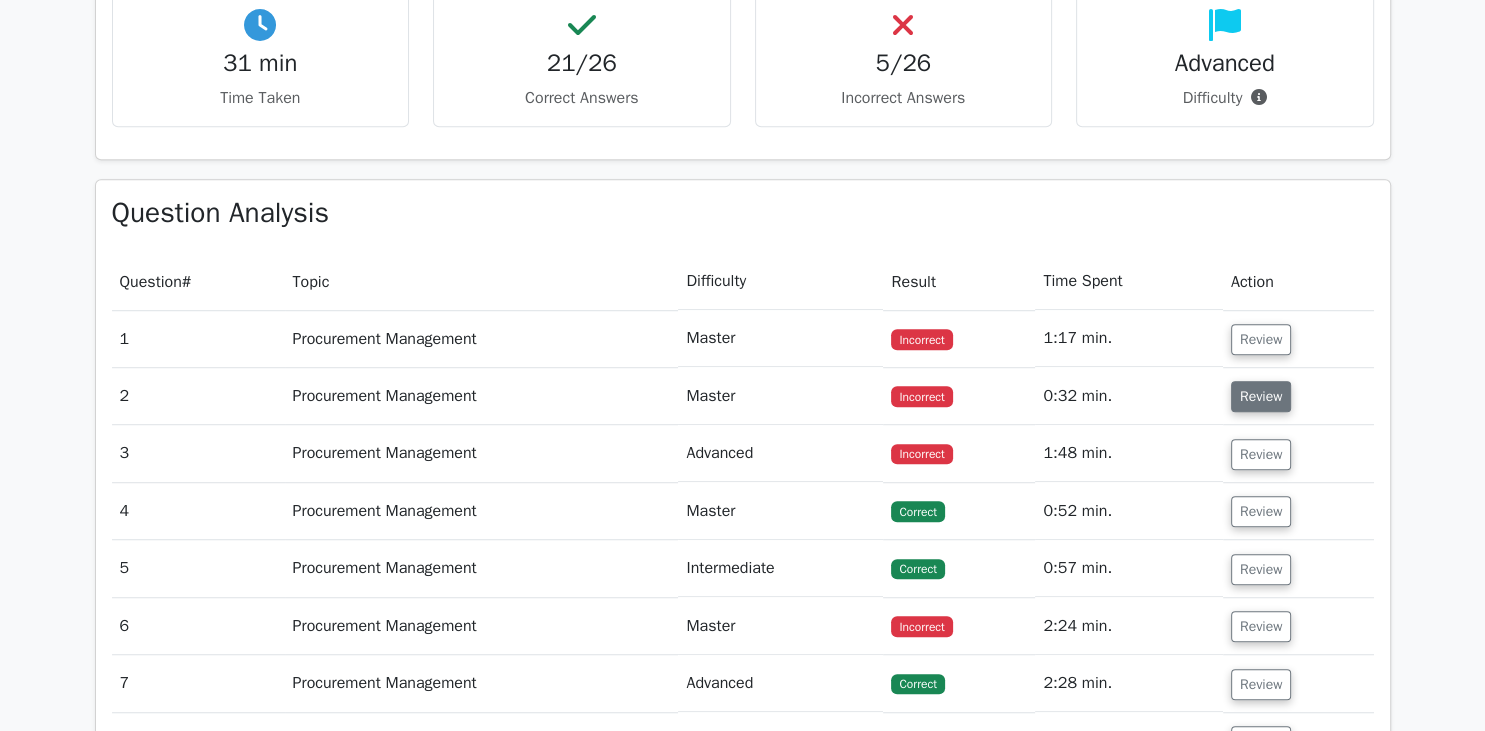 click on "Review" at bounding box center [1261, 396] 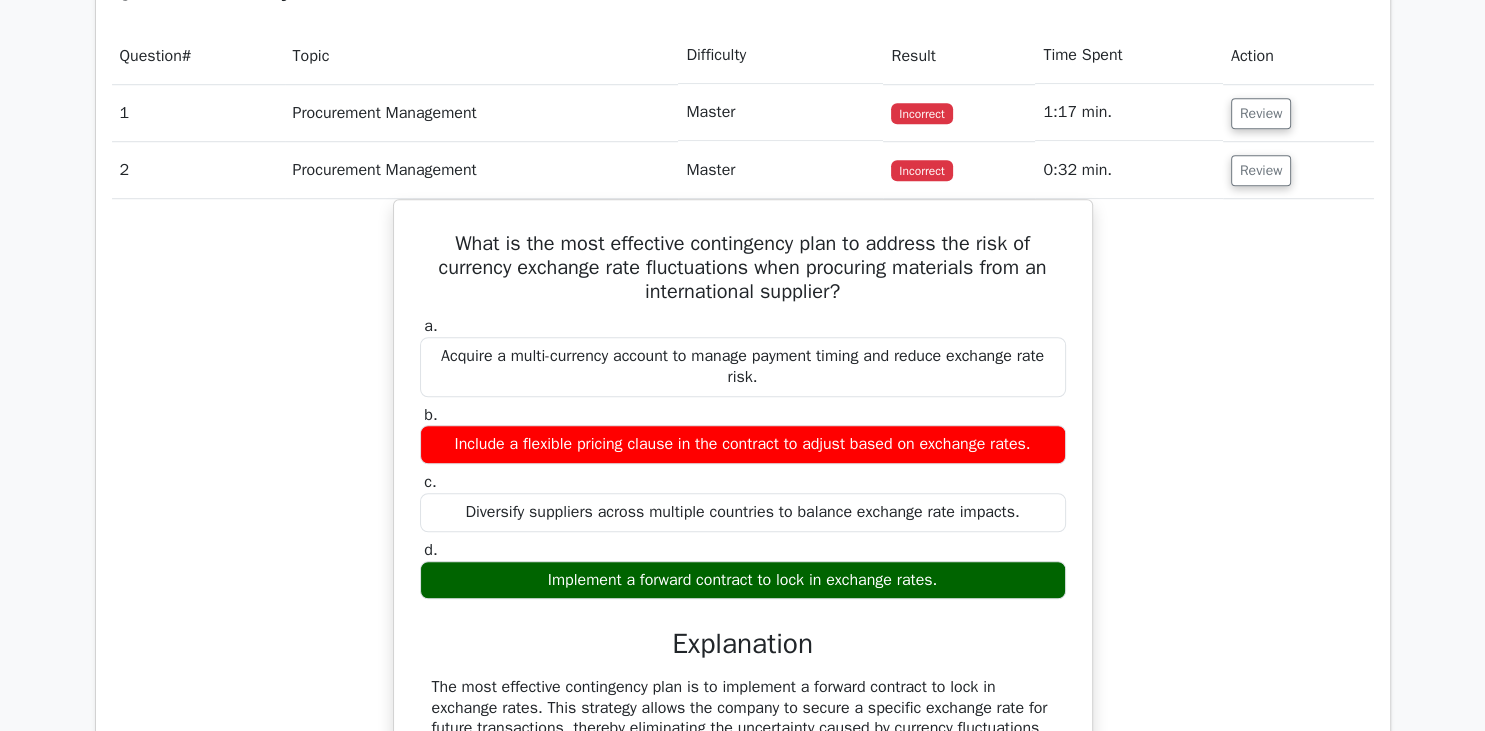 scroll, scrollTop: 1459, scrollLeft: 0, axis: vertical 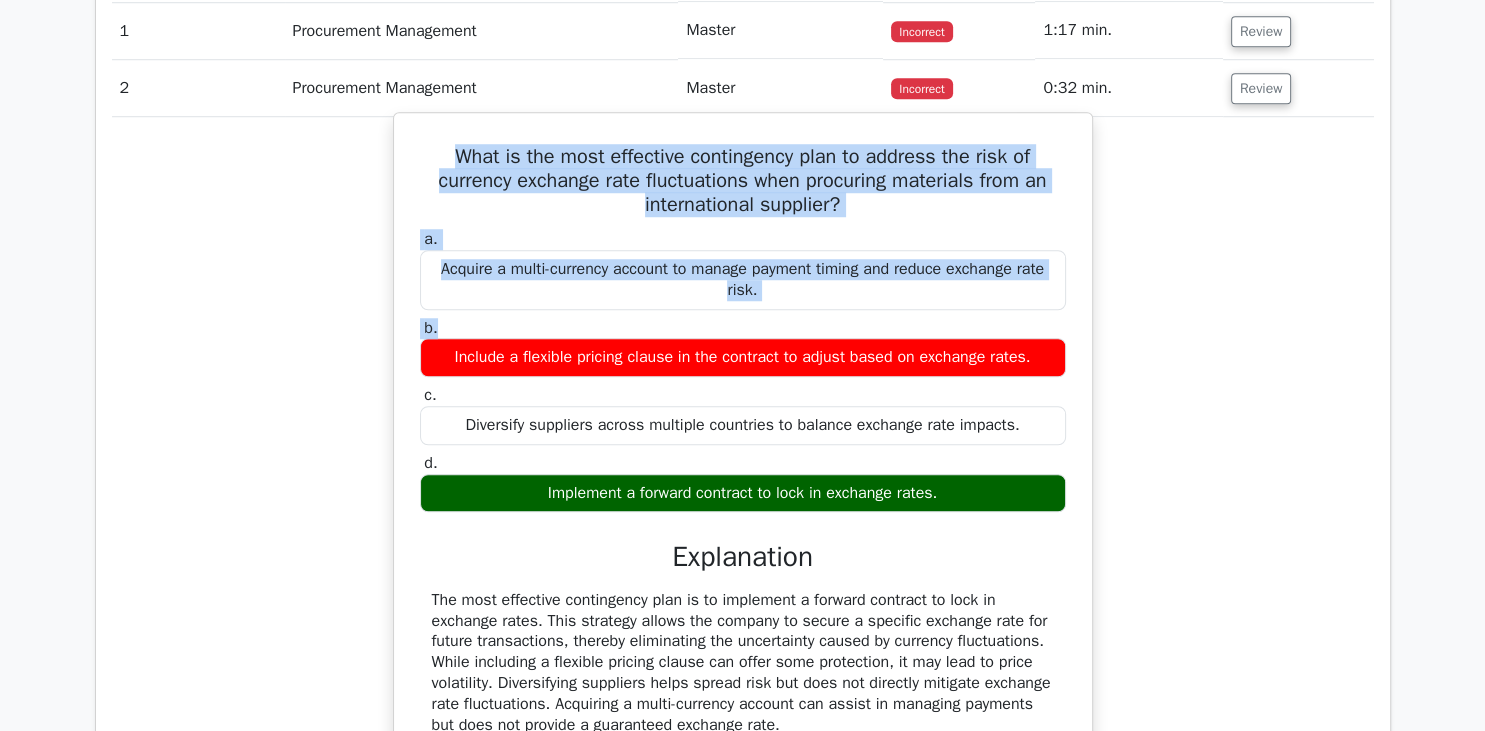 drag, startPoint x: 458, startPoint y: 153, endPoint x: 507, endPoint y: 330, distance: 183.65729 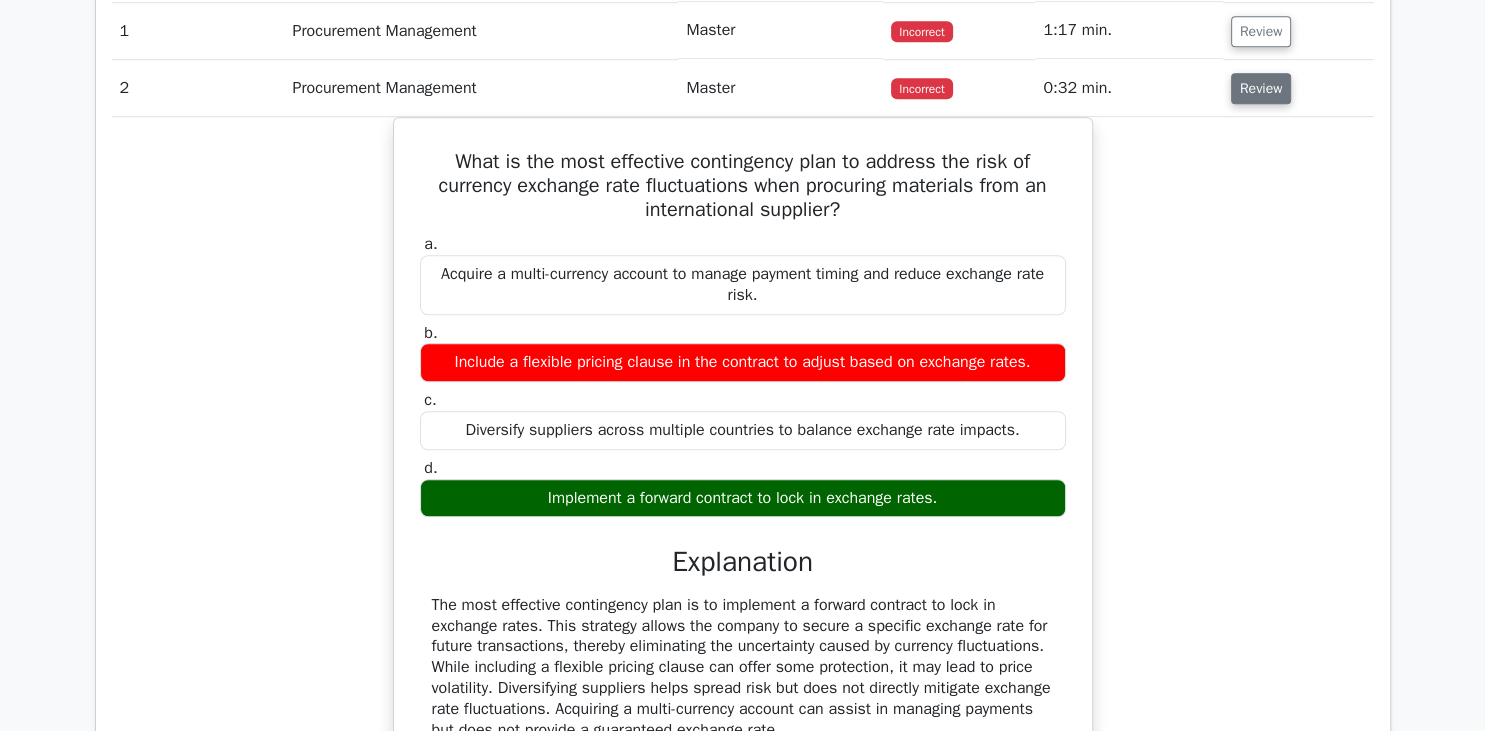click on "Review" at bounding box center [1261, 88] 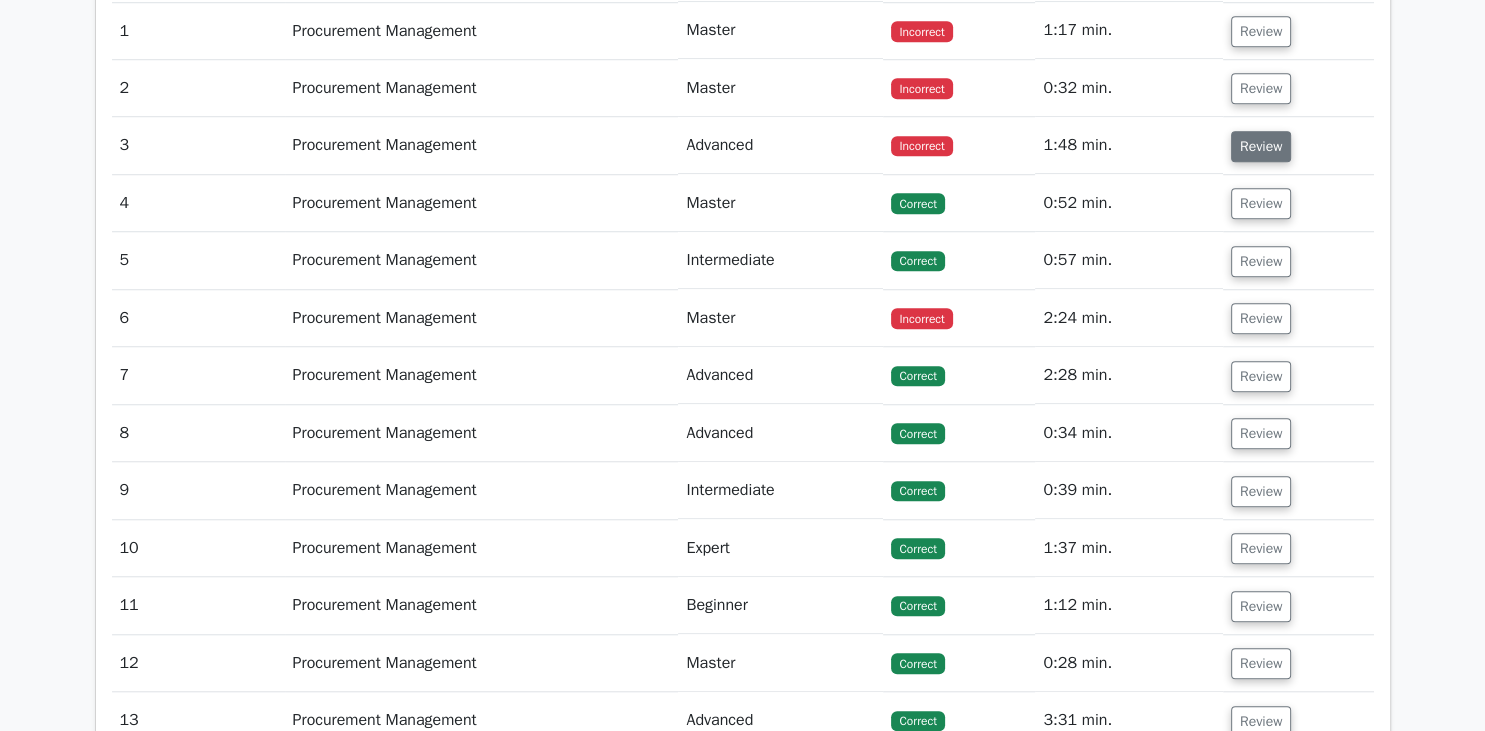 click on "Review" at bounding box center (1261, 146) 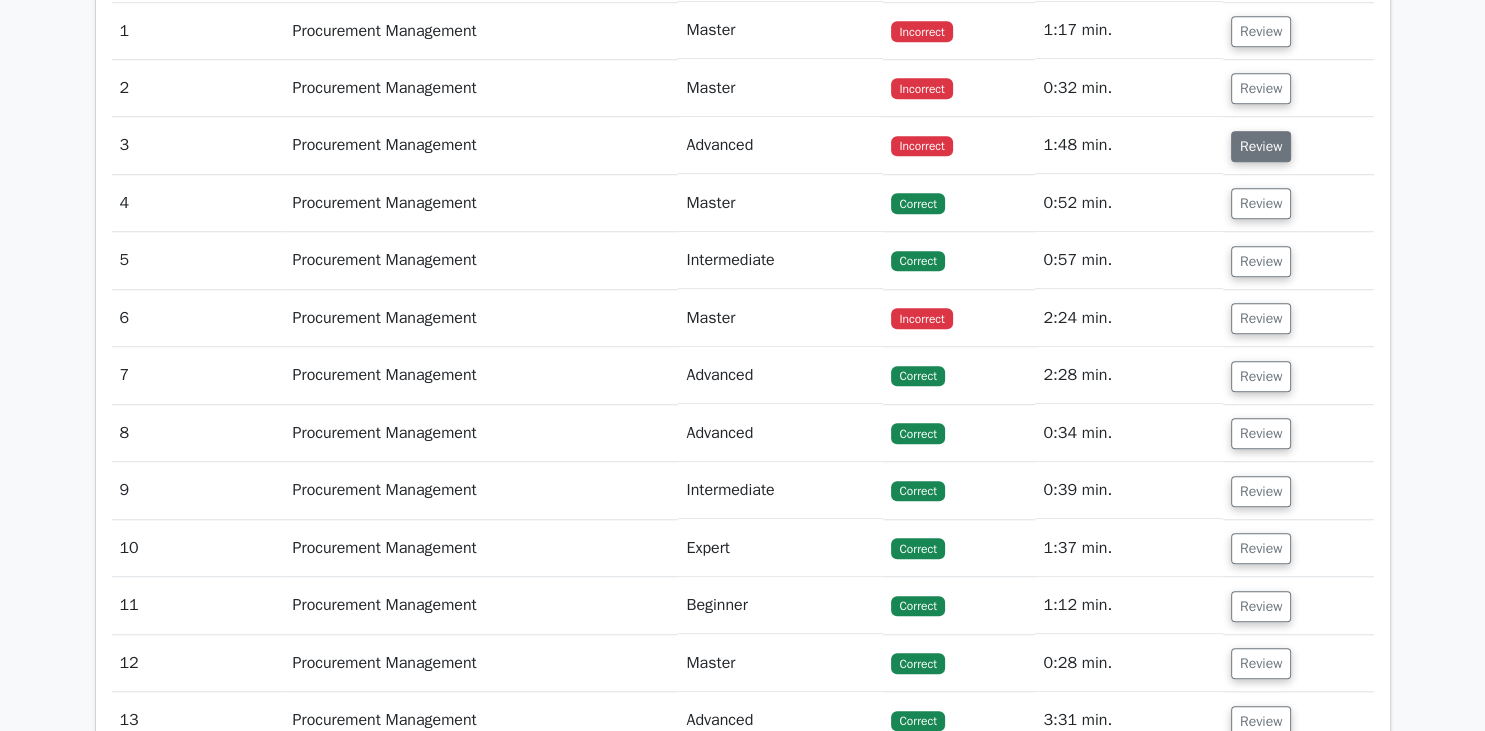 click on "Review" at bounding box center (1261, 146) 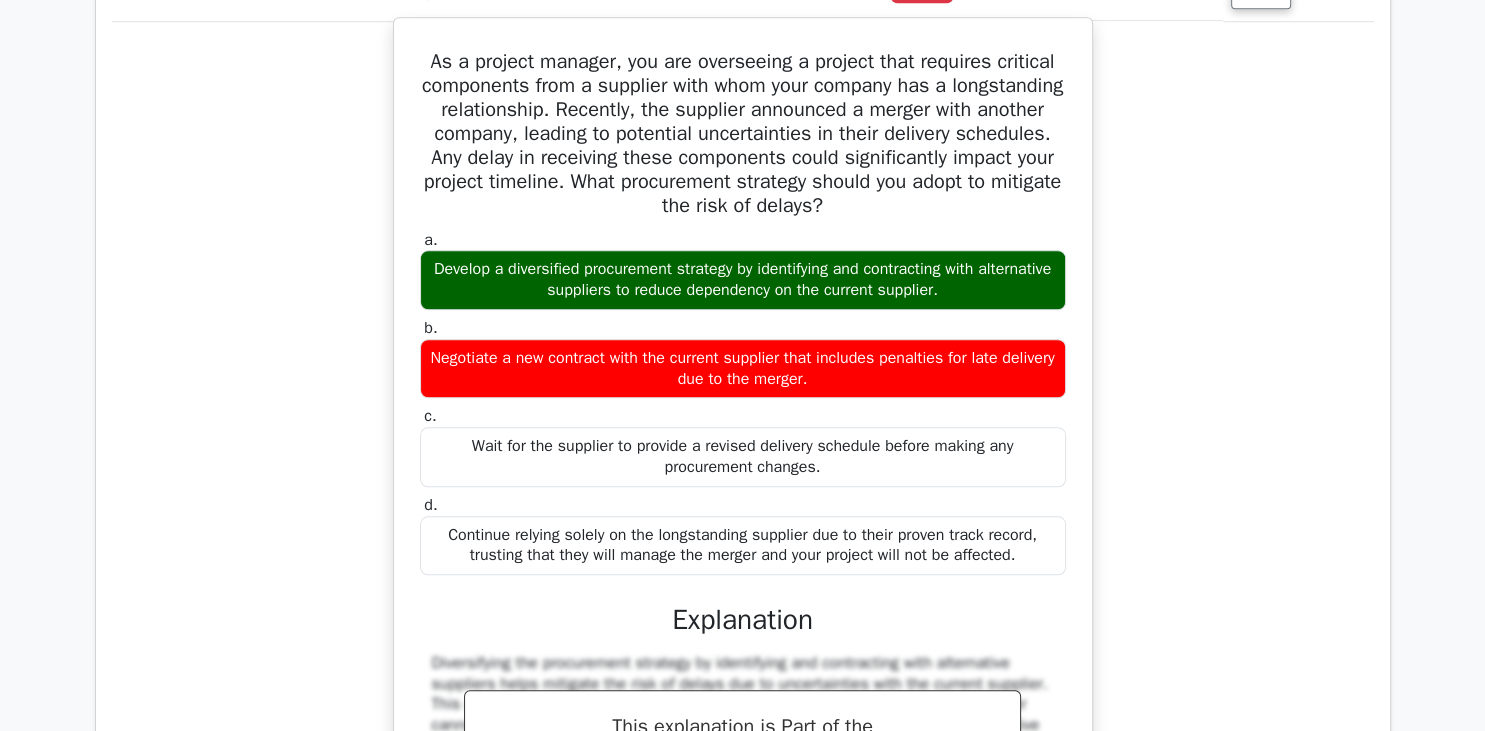scroll, scrollTop: 1382, scrollLeft: 0, axis: vertical 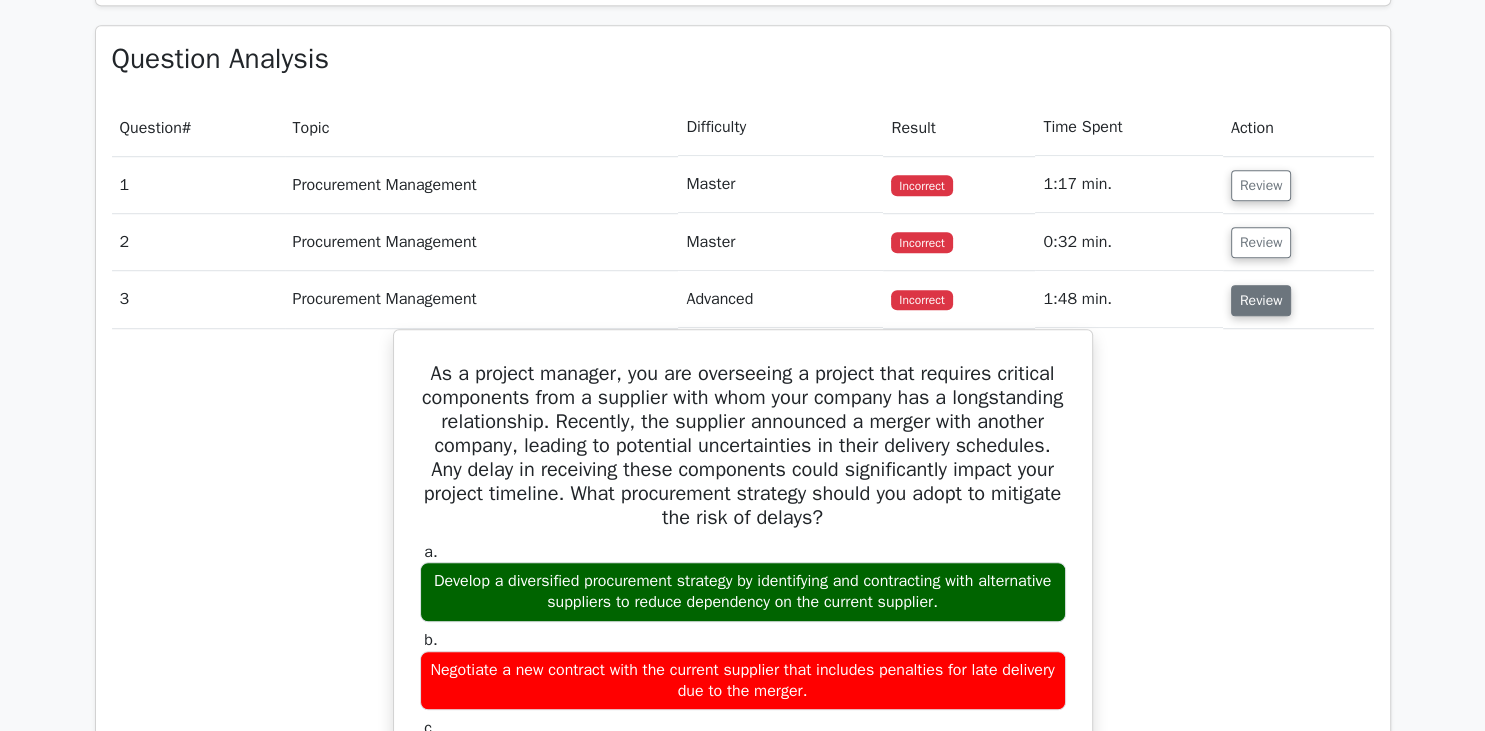 click on "Review" at bounding box center (1261, 300) 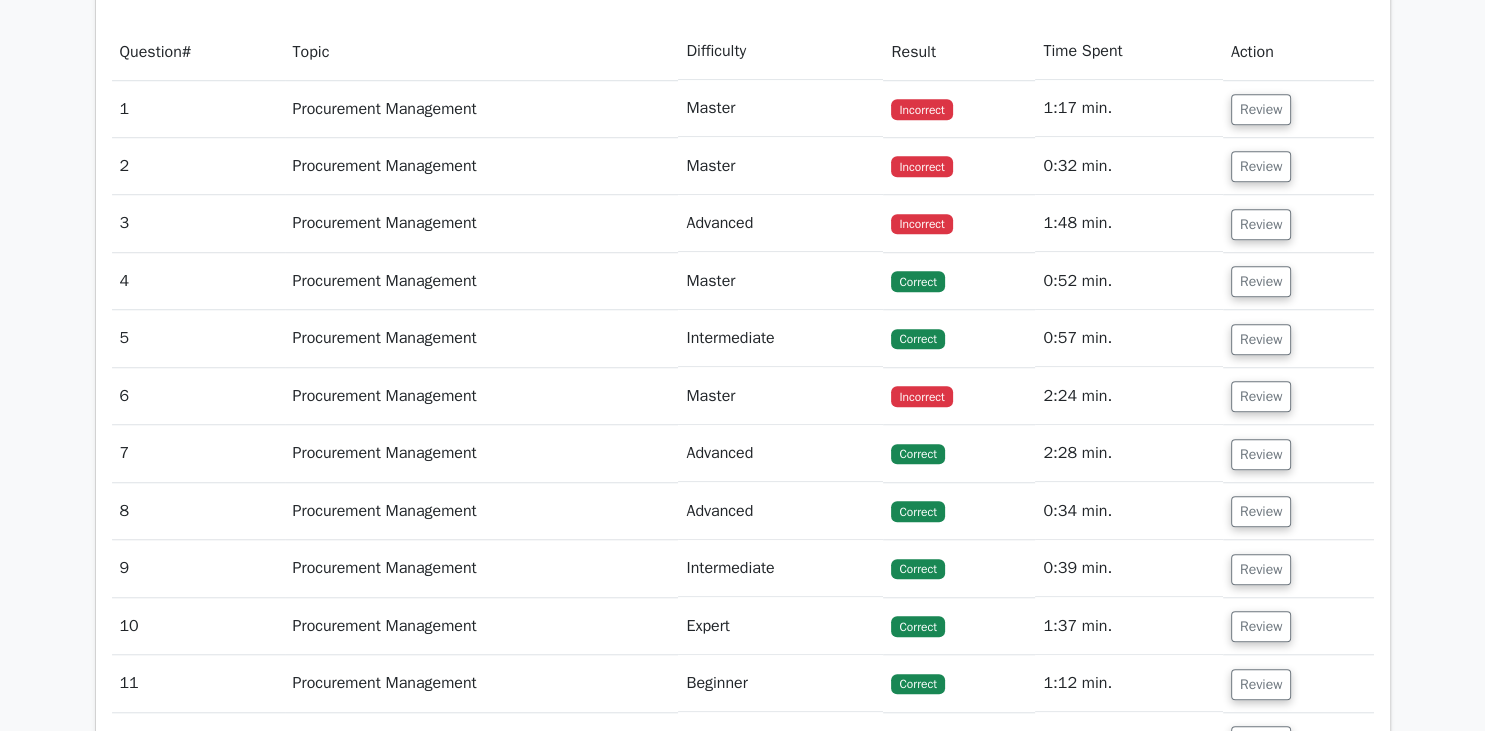 scroll, scrollTop: 1459, scrollLeft: 0, axis: vertical 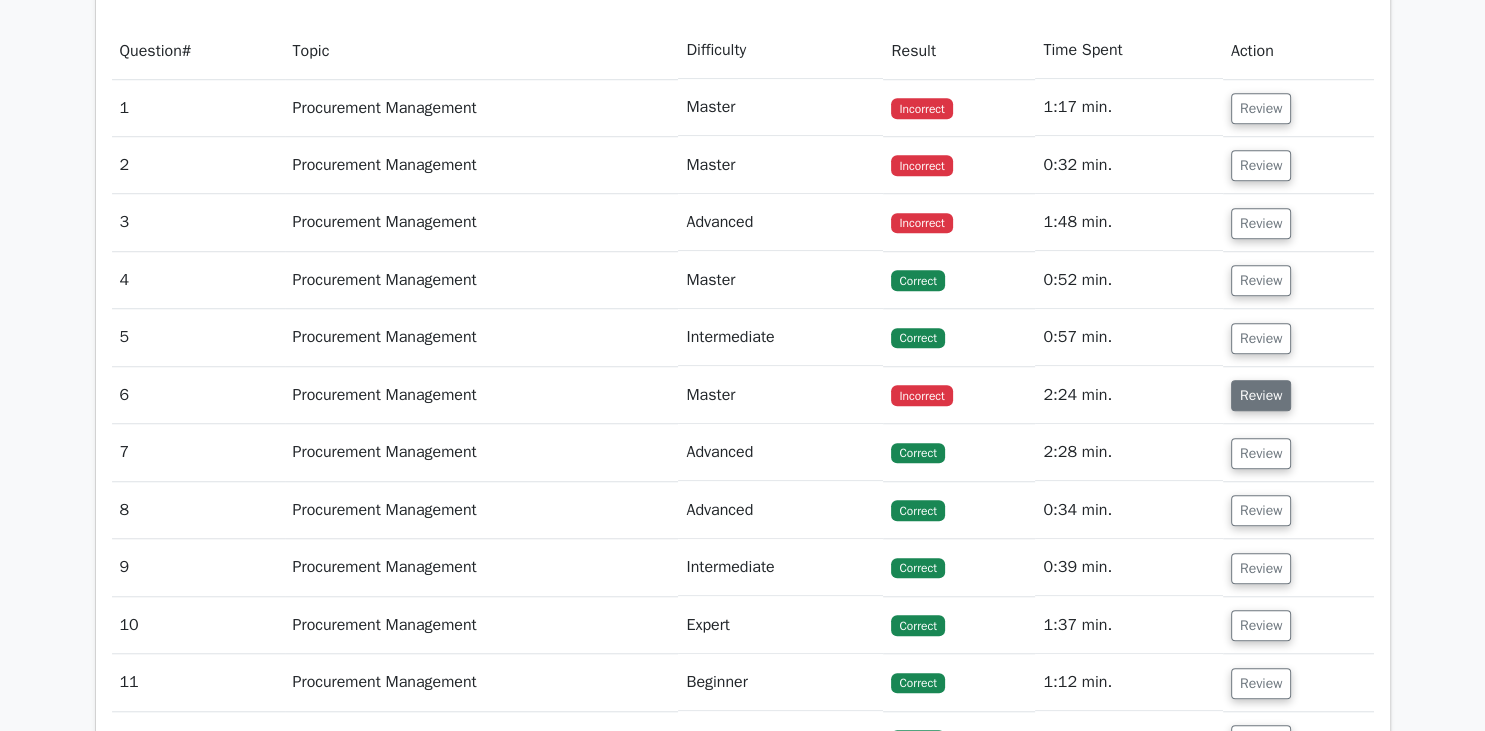 click on "Review" at bounding box center [1261, 395] 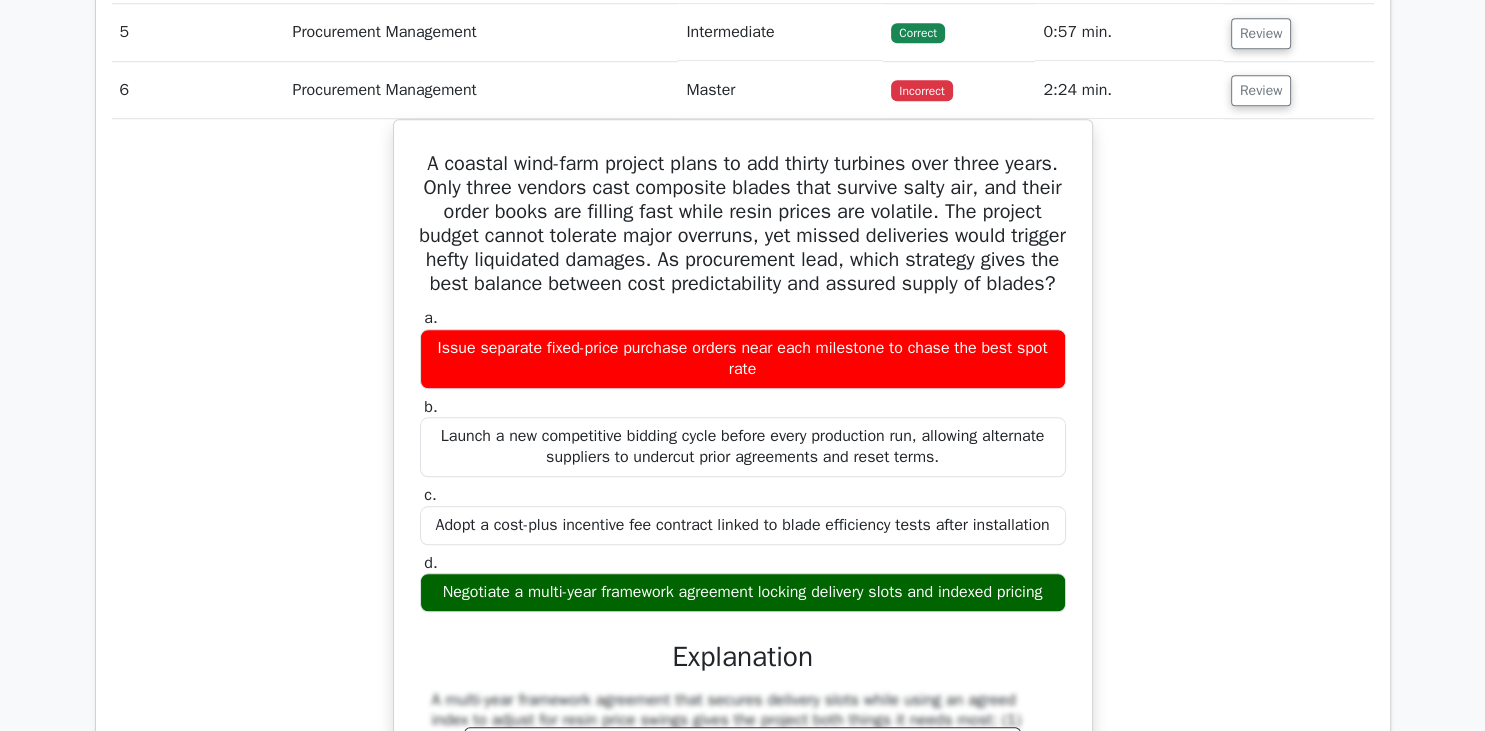 scroll, scrollTop: 1766, scrollLeft: 0, axis: vertical 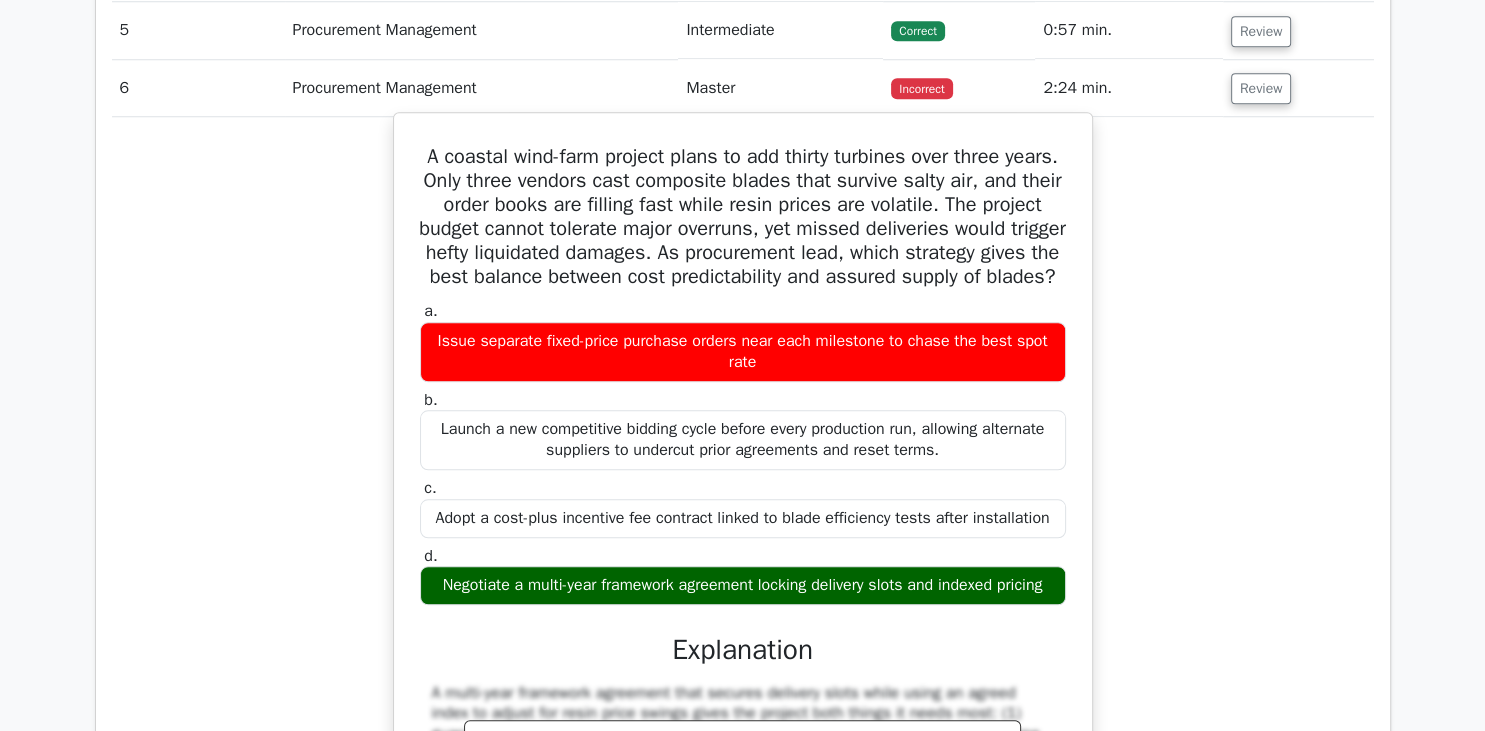drag, startPoint x: 426, startPoint y: 156, endPoint x: 1058, endPoint y: 596, distance: 770.0805 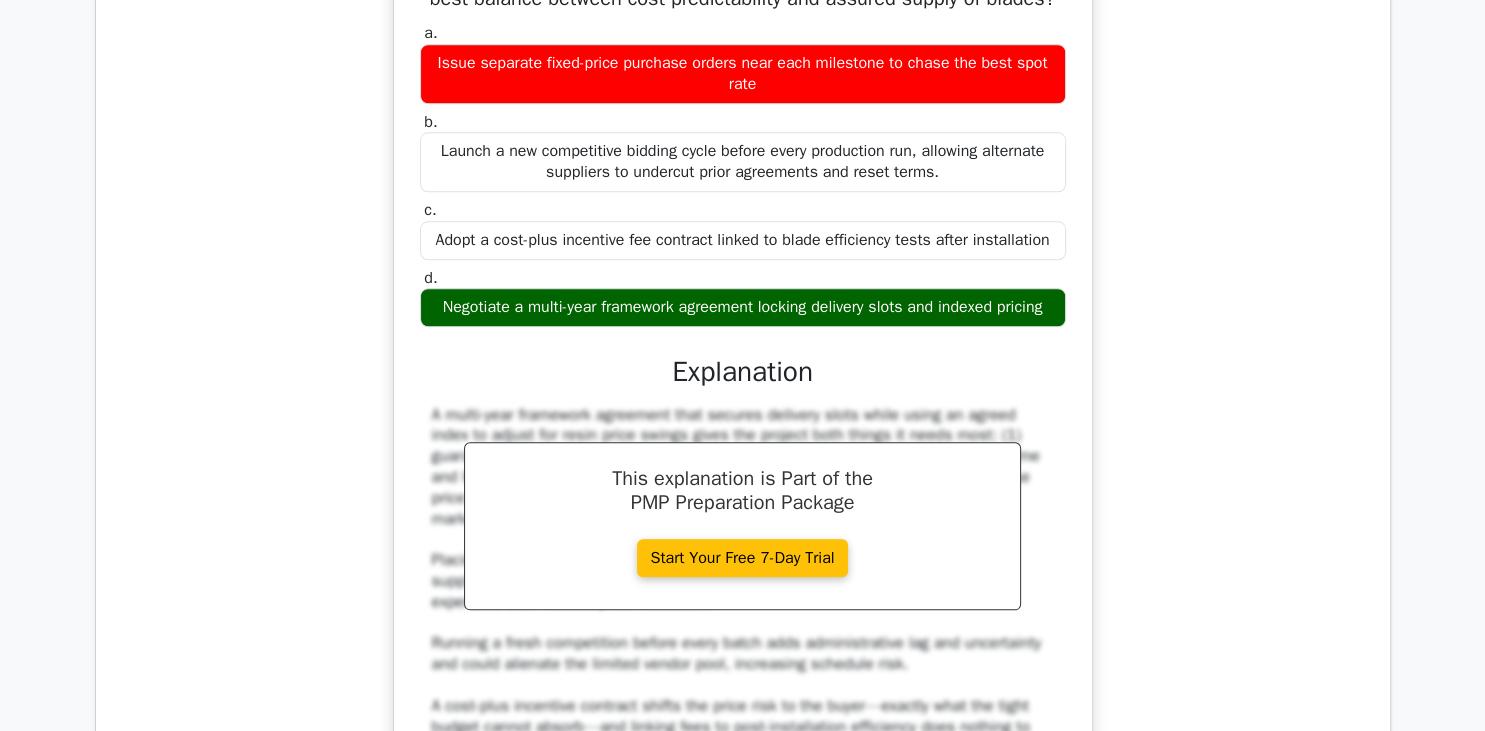 scroll, scrollTop: 2073, scrollLeft: 0, axis: vertical 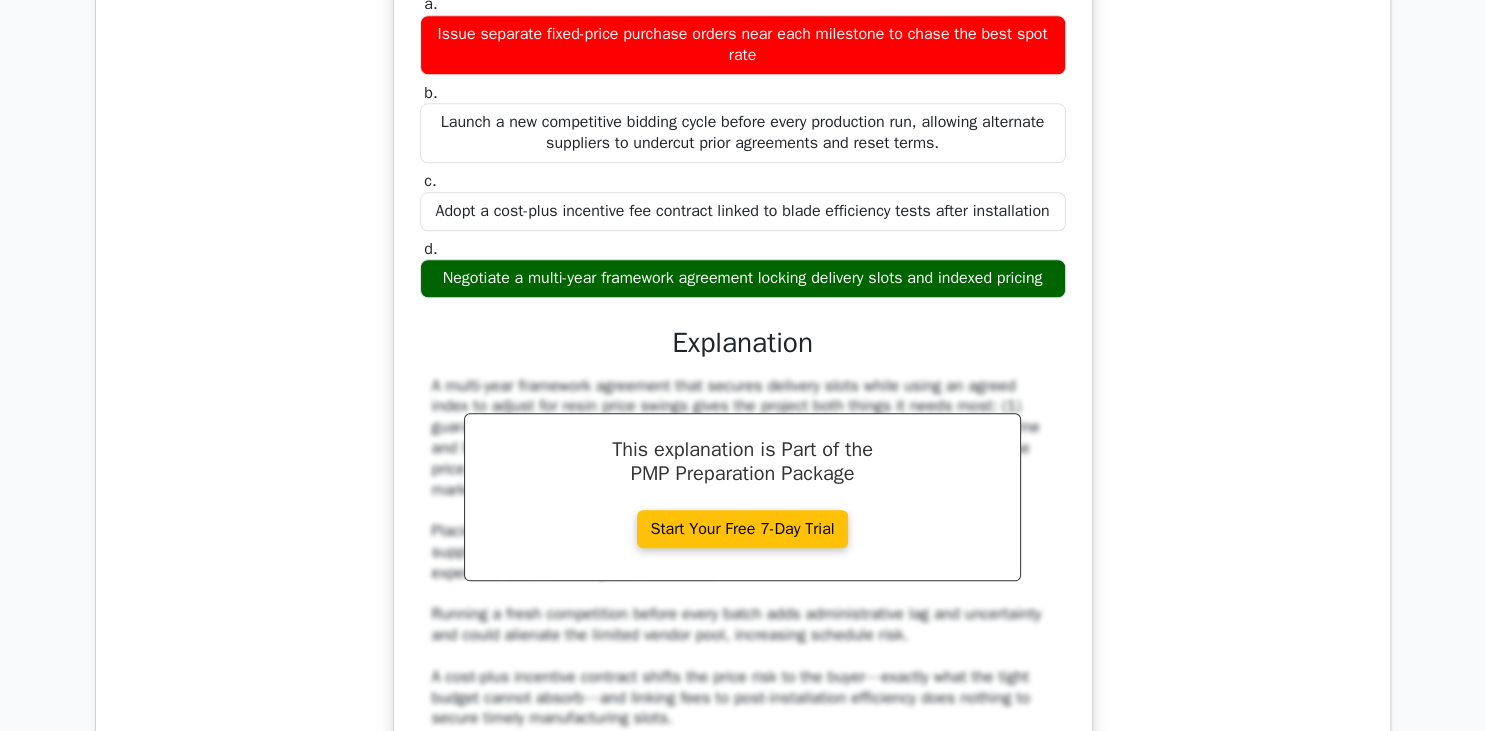 click on "Negotiate a multi-year framework agreement locking delivery slots and indexed pricing" at bounding box center (743, 278) 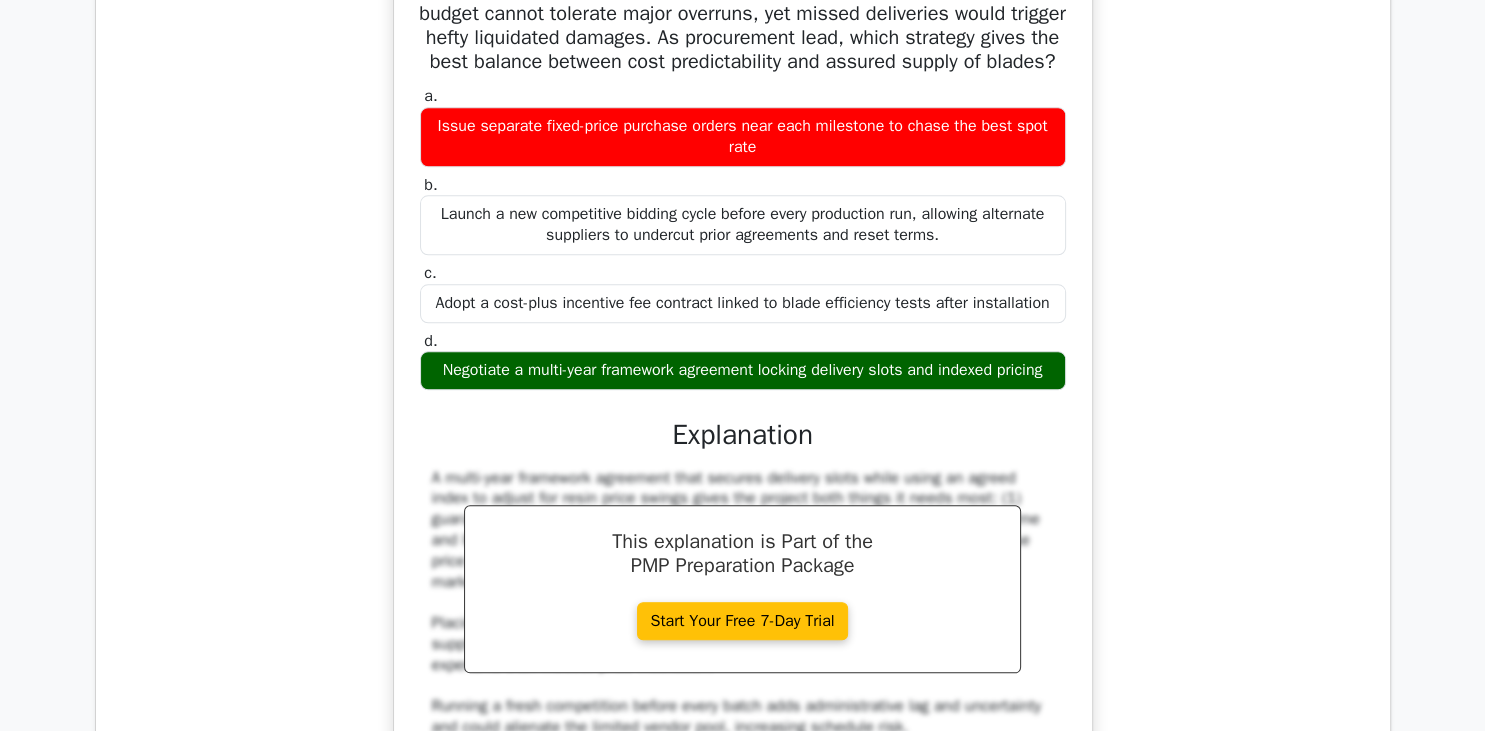 scroll, scrollTop: 1689, scrollLeft: 0, axis: vertical 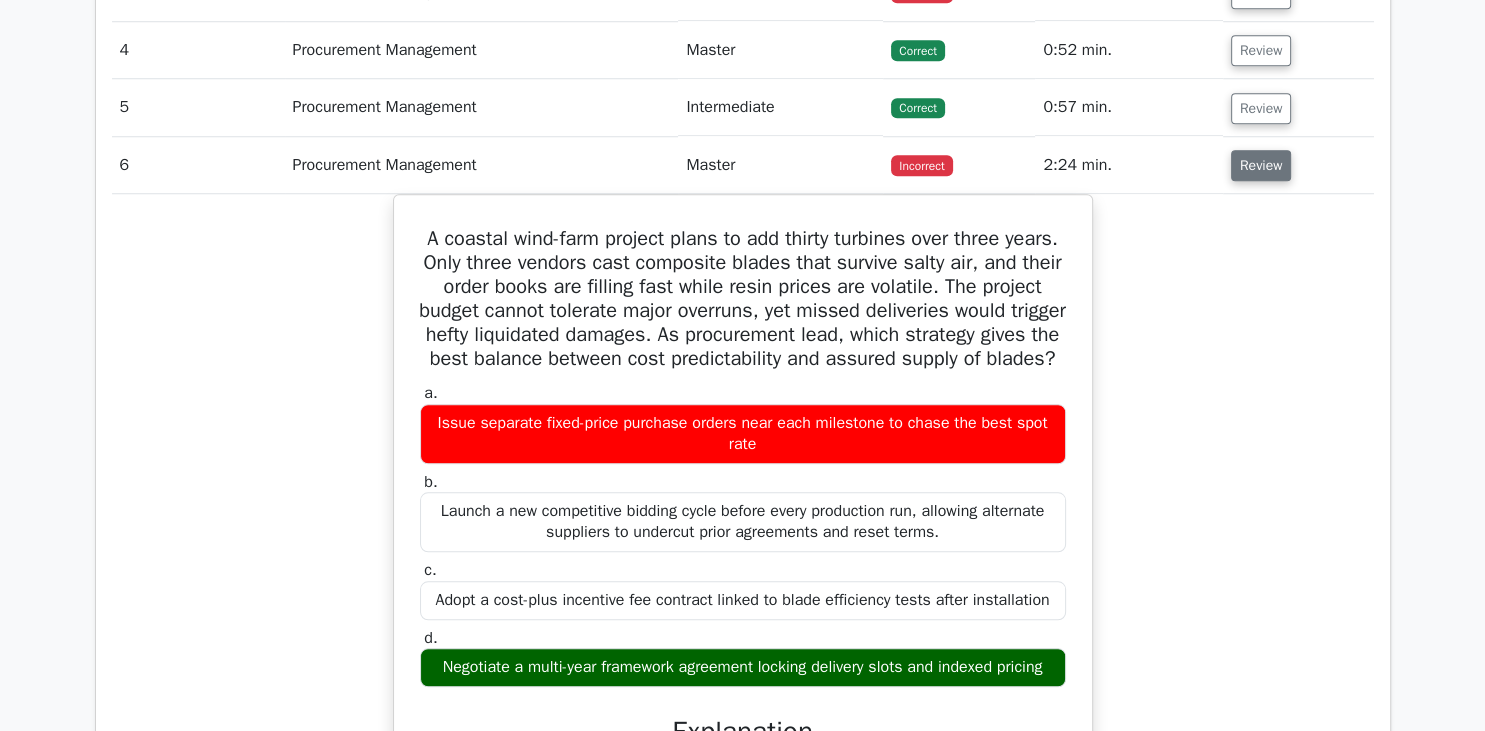 click on "Review" at bounding box center (1261, 165) 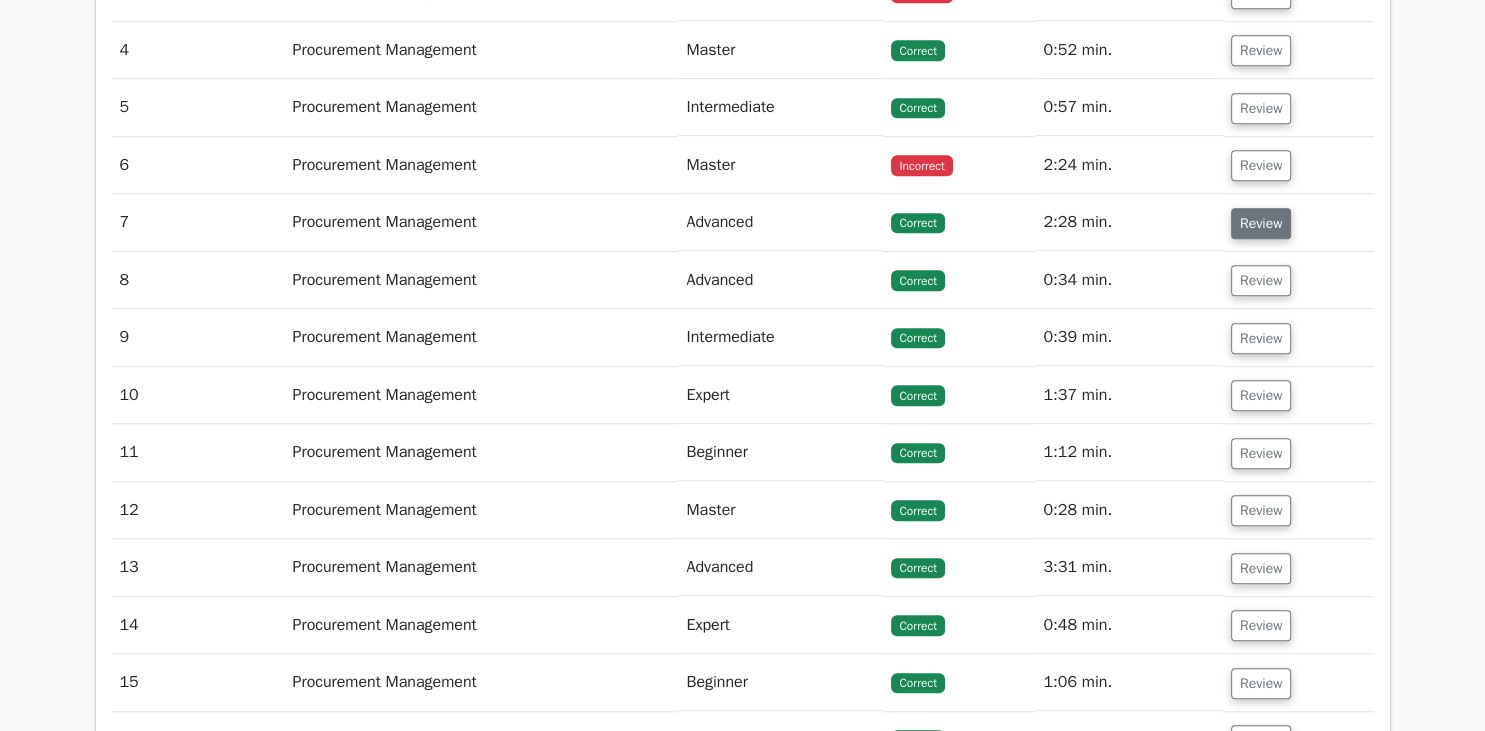 click on "Review" at bounding box center [1261, 223] 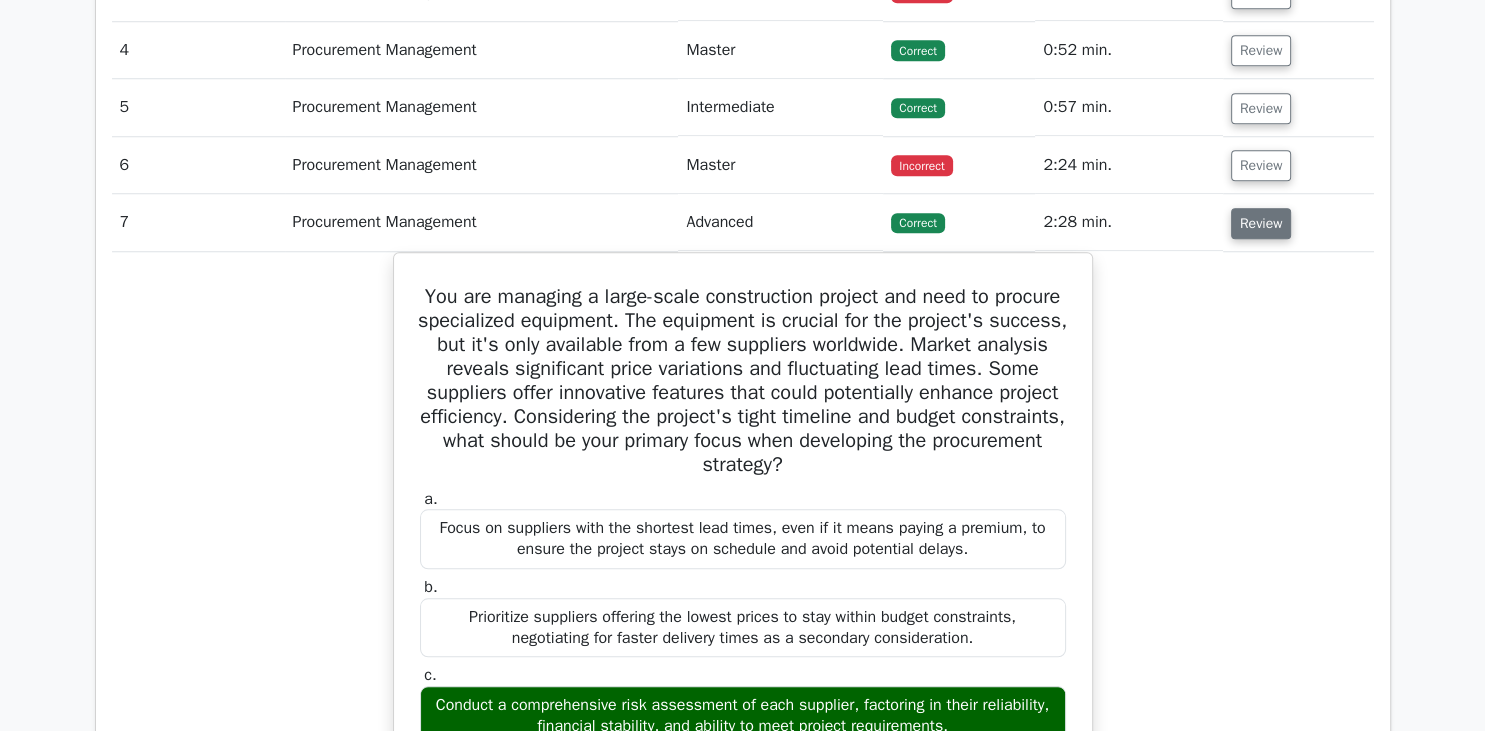 click on "Review" at bounding box center (1261, 223) 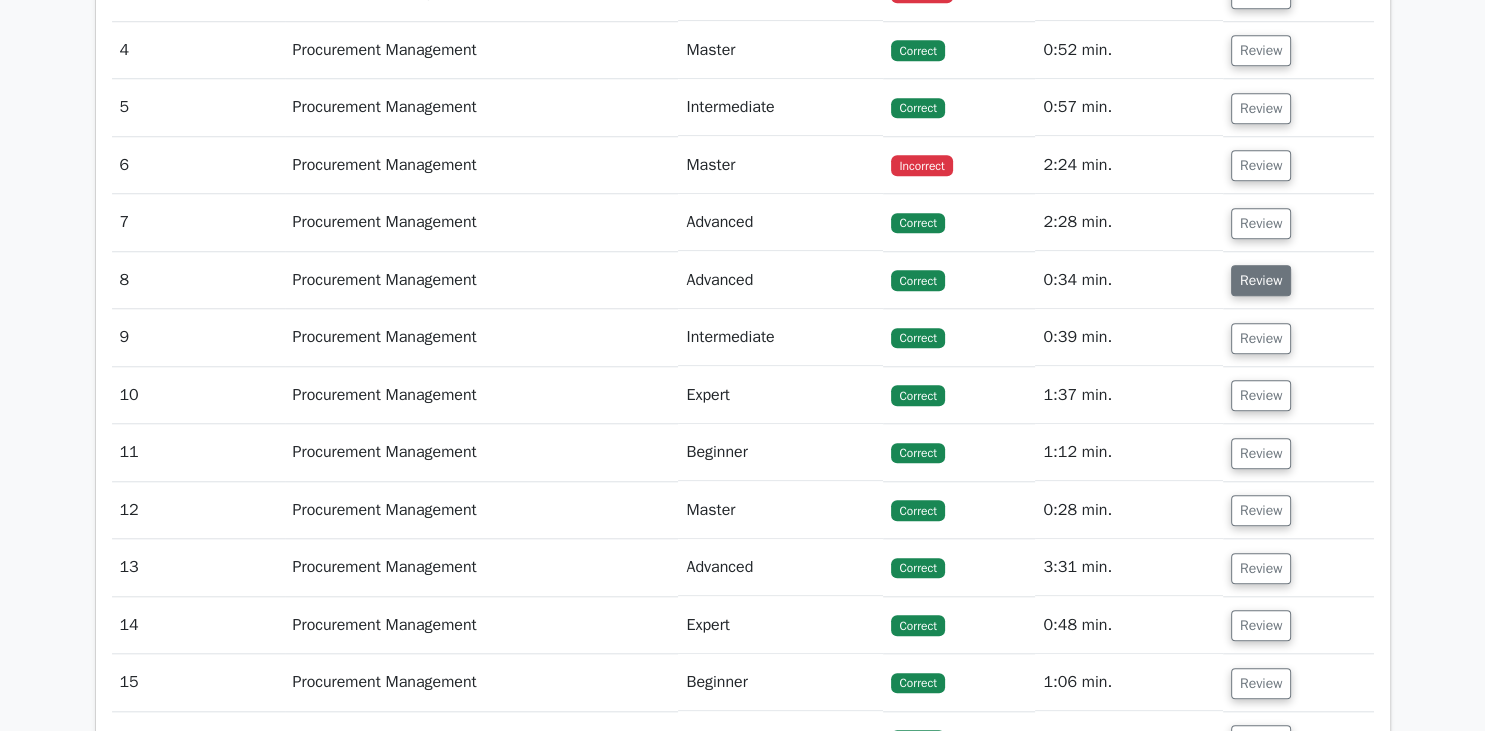 click on "Review" at bounding box center [1261, 280] 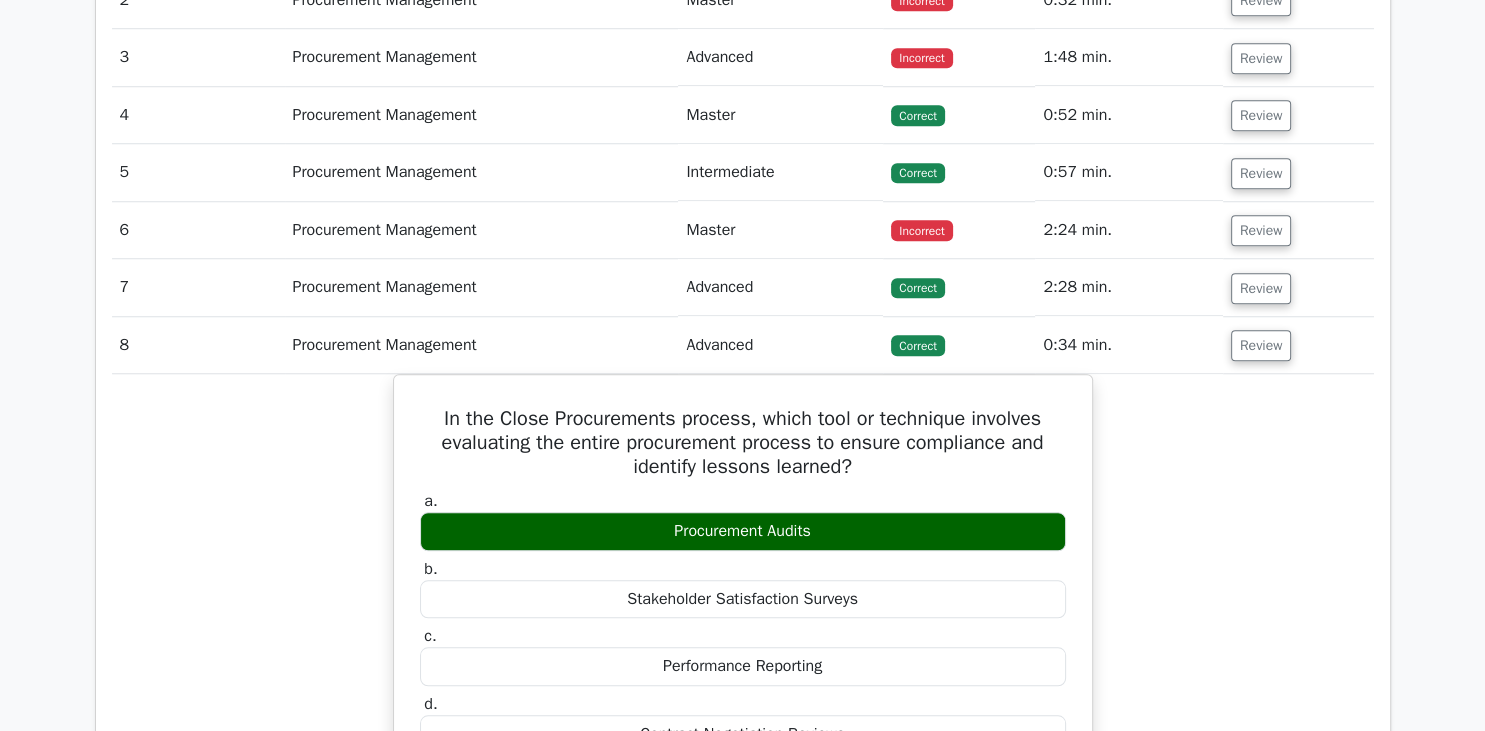 scroll, scrollTop: 1612, scrollLeft: 0, axis: vertical 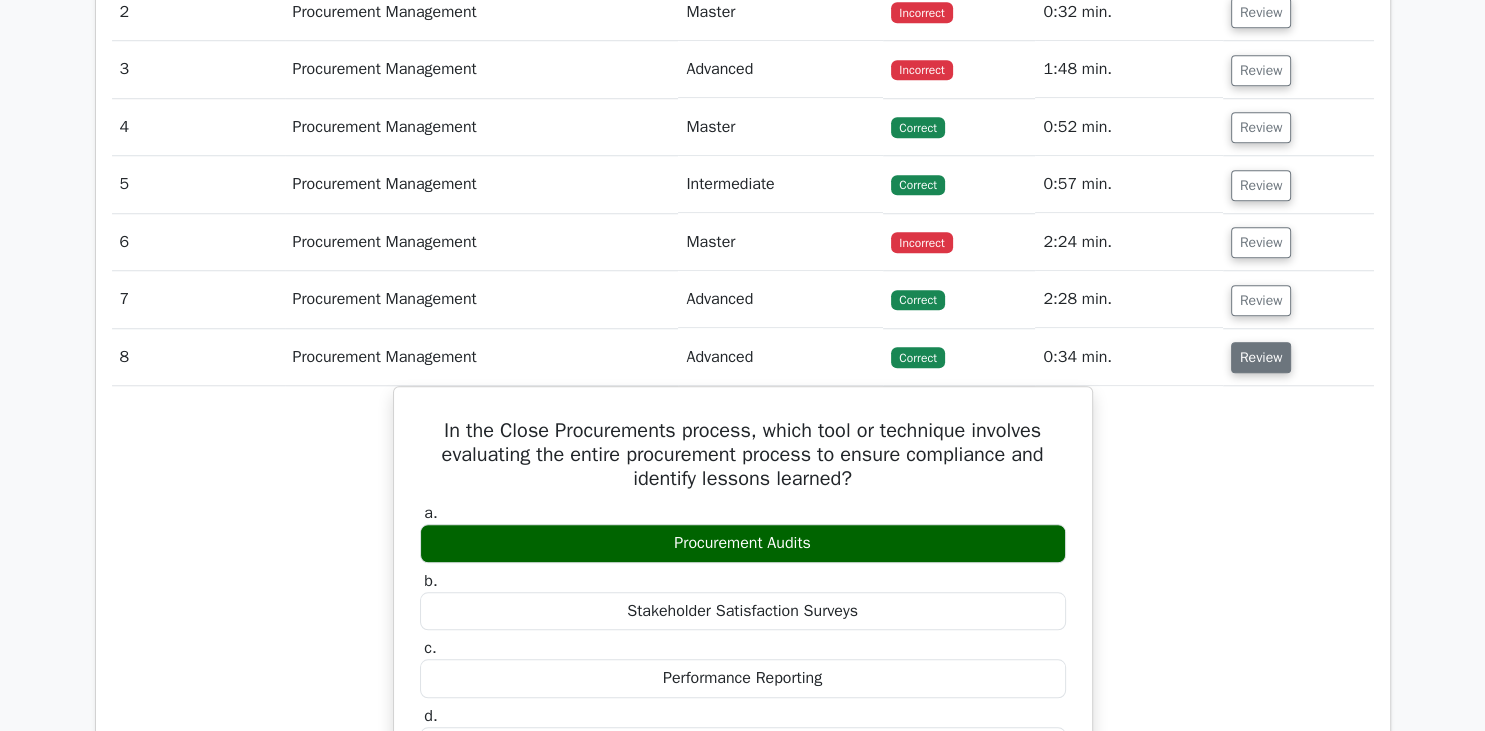 click on "Review" at bounding box center [1261, 357] 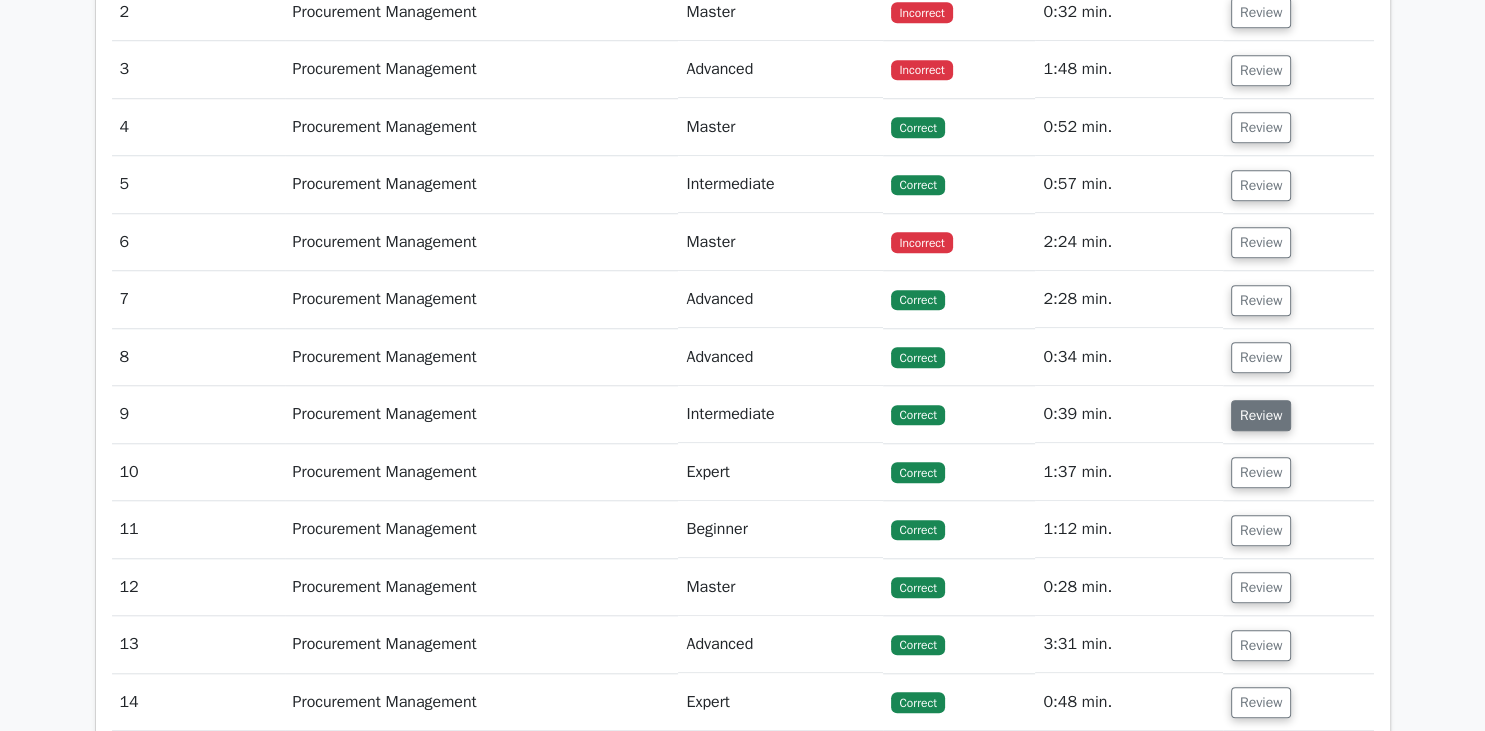 click on "Review" at bounding box center [1261, 415] 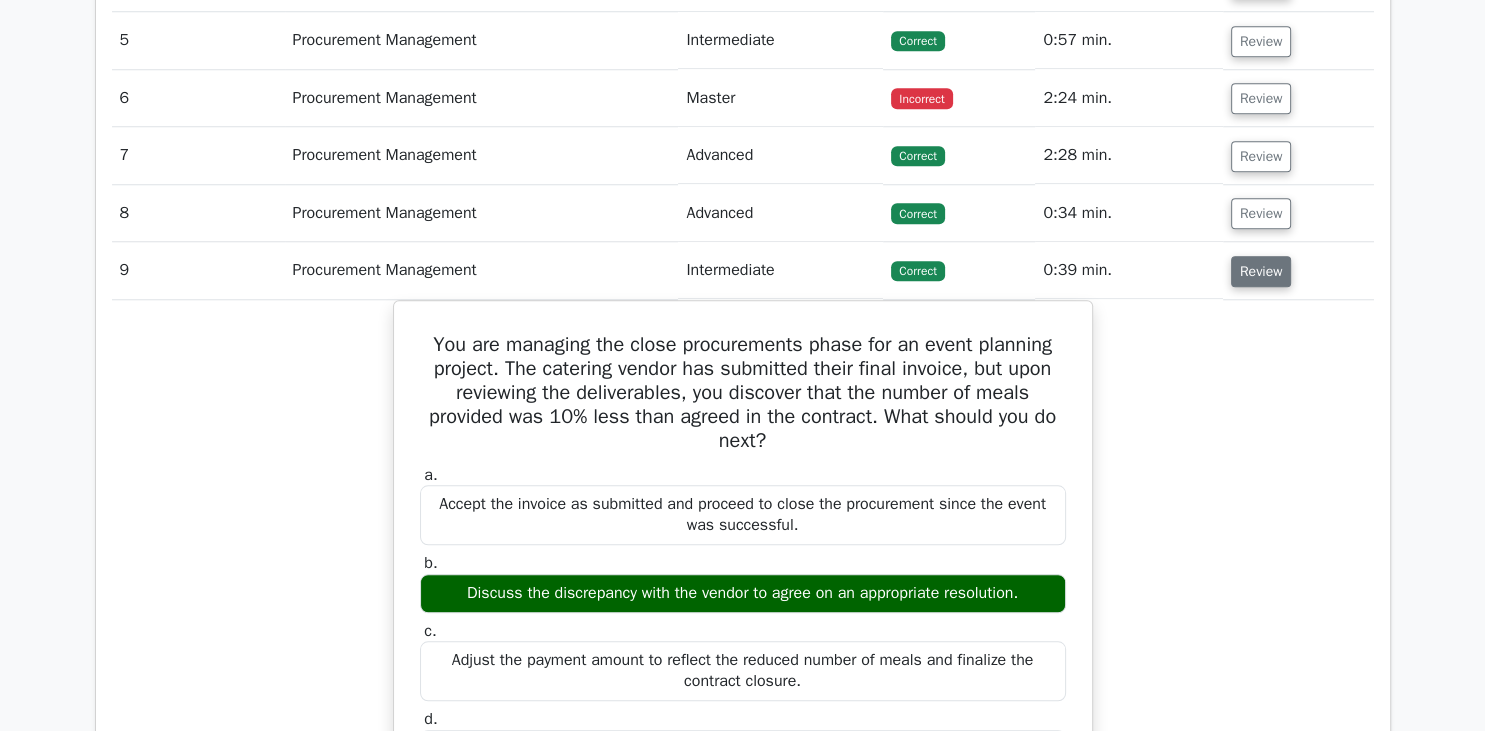 scroll, scrollTop: 1766, scrollLeft: 0, axis: vertical 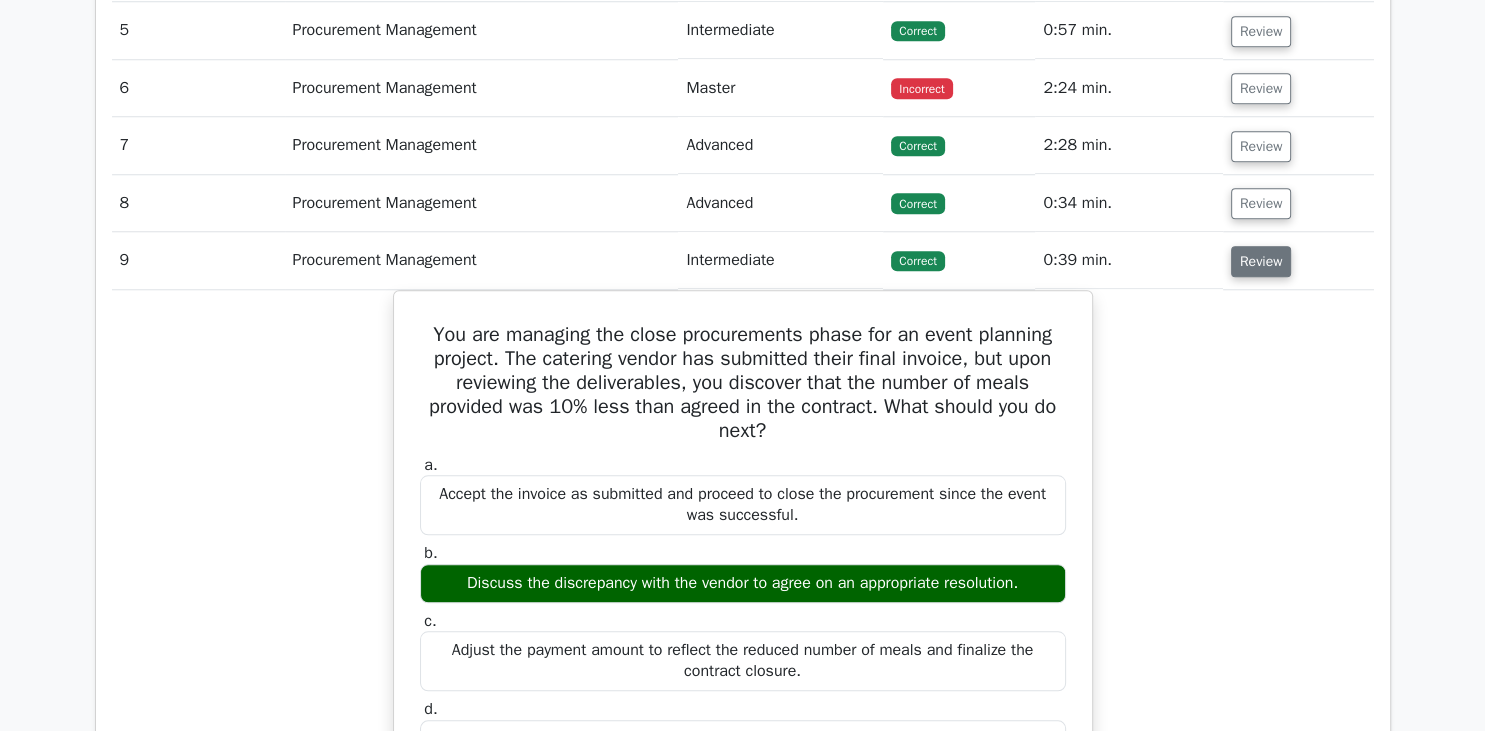click on "Review" at bounding box center [1261, 261] 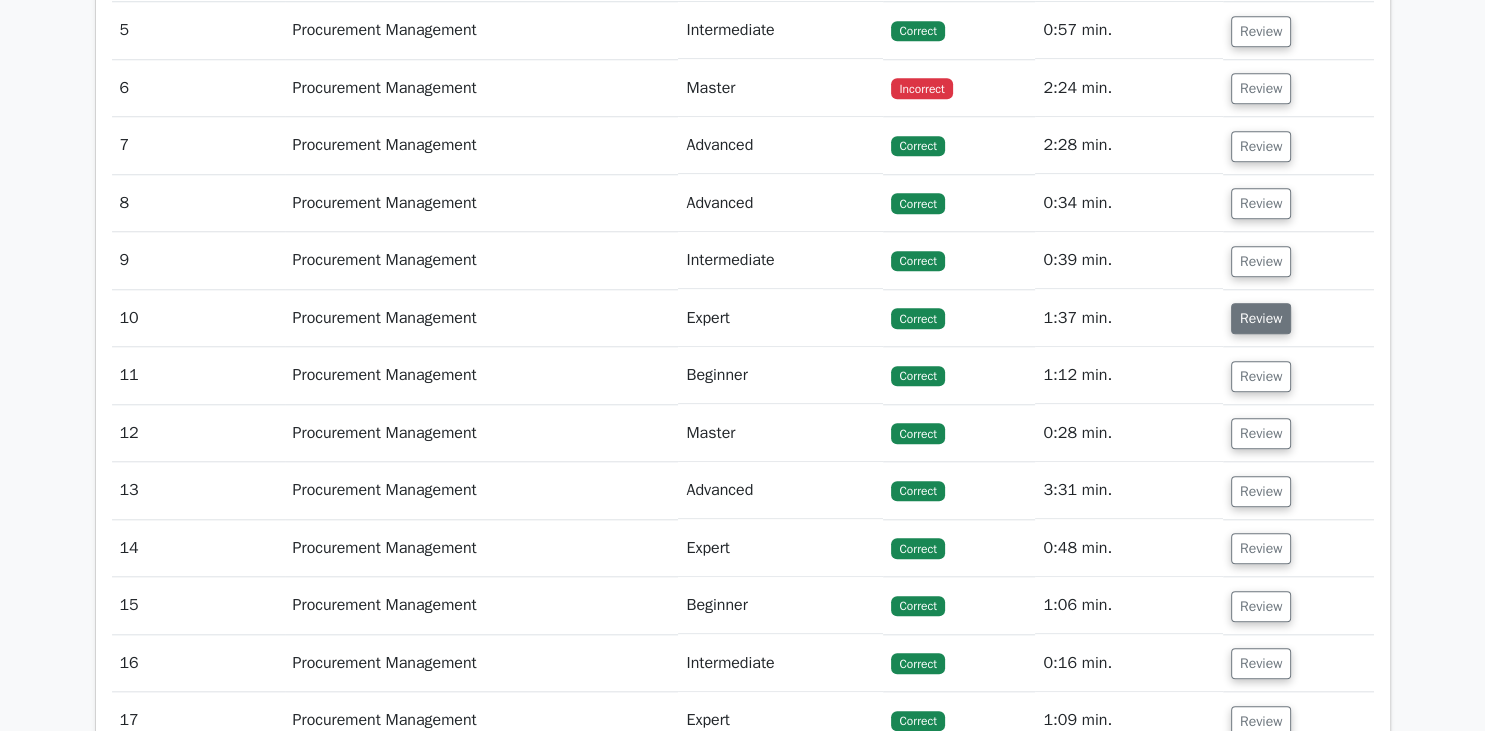 click on "Review" at bounding box center [1261, 318] 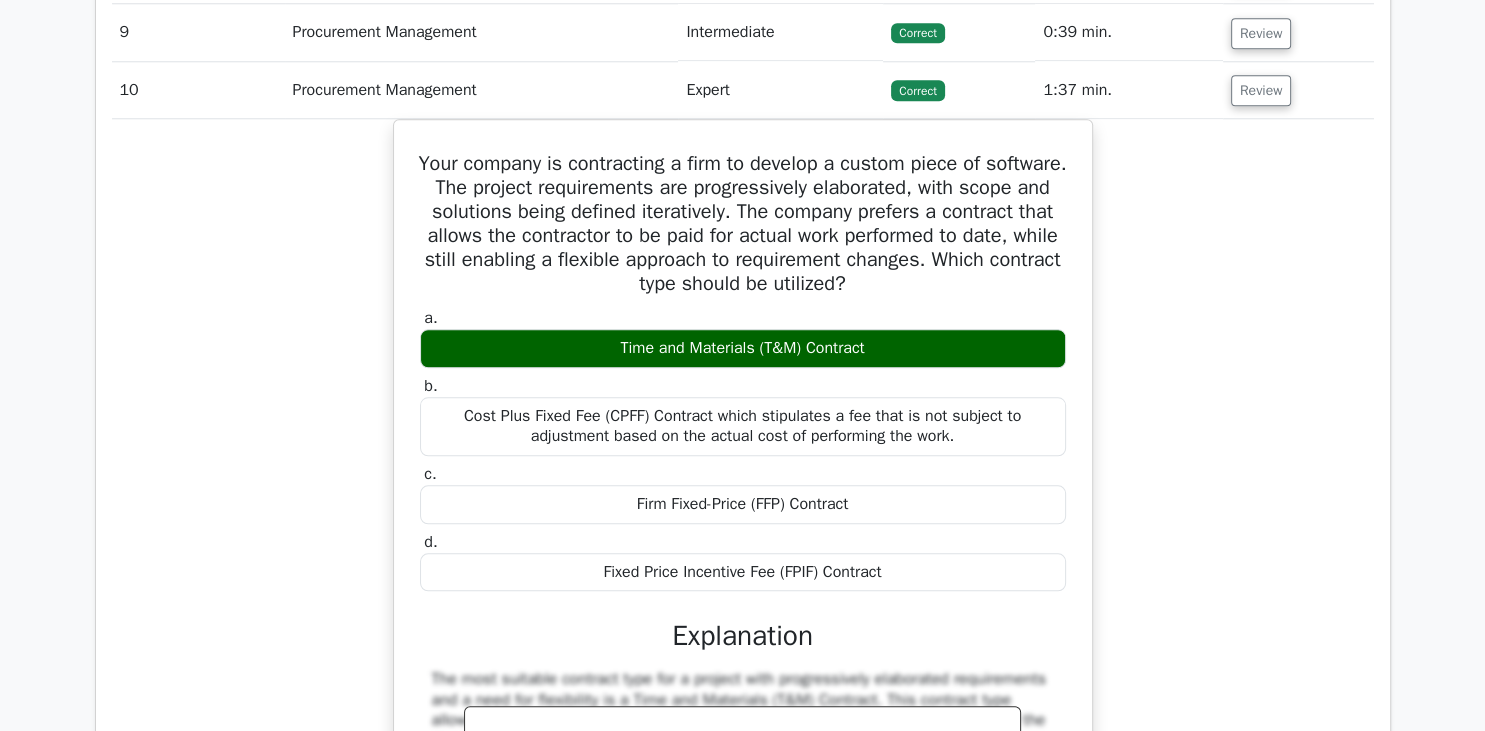 scroll, scrollTop: 1996, scrollLeft: 0, axis: vertical 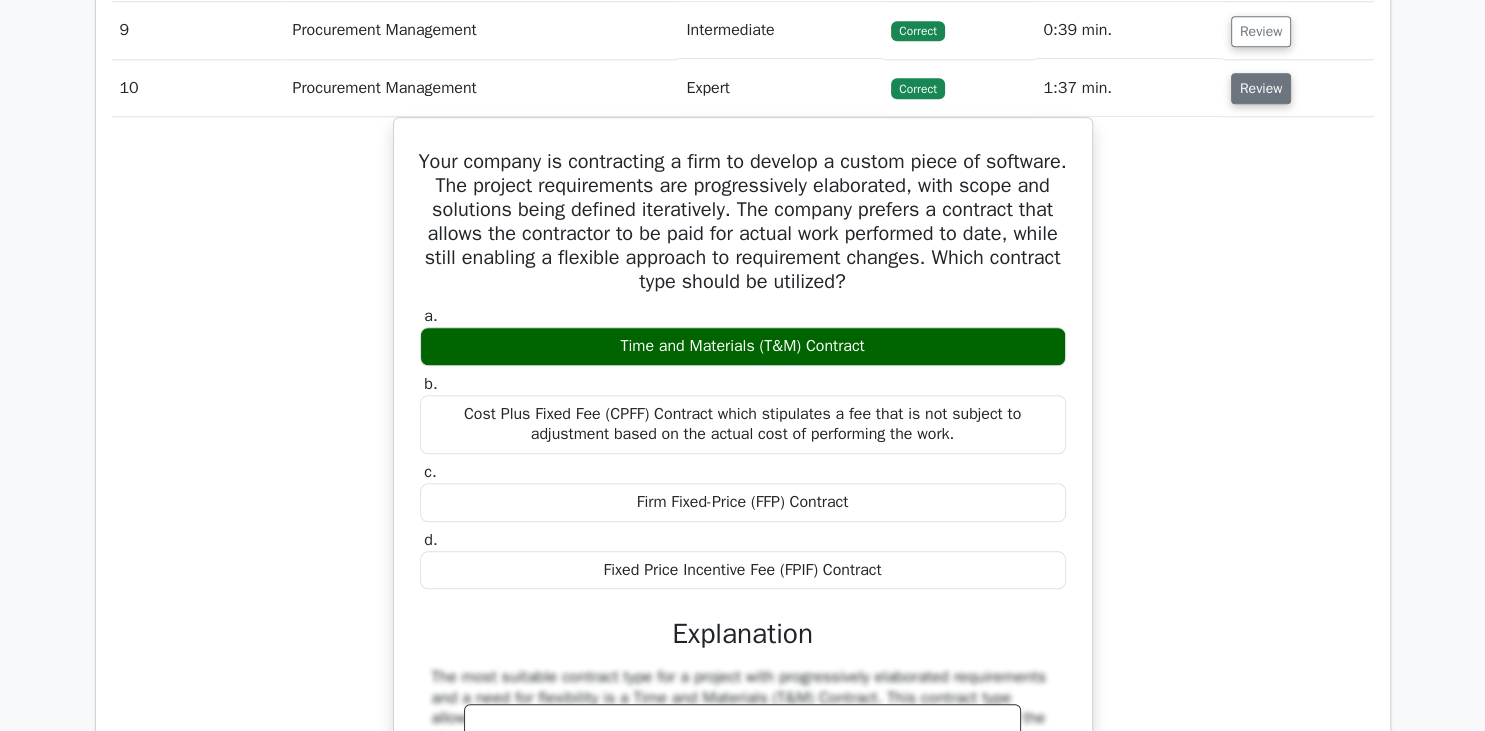 click on "Review" at bounding box center [1261, 88] 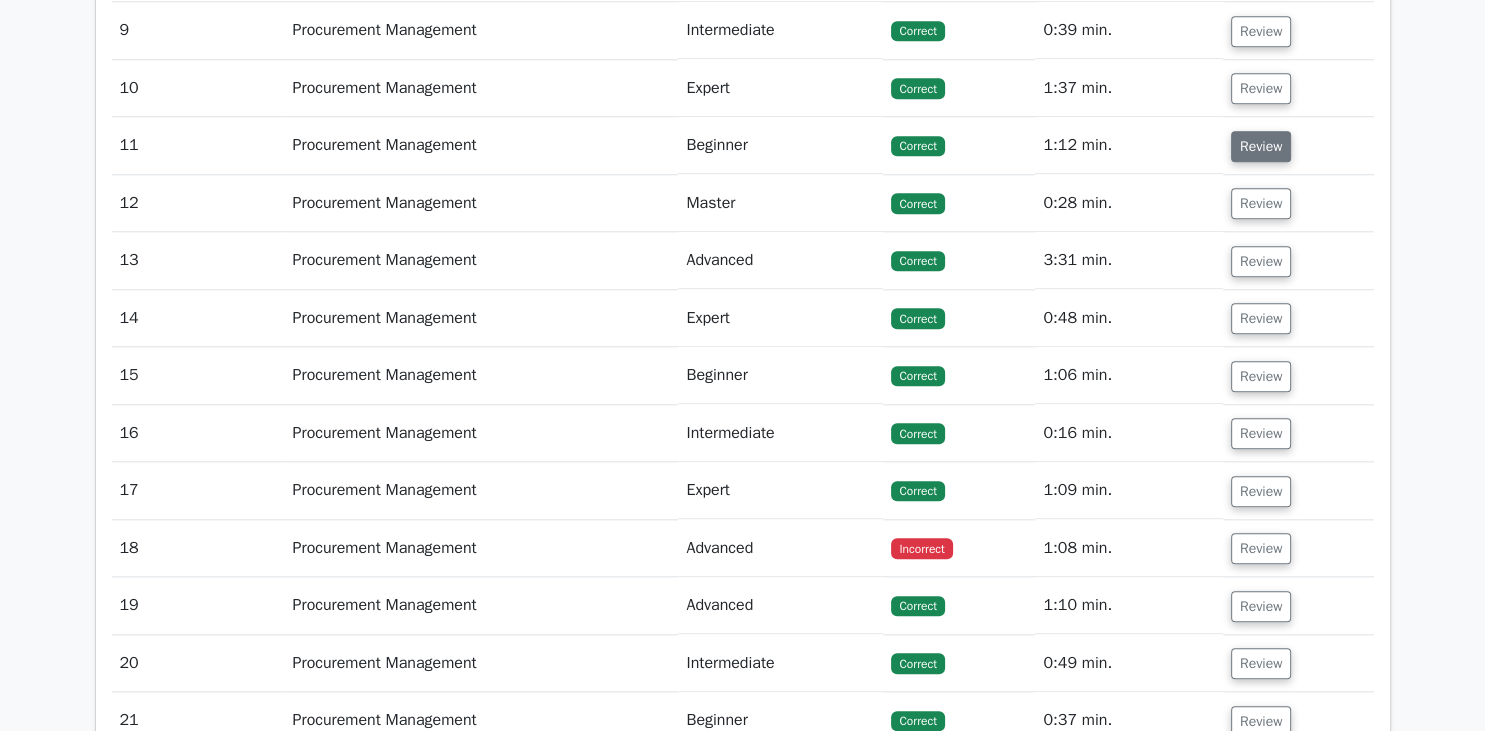 click on "Review" at bounding box center (1261, 146) 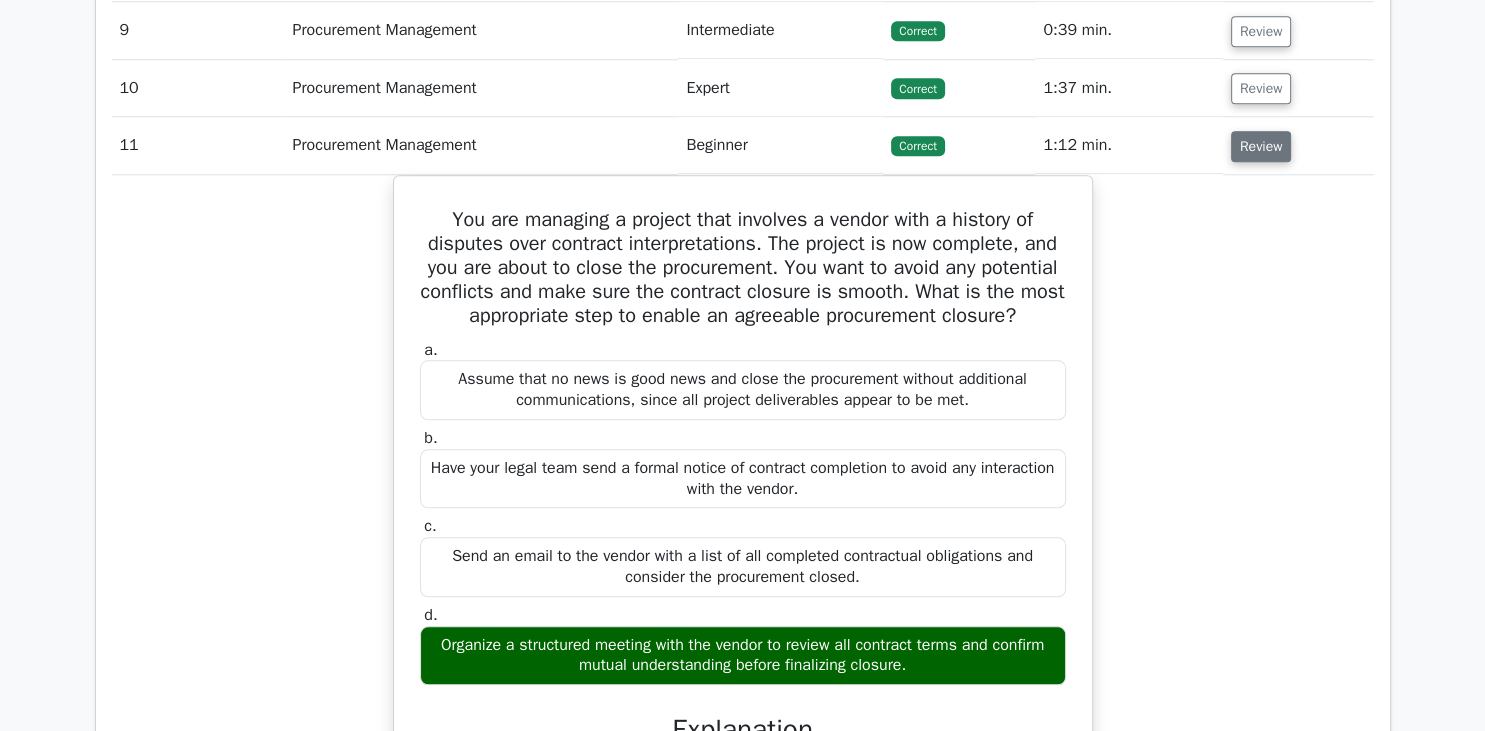 click on "Review" at bounding box center (1261, 146) 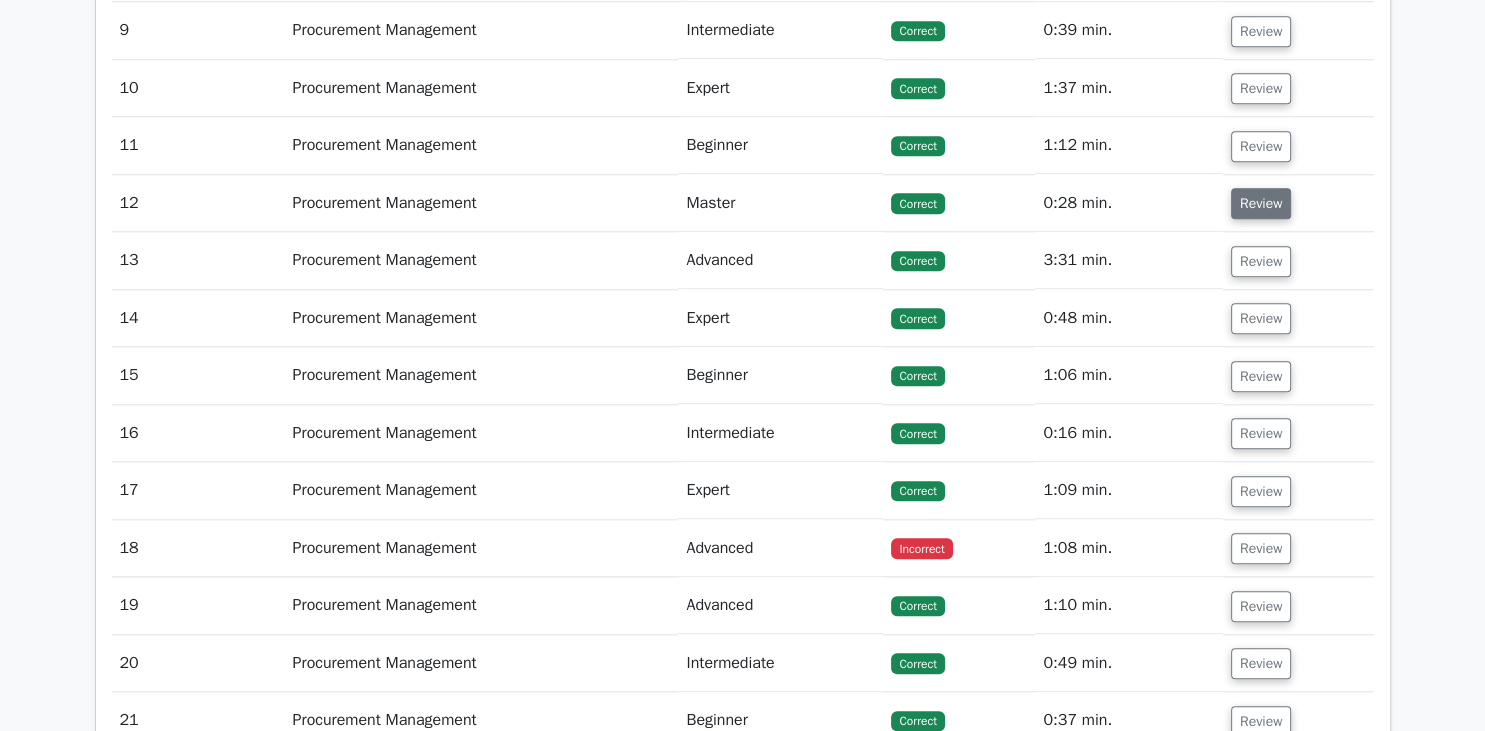 click on "Review" at bounding box center (1261, 203) 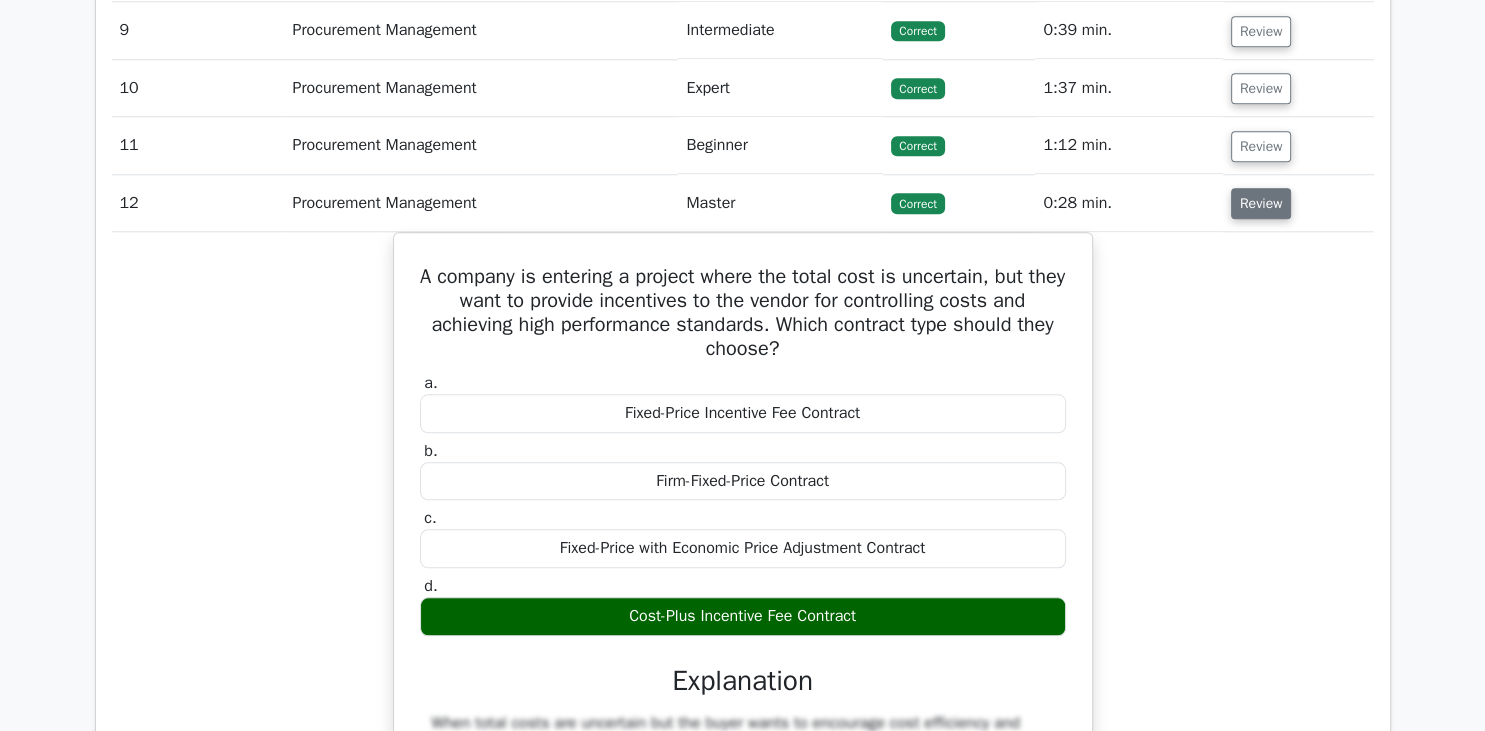 click on "Review" at bounding box center [1261, 203] 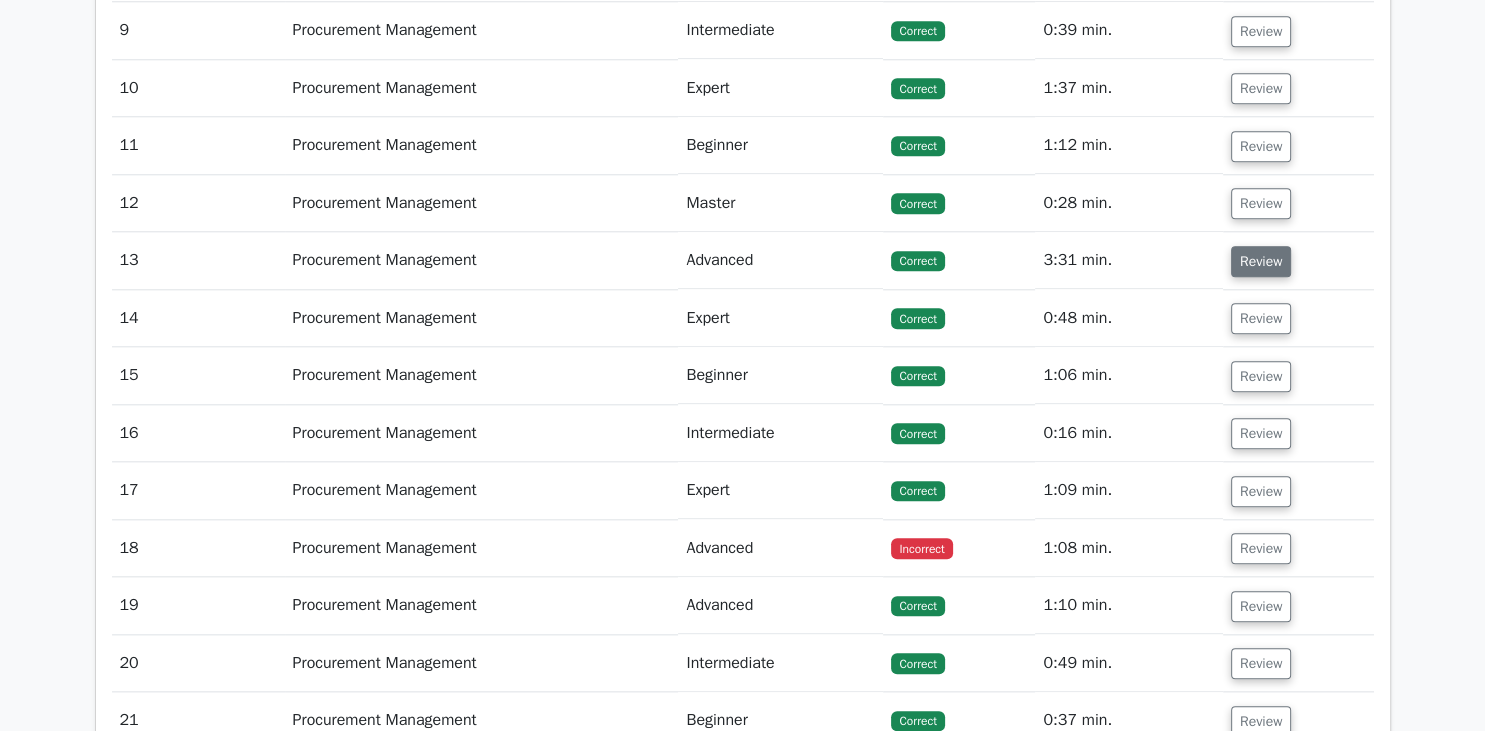 click on "Review" at bounding box center (1261, 261) 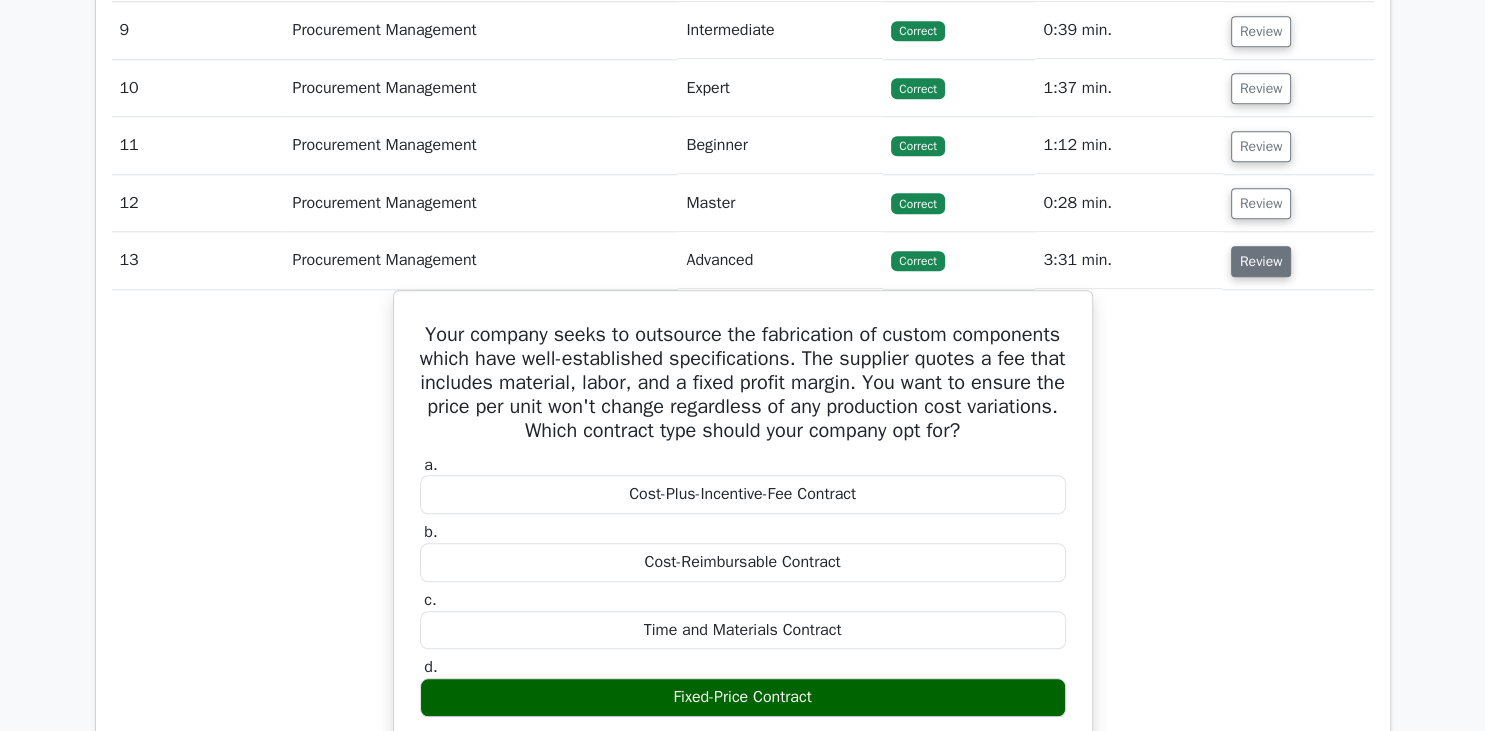 click on "Review" at bounding box center (1261, 261) 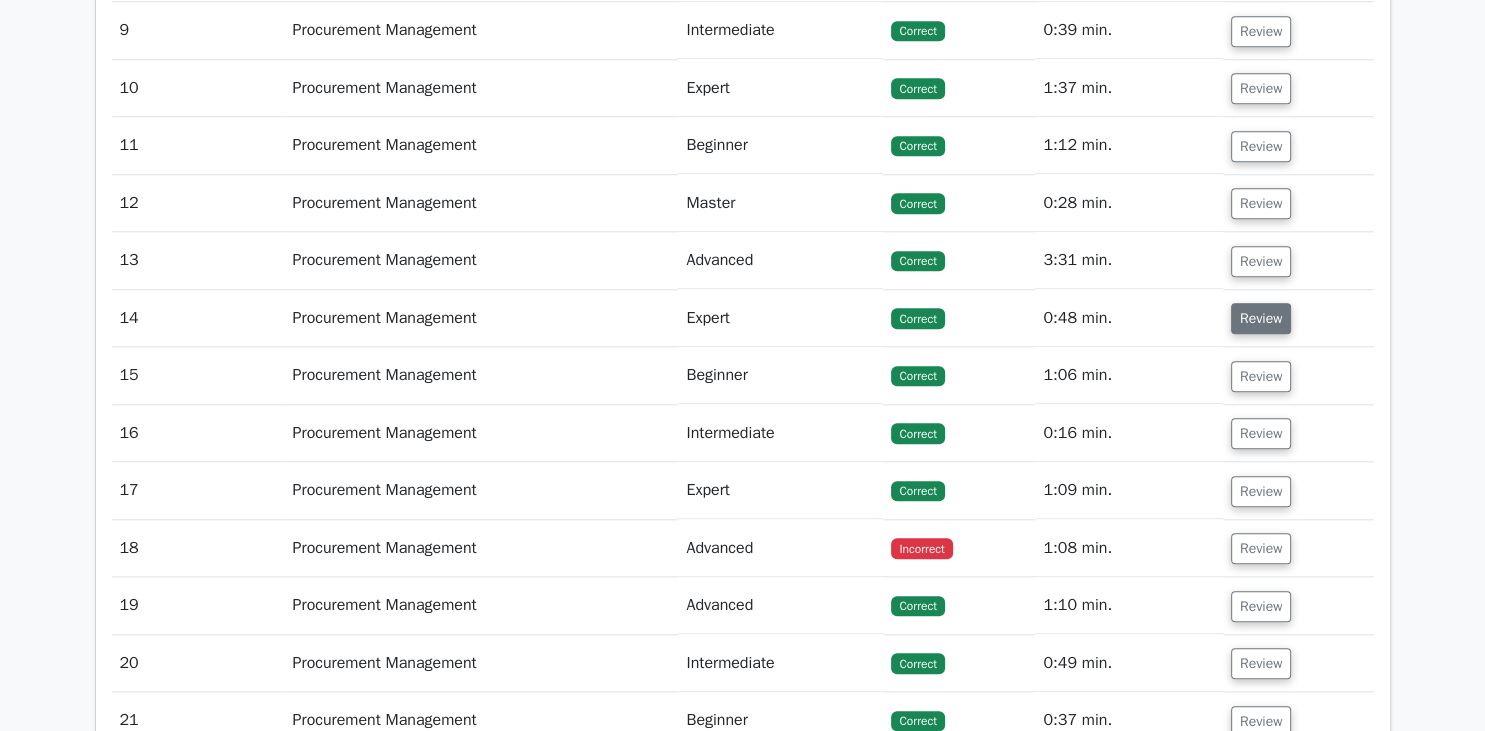 click on "Review" at bounding box center [1261, 318] 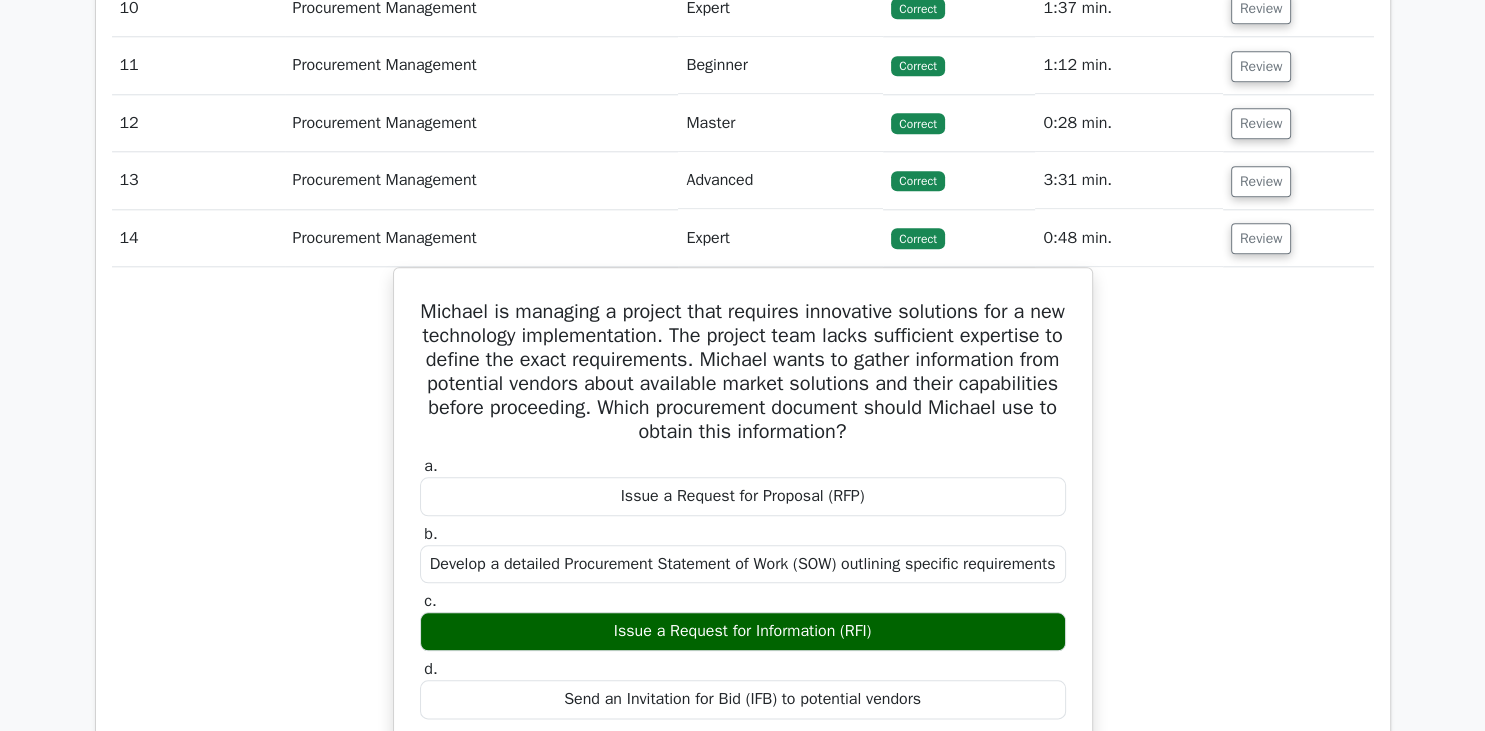 scroll, scrollTop: 2073, scrollLeft: 0, axis: vertical 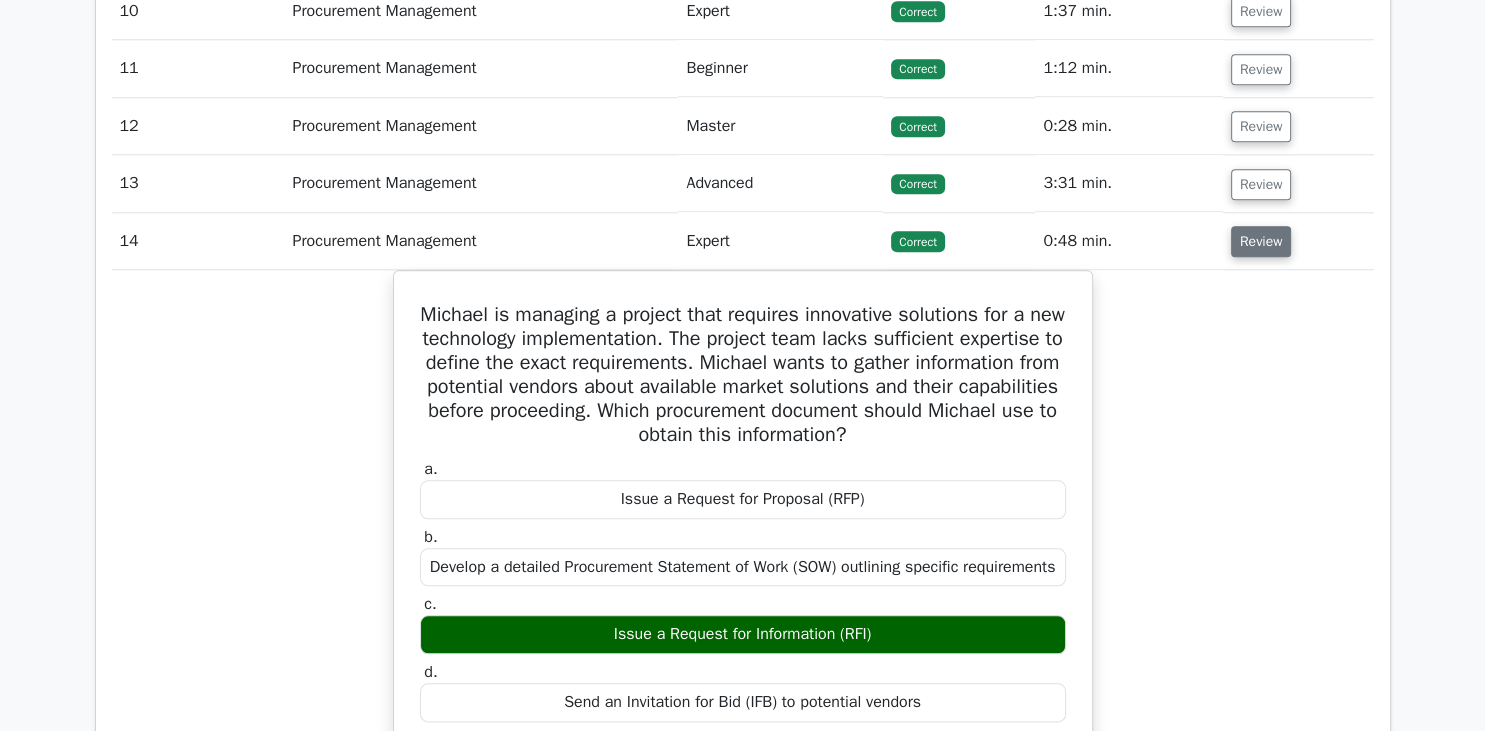 click on "Review" at bounding box center (1261, 241) 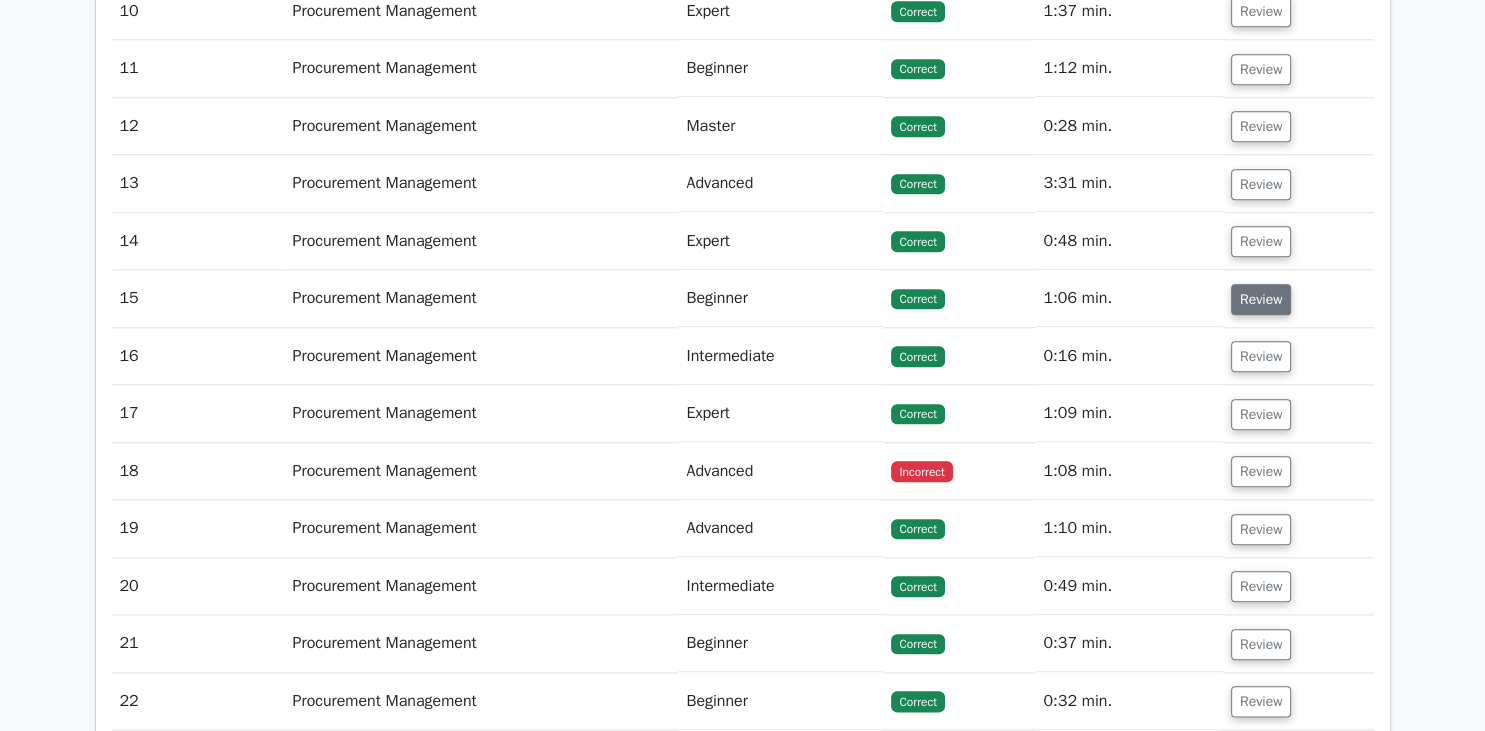 click on "Review" at bounding box center (1261, 299) 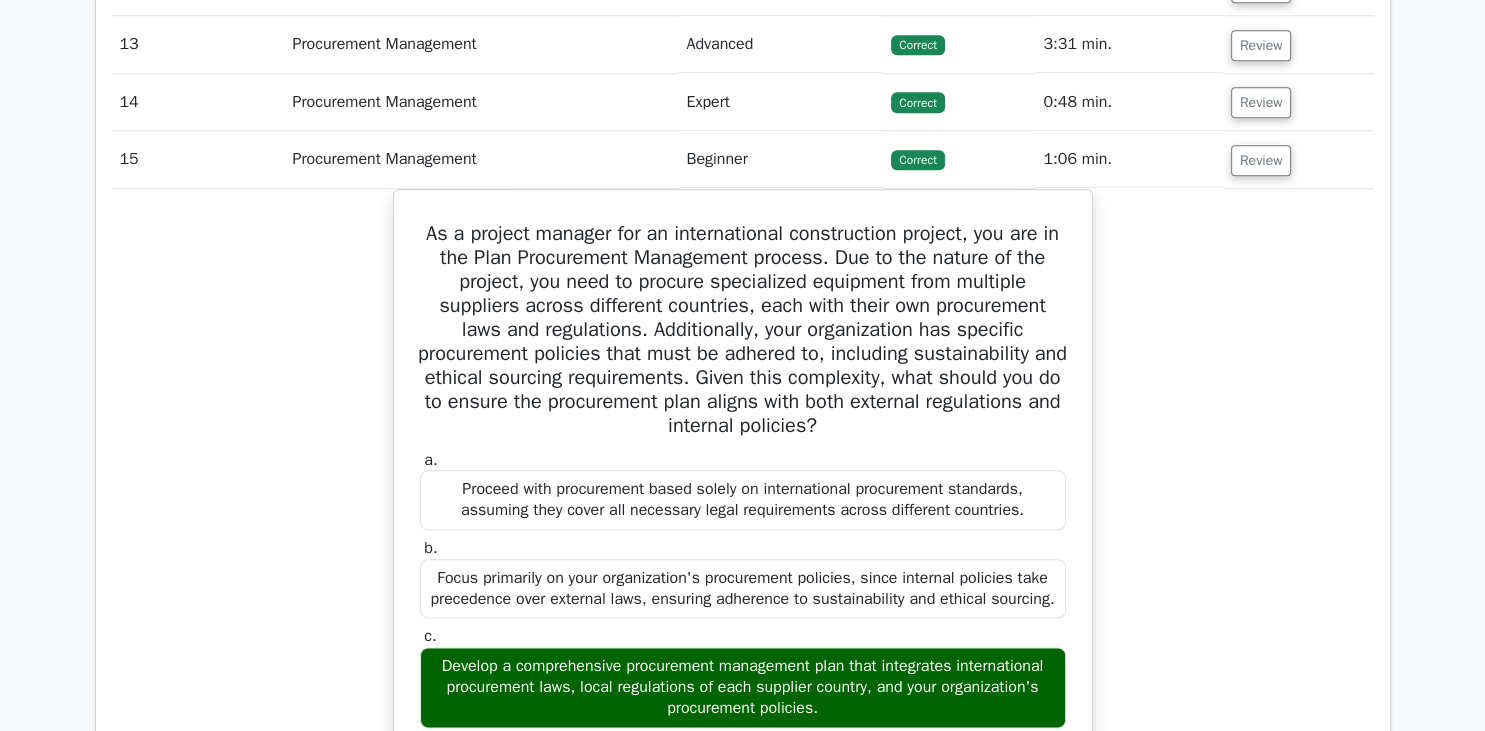scroll, scrollTop: 2304, scrollLeft: 0, axis: vertical 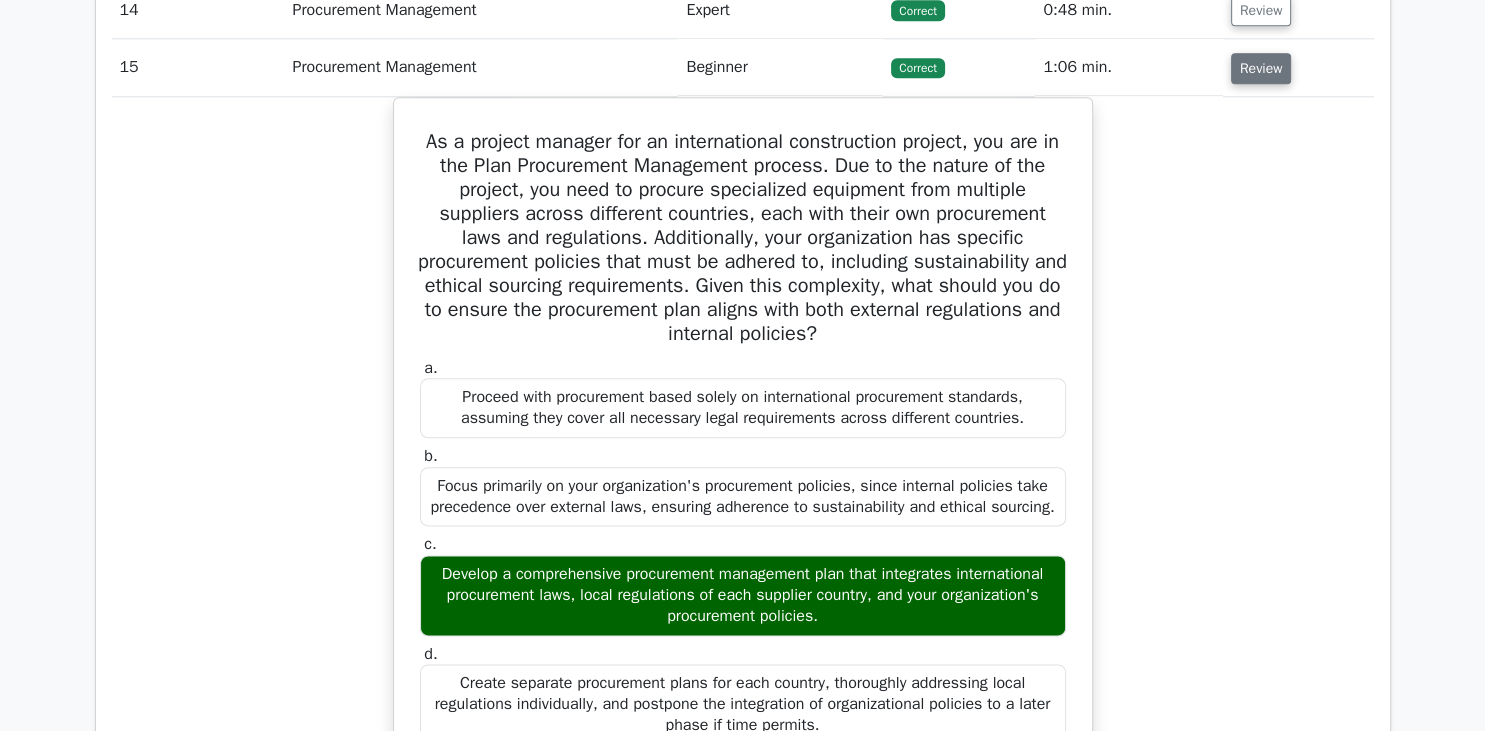 click on "Review" at bounding box center (1261, 68) 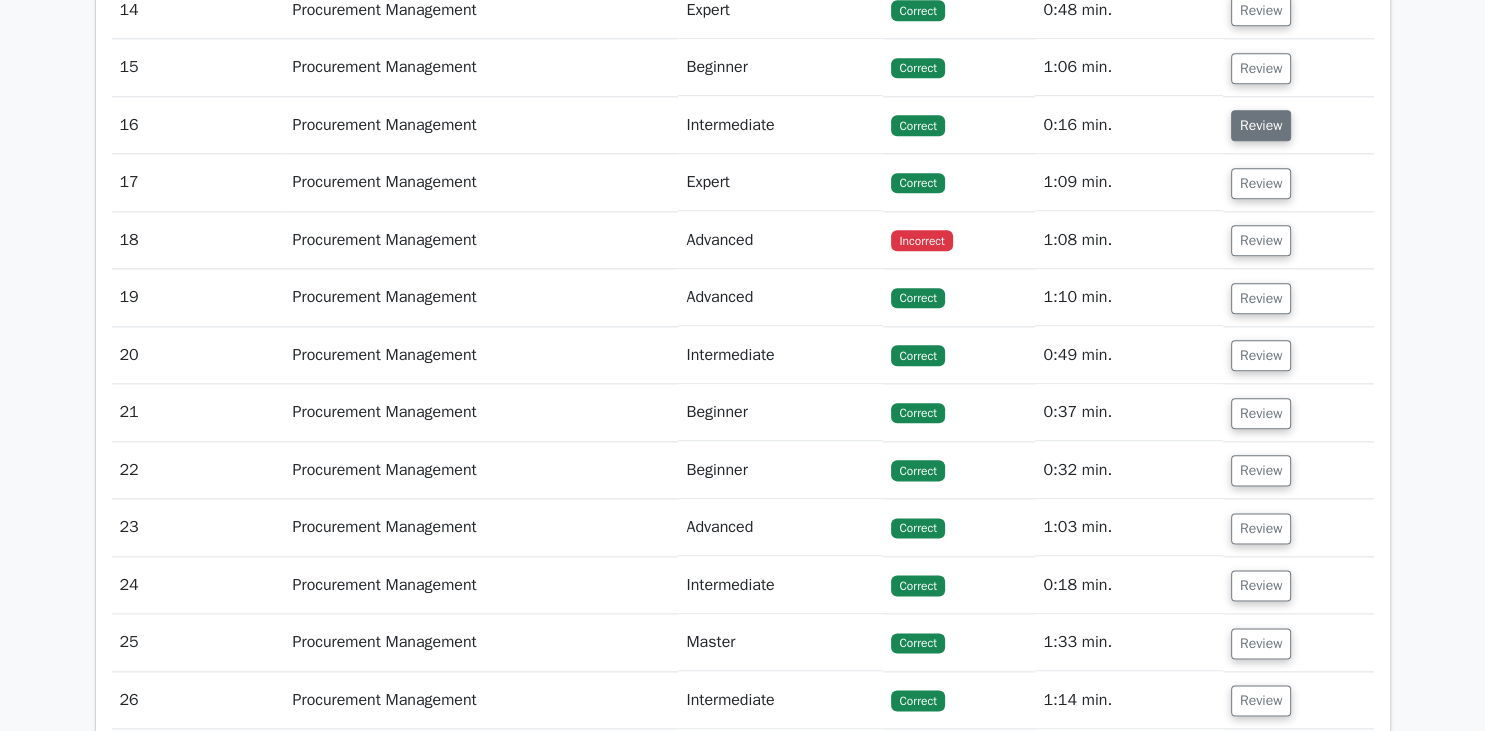 click on "Review" at bounding box center [1261, 125] 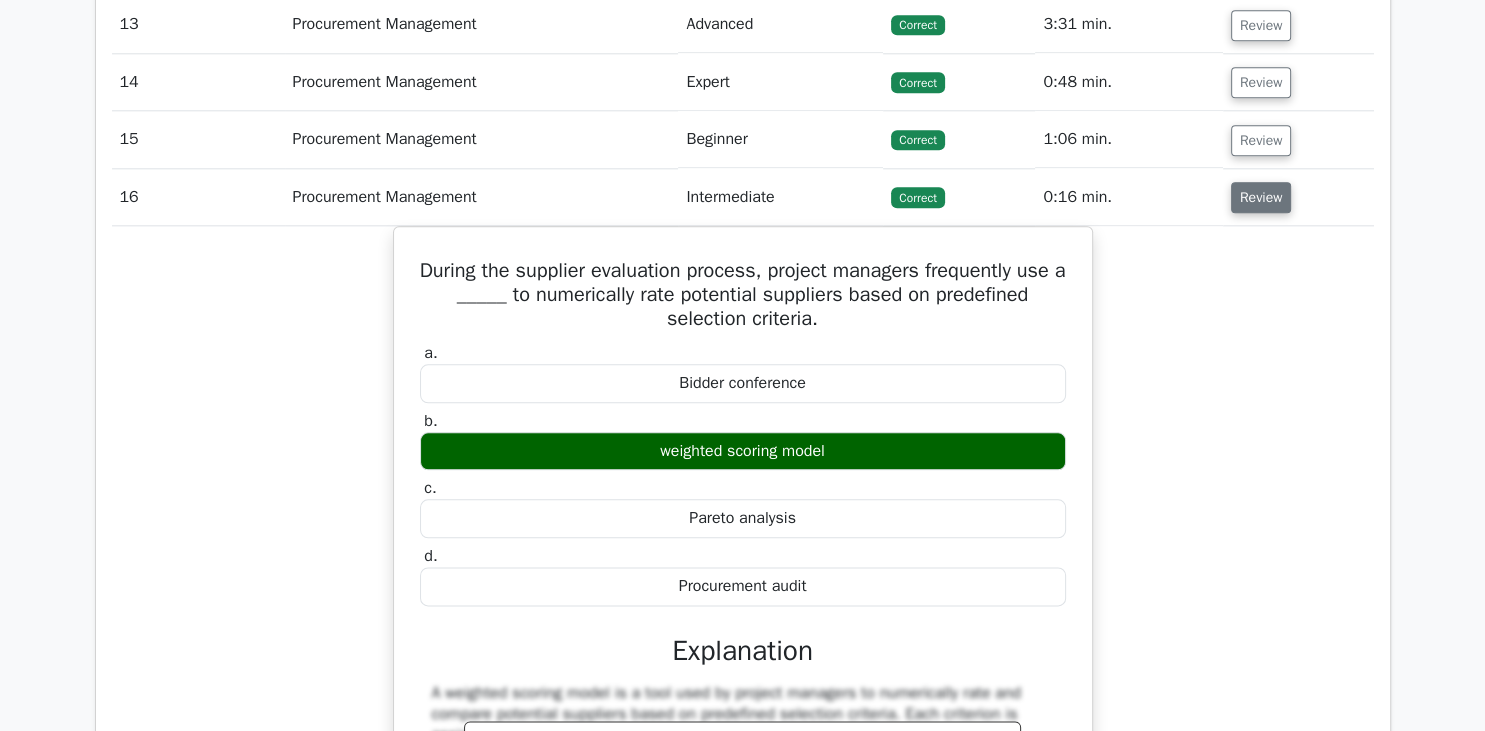scroll, scrollTop: 2227, scrollLeft: 0, axis: vertical 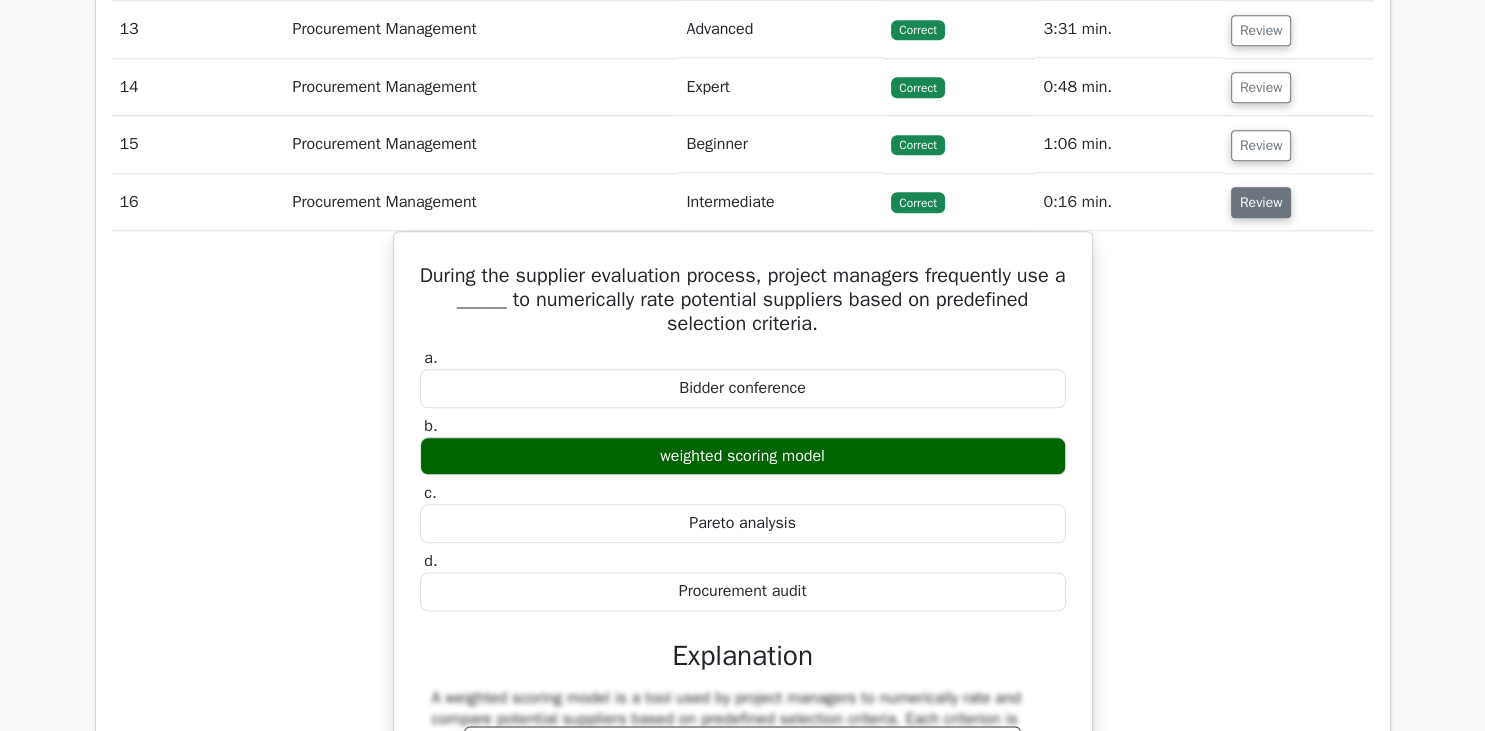 click on "Review" at bounding box center [1261, 202] 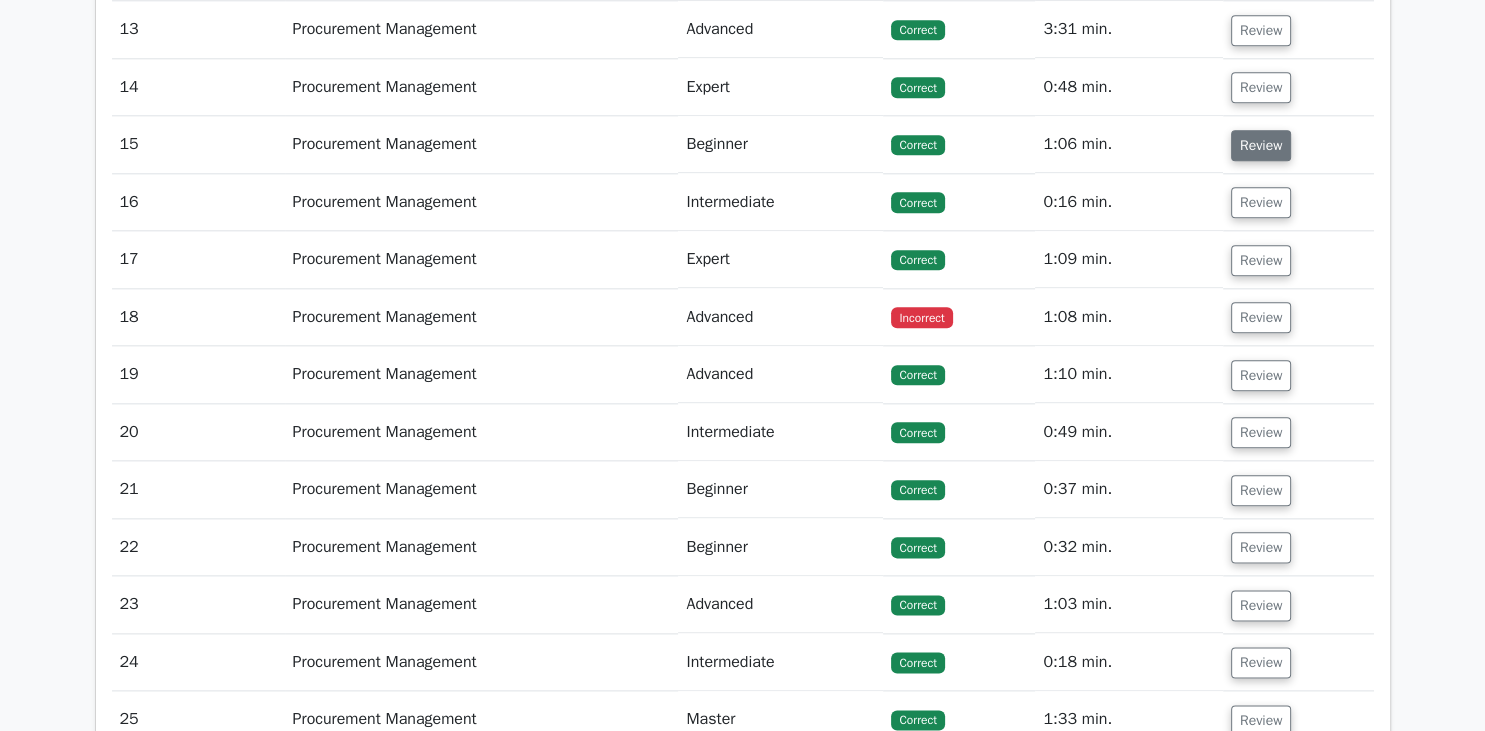 click on "Review" at bounding box center [1261, 145] 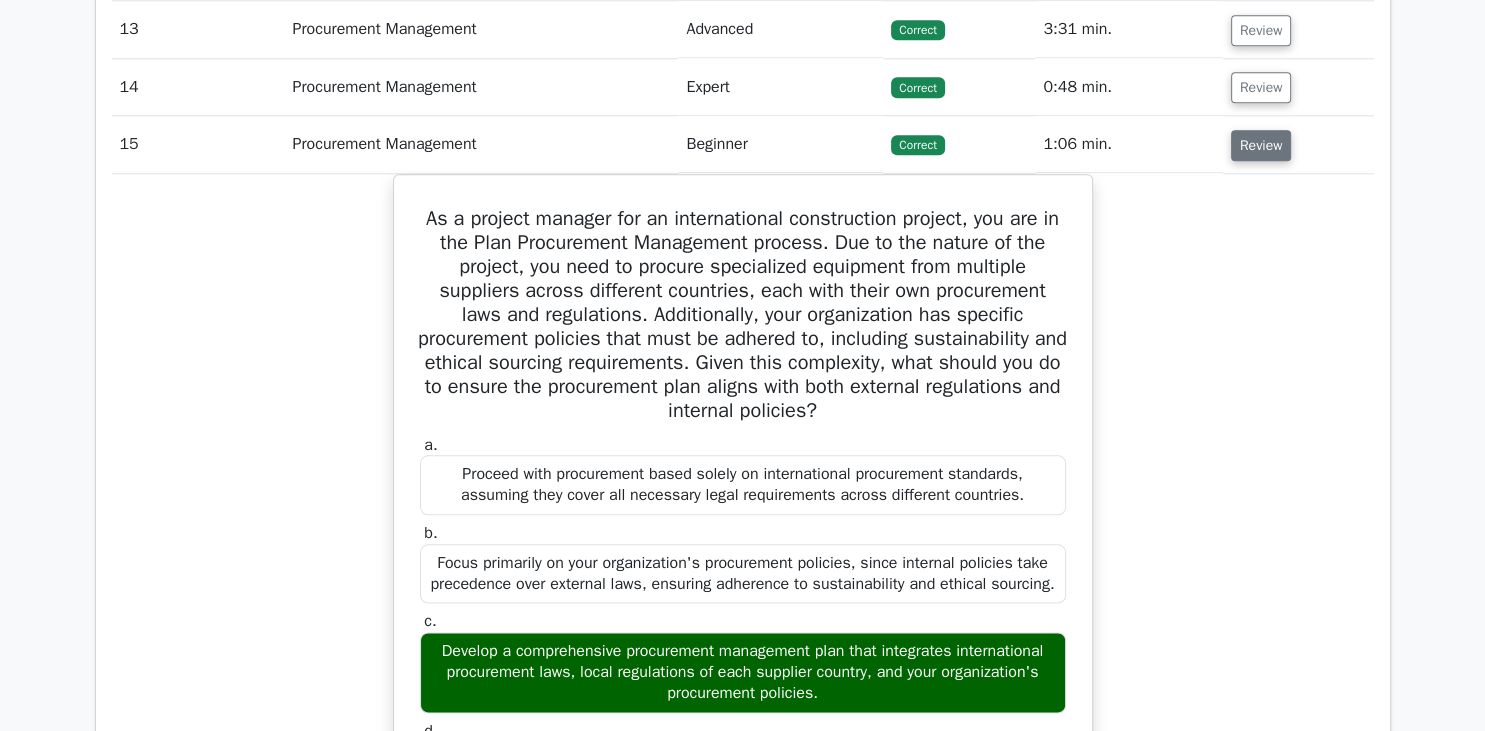 click on "Review" at bounding box center [1261, 145] 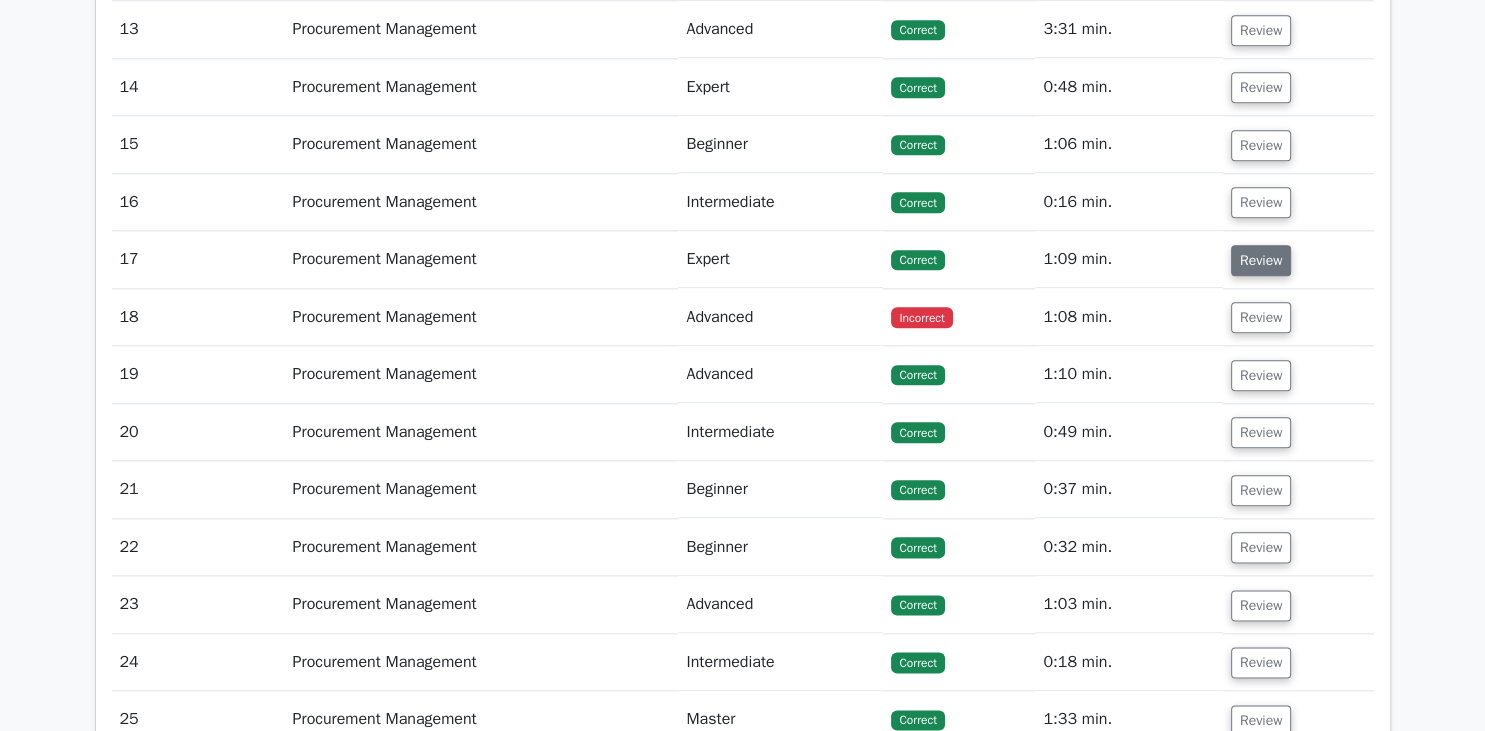 click on "Review" at bounding box center (1261, 260) 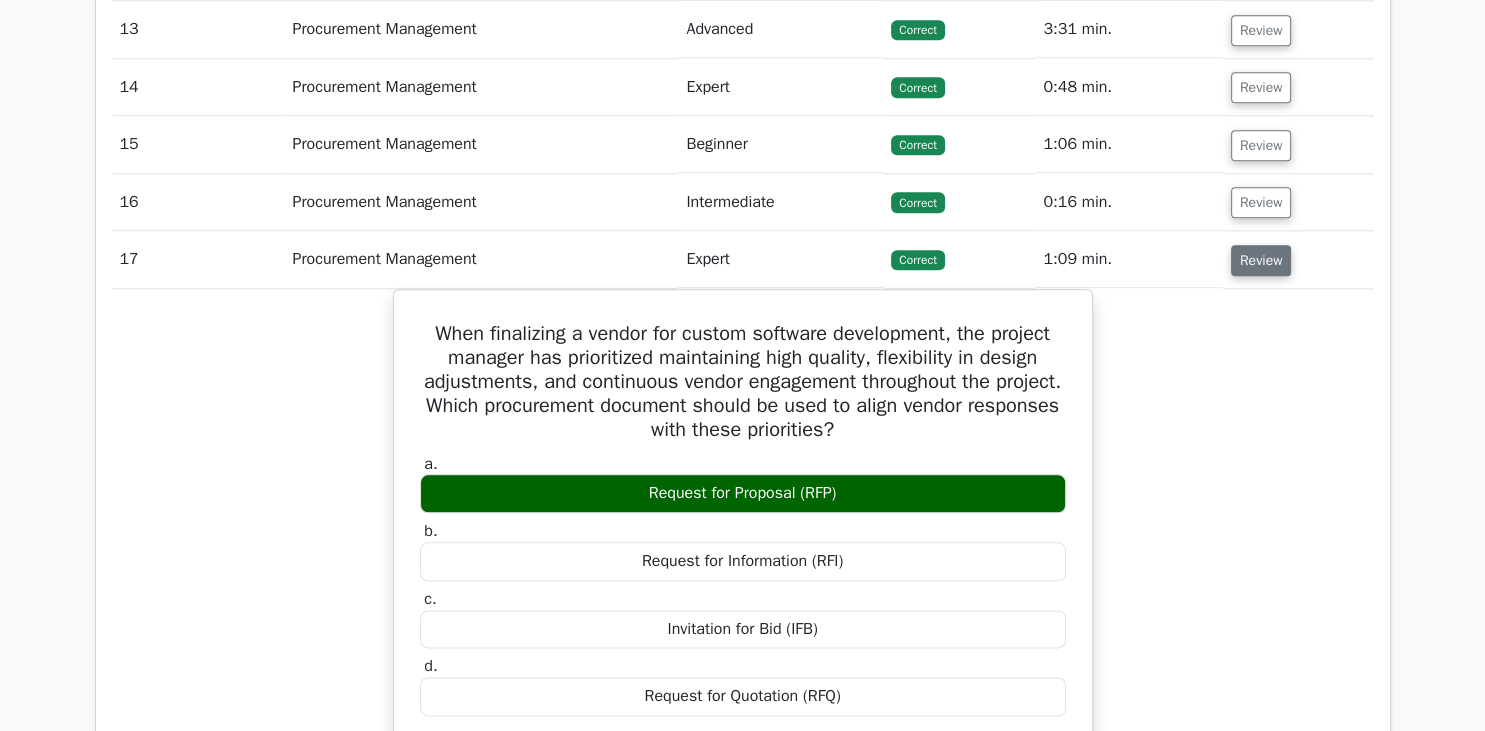 click on "Review" at bounding box center (1261, 260) 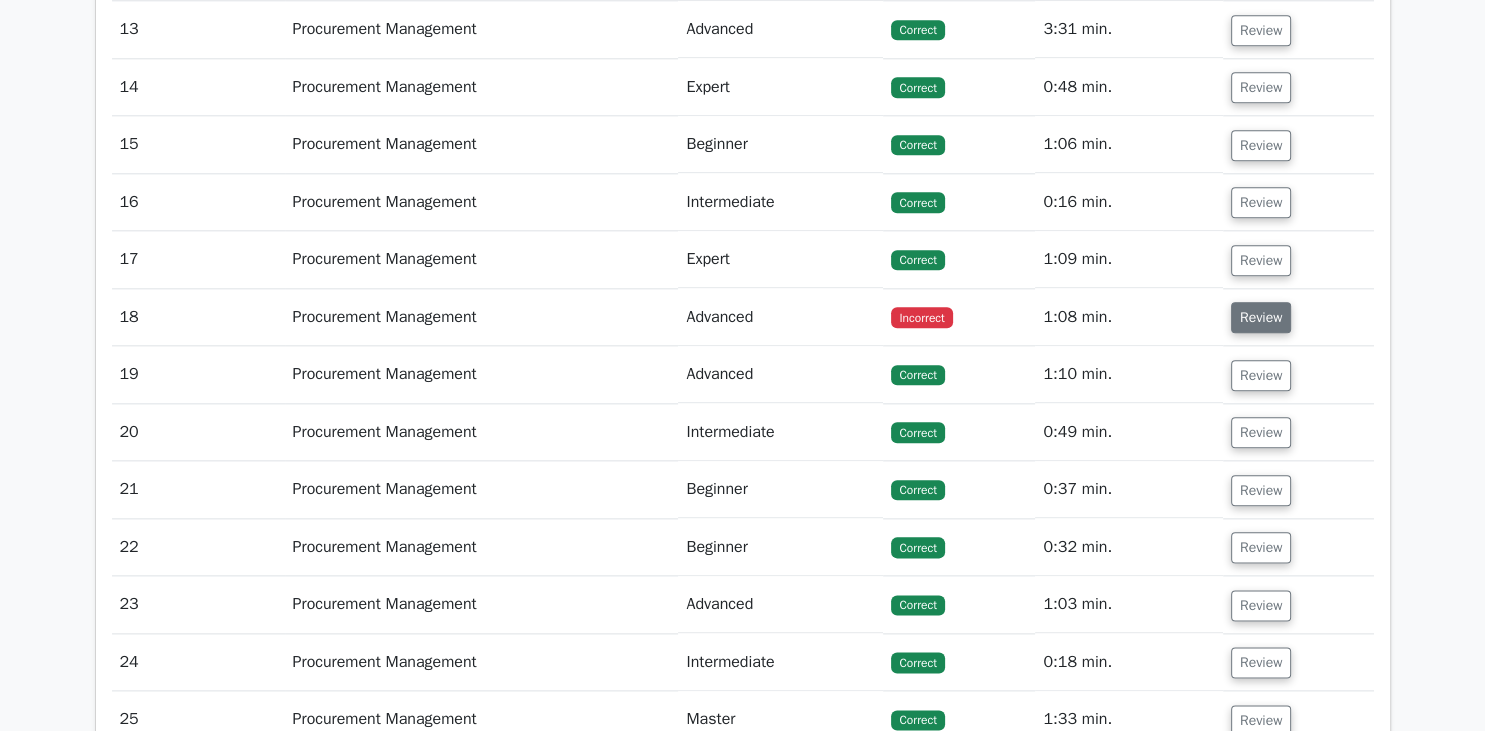 click on "Review" at bounding box center (1261, 317) 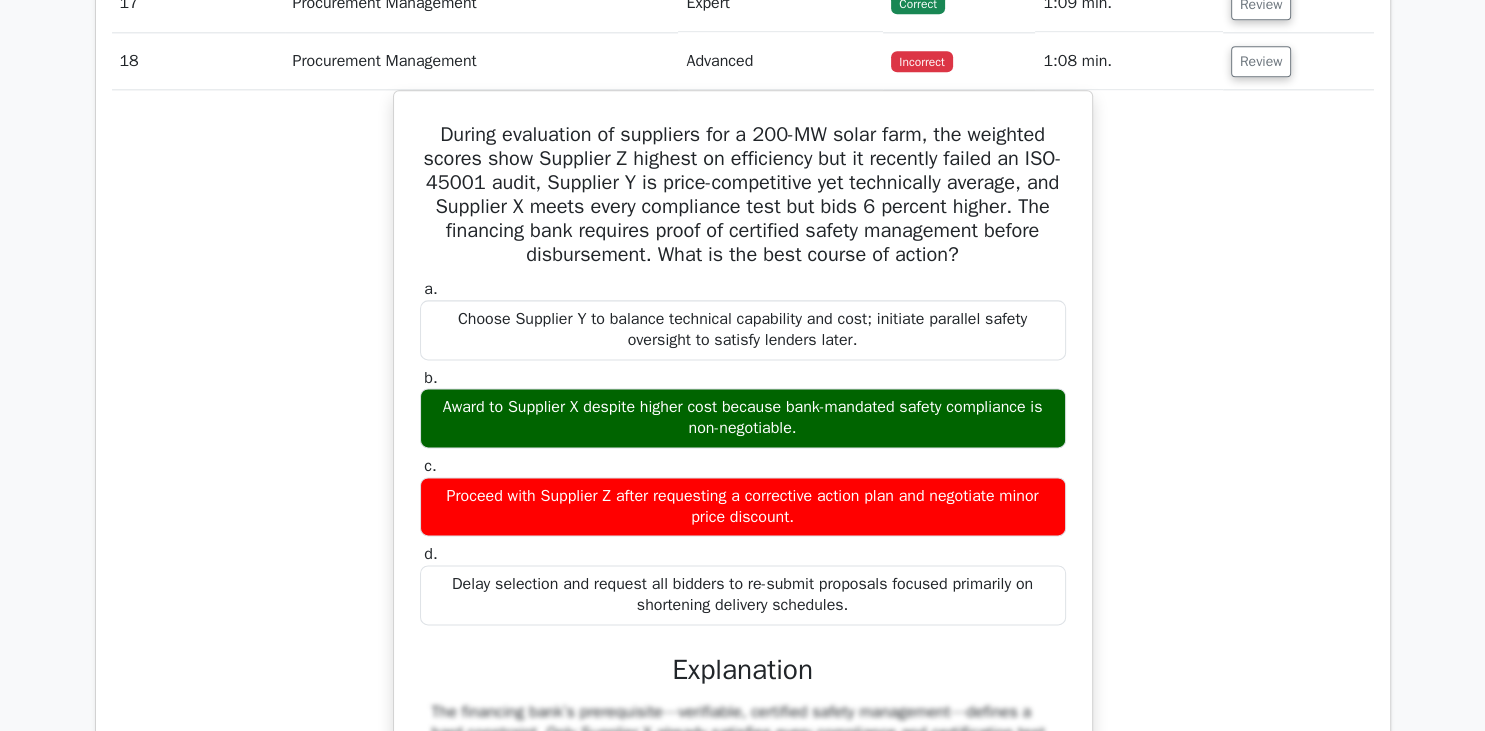 scroll, scrollTop: 2457, scrollLeft: 0, axis: vertical 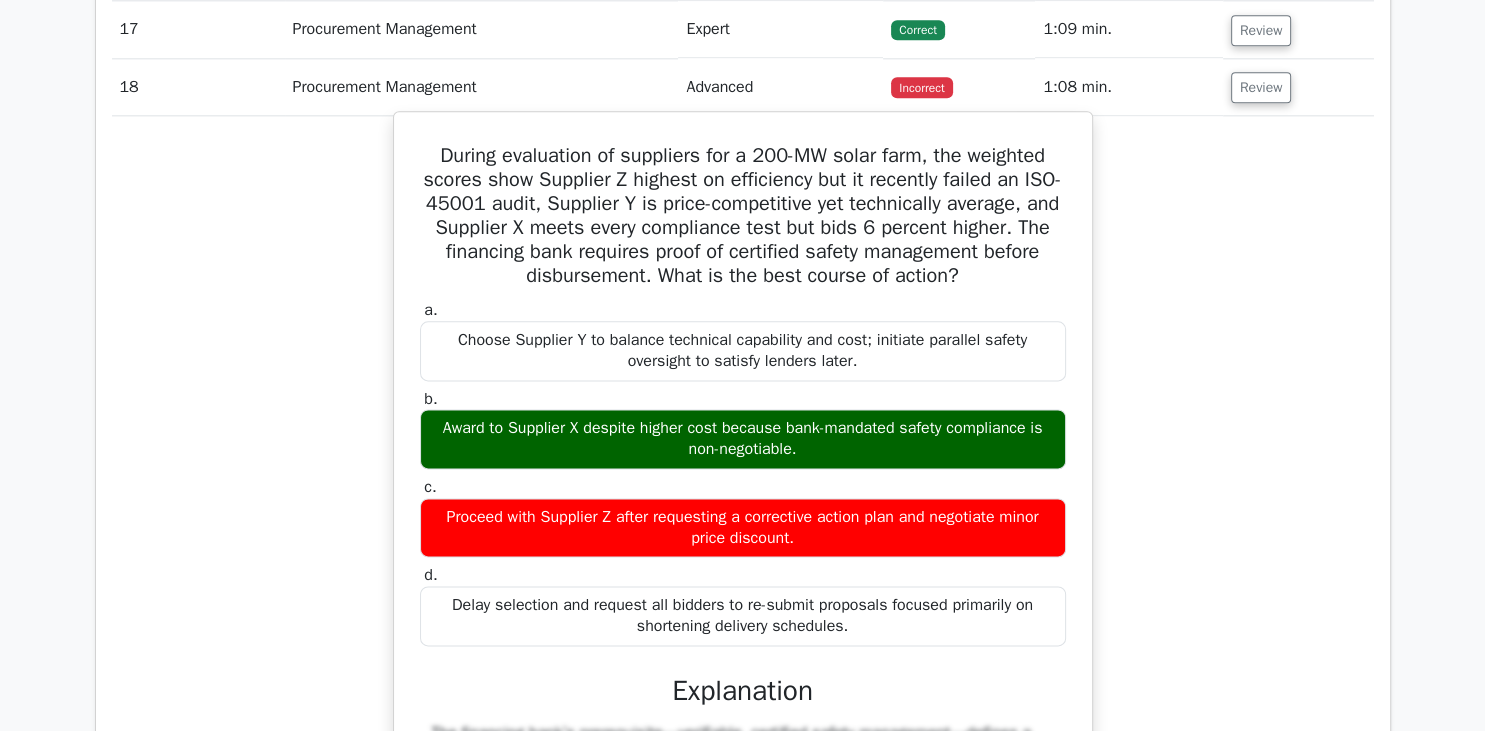 drag, startPoint x: 438, startPoint y: 139, endPoint x: 911, endPoint y: 608, distance: 666.1006 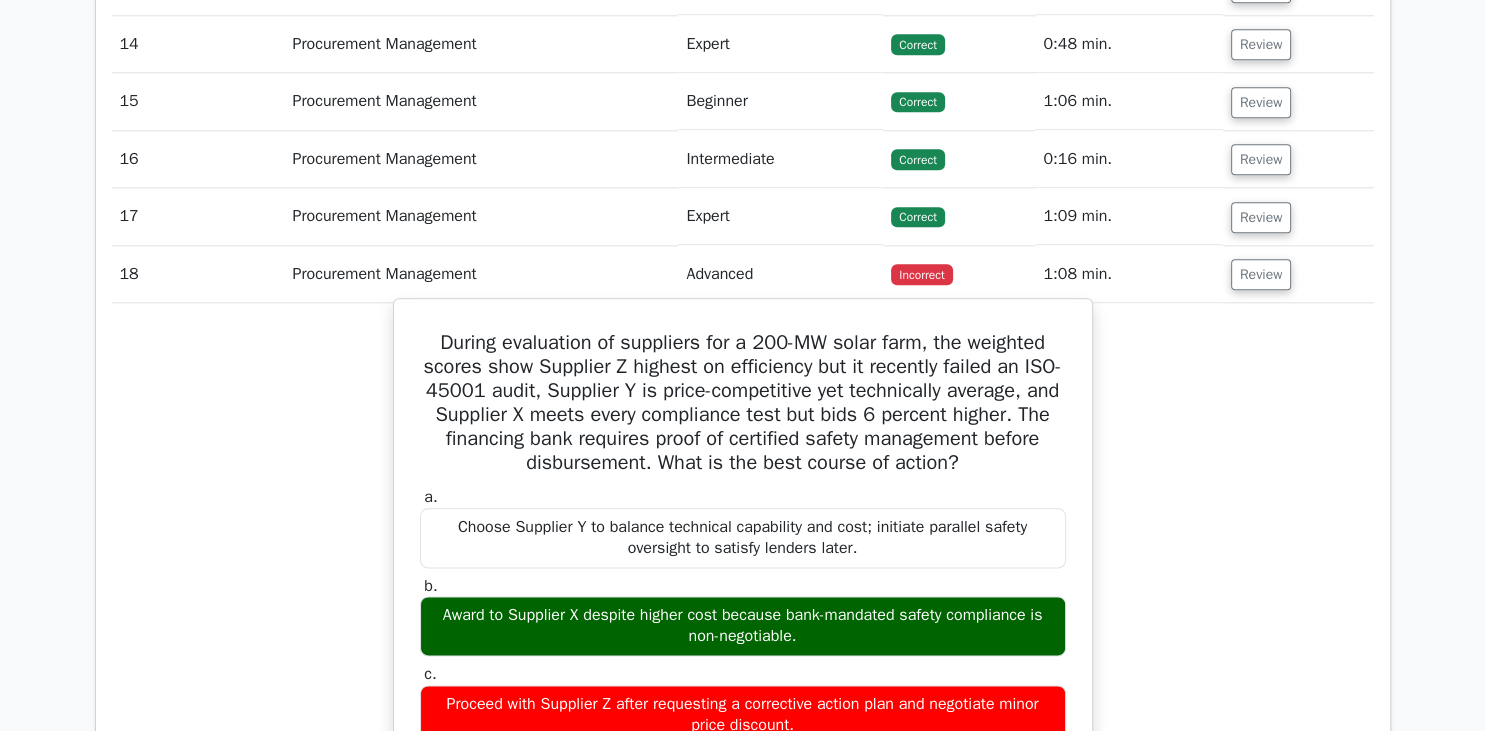 scroll, scrollTop: 2150, scrollLeft: 0, axis: vertical 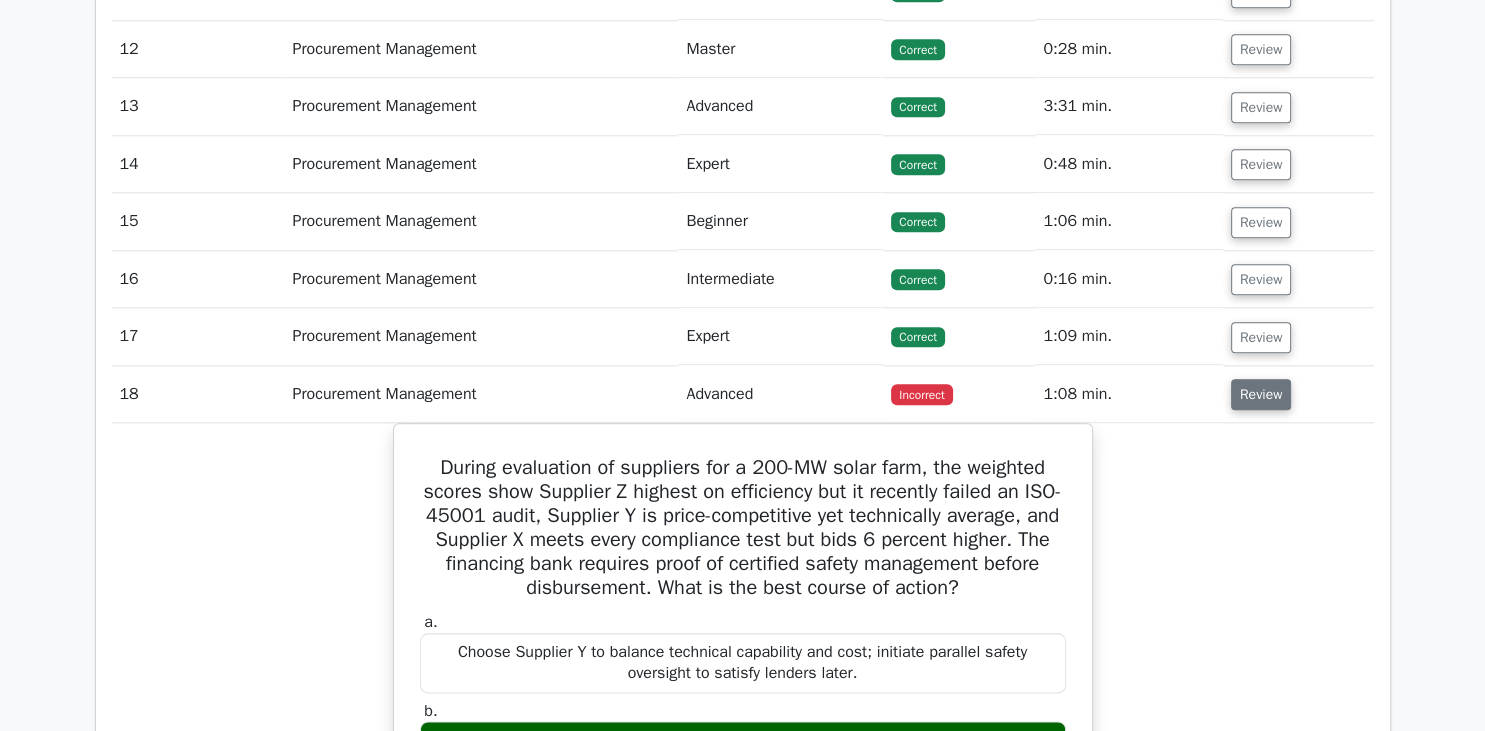 click on "Review" at bounding box center (1261, 394) 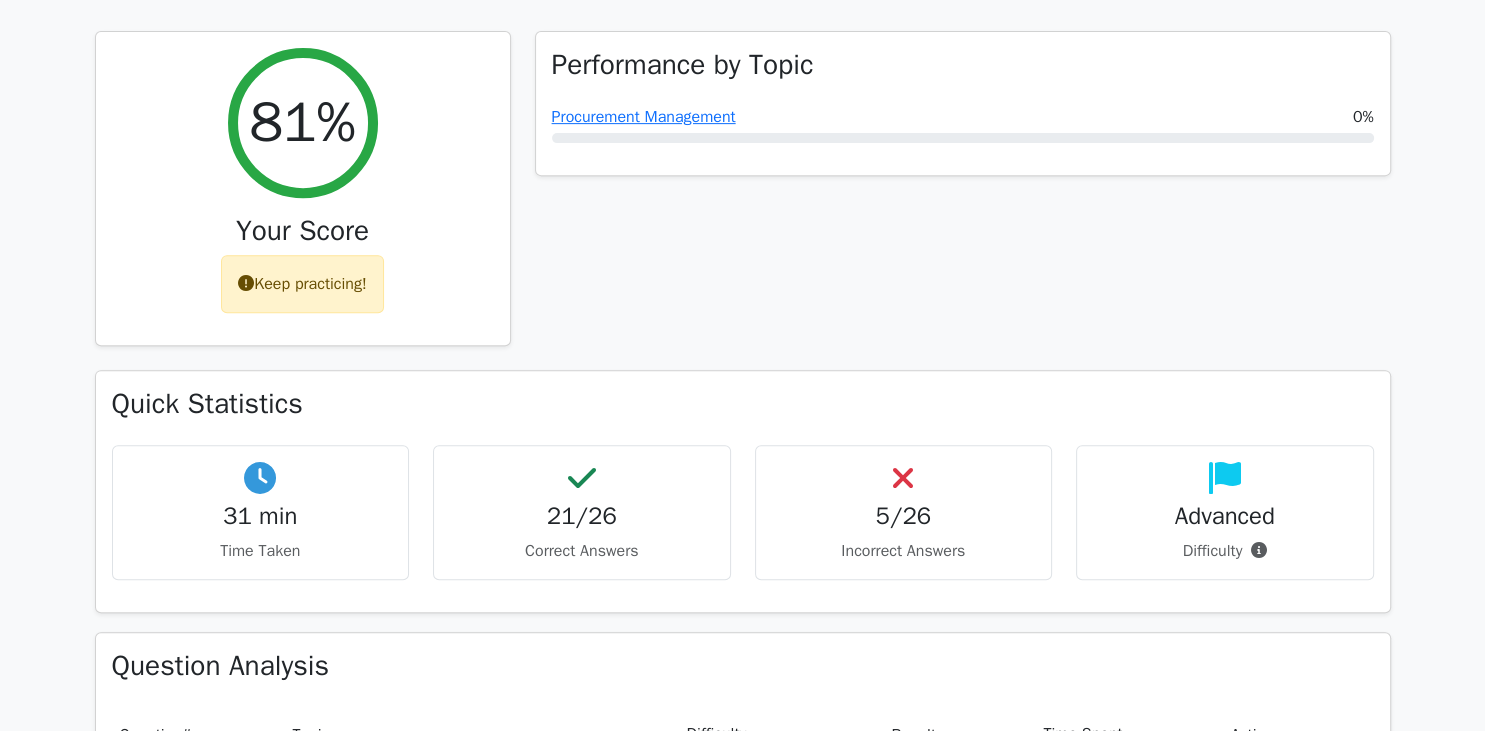 scroll, scrollTop: 511, scrollLeft: 0, axis: vertical 